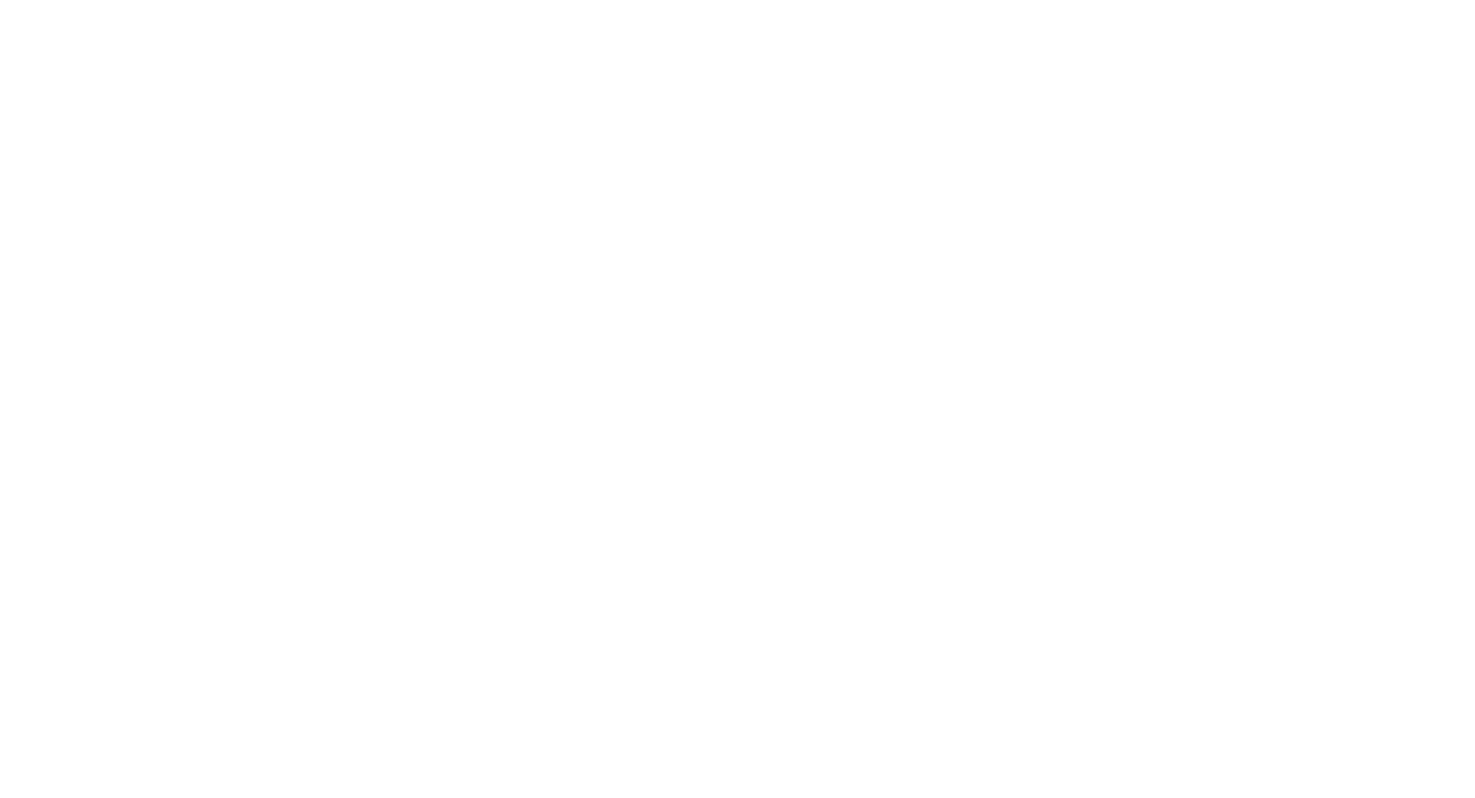 scroll, scrollTop: 0, scrollLeft: 0, axis: both 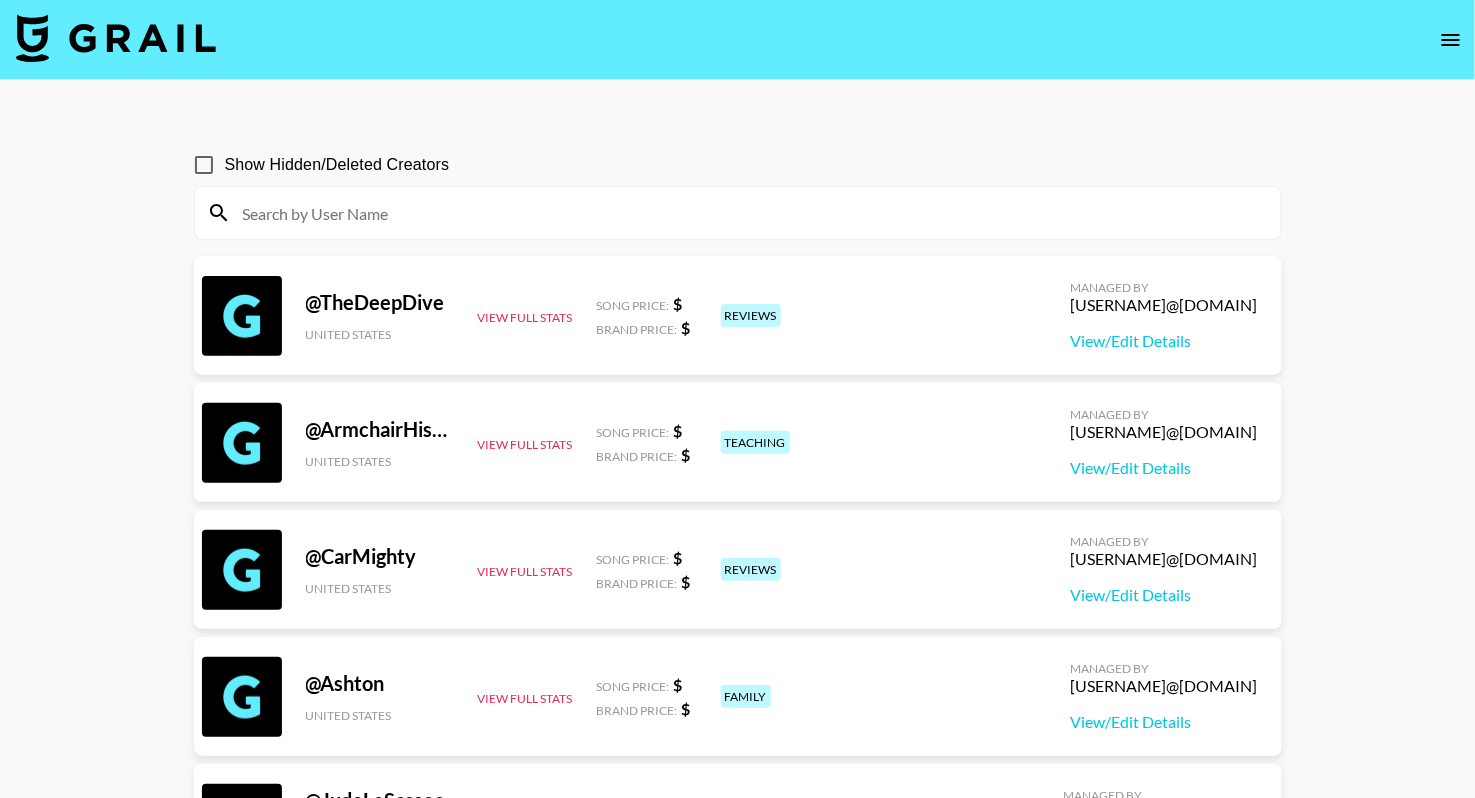 click at bounding box center (750, 213) 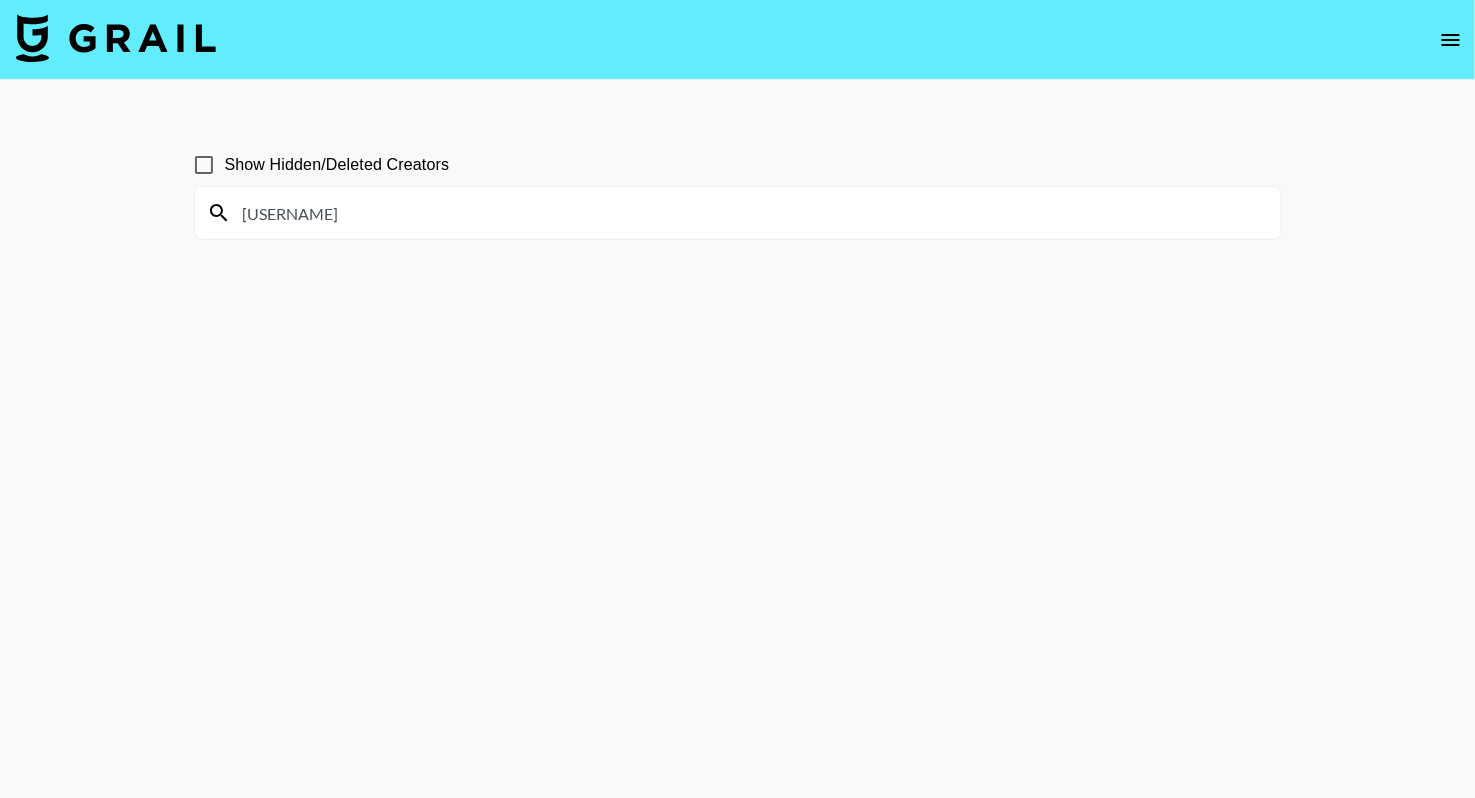 type on "[FIRST]" 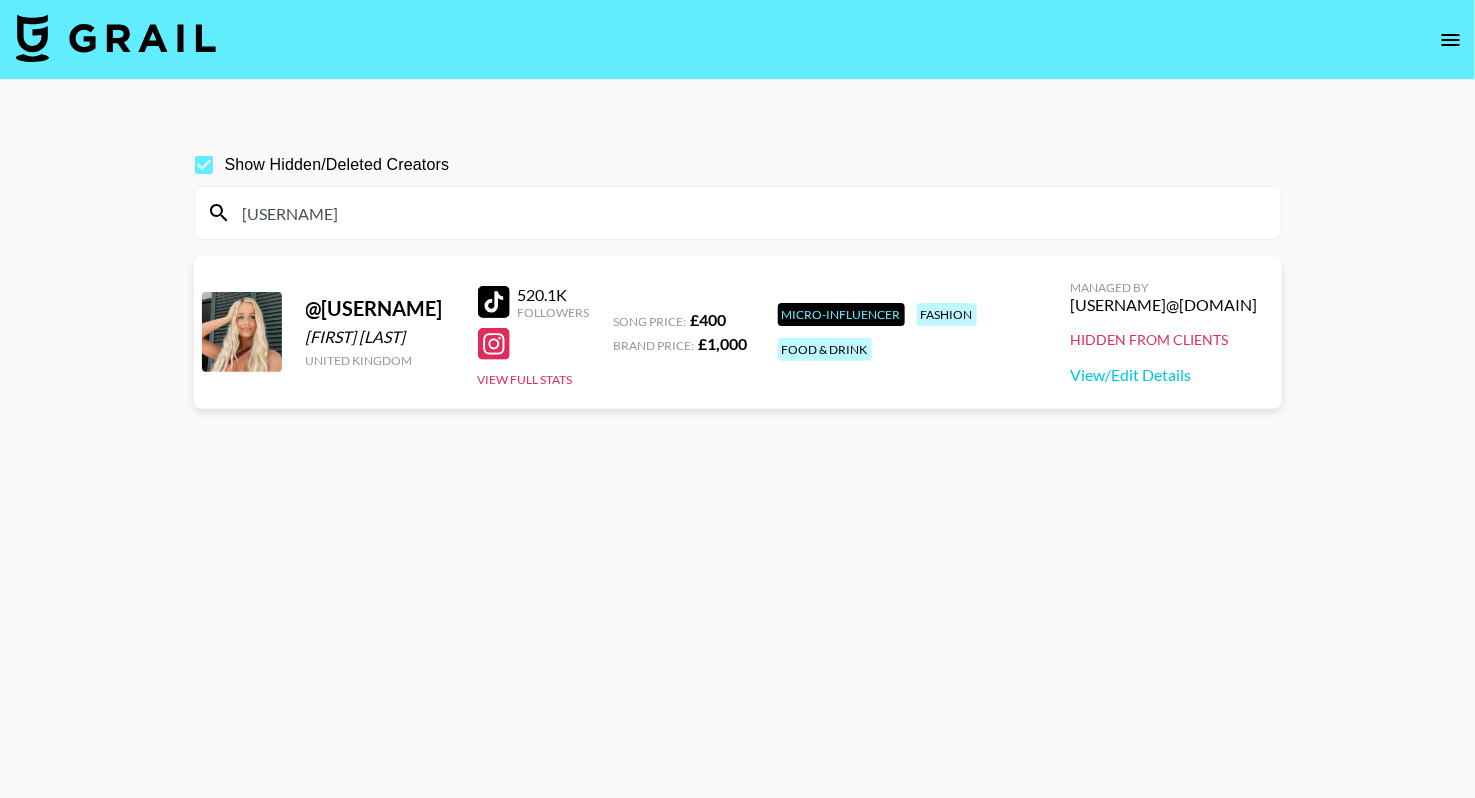 click on "Managed By avneet@grail-talent.com Hidden from Clients View/Edit Details" at bounding box center [1164, 332] 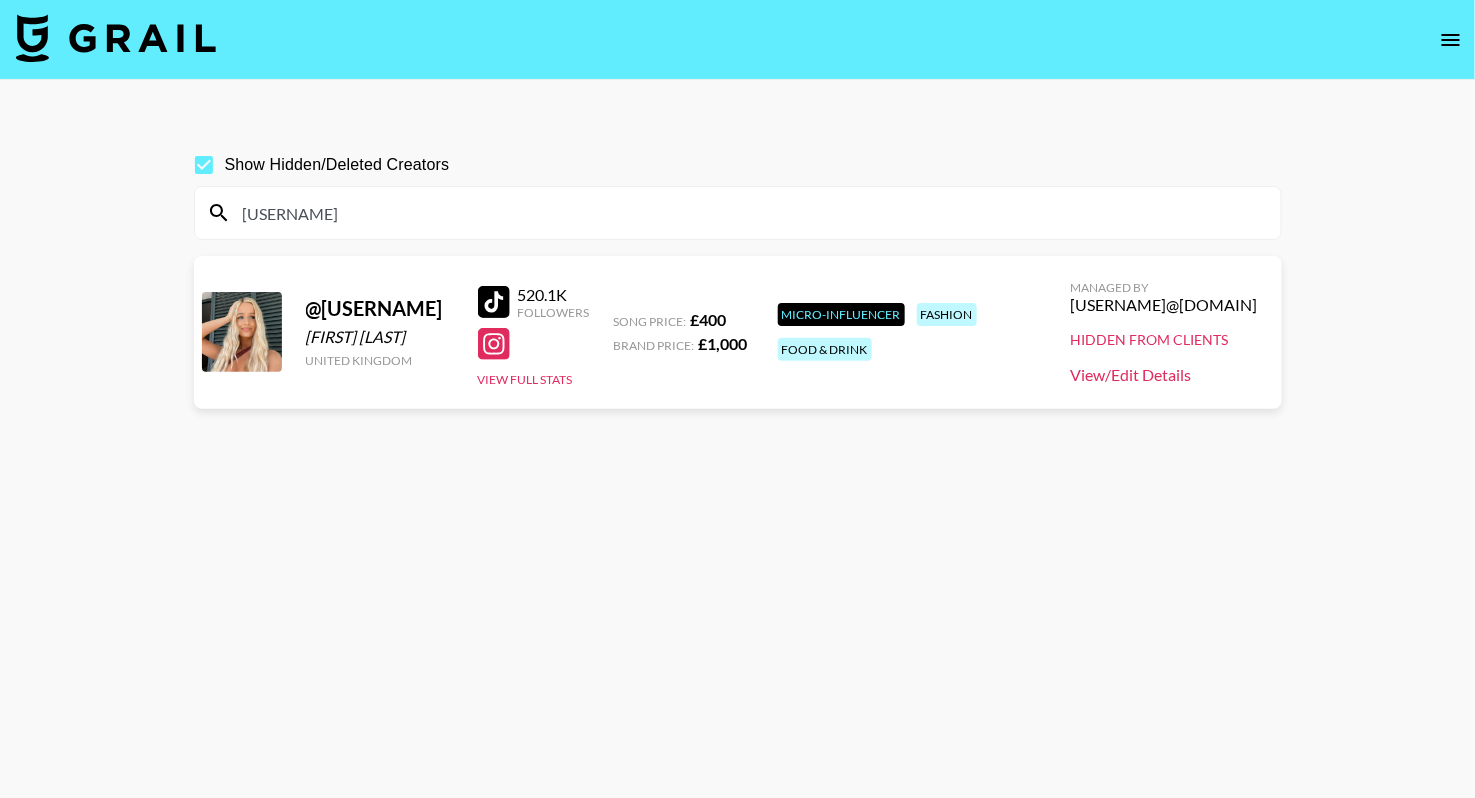 click on "View/Edit Details" at bounding box center [1164, 375] 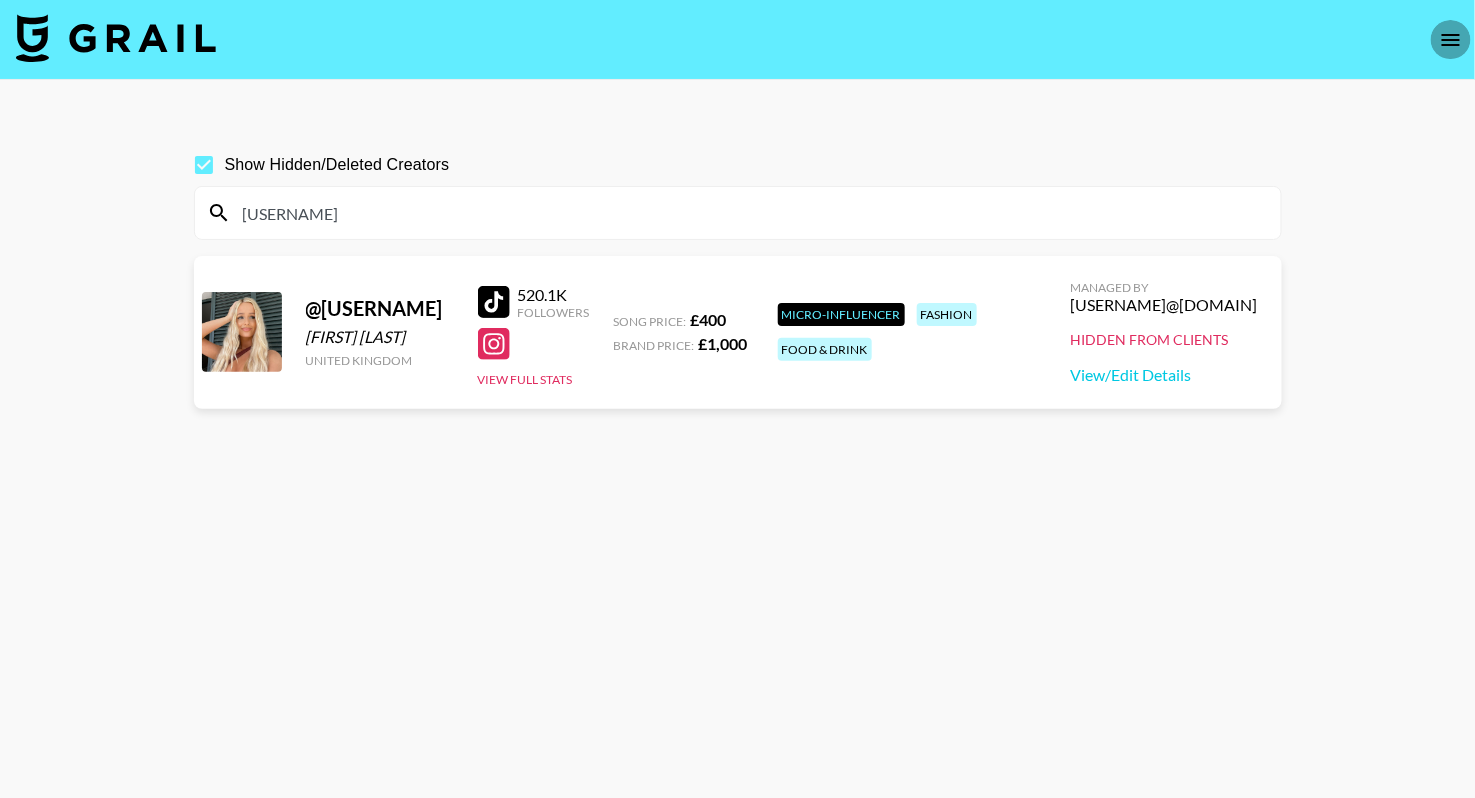 click 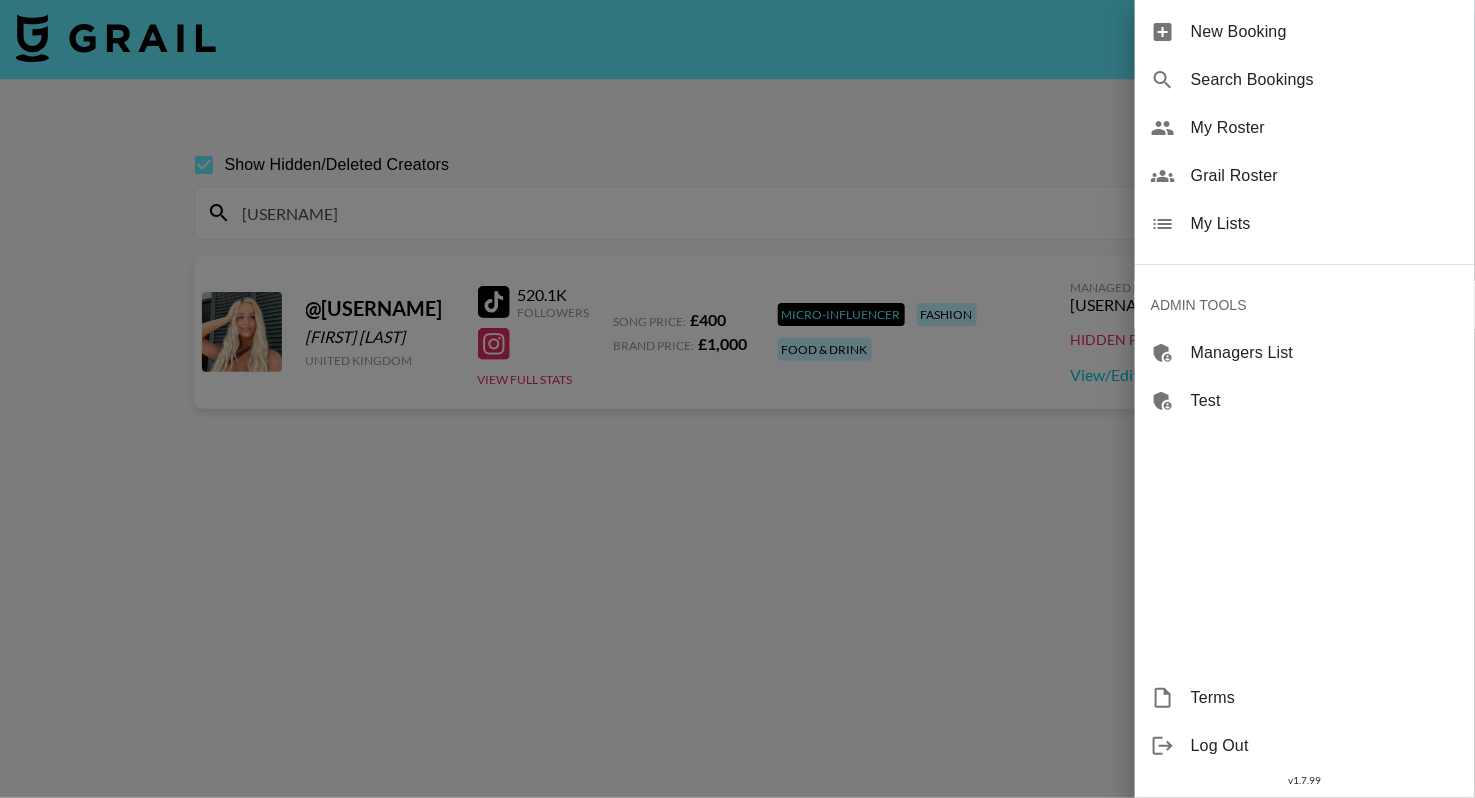 click on "My Lists" at bounding box center (1305, 224) 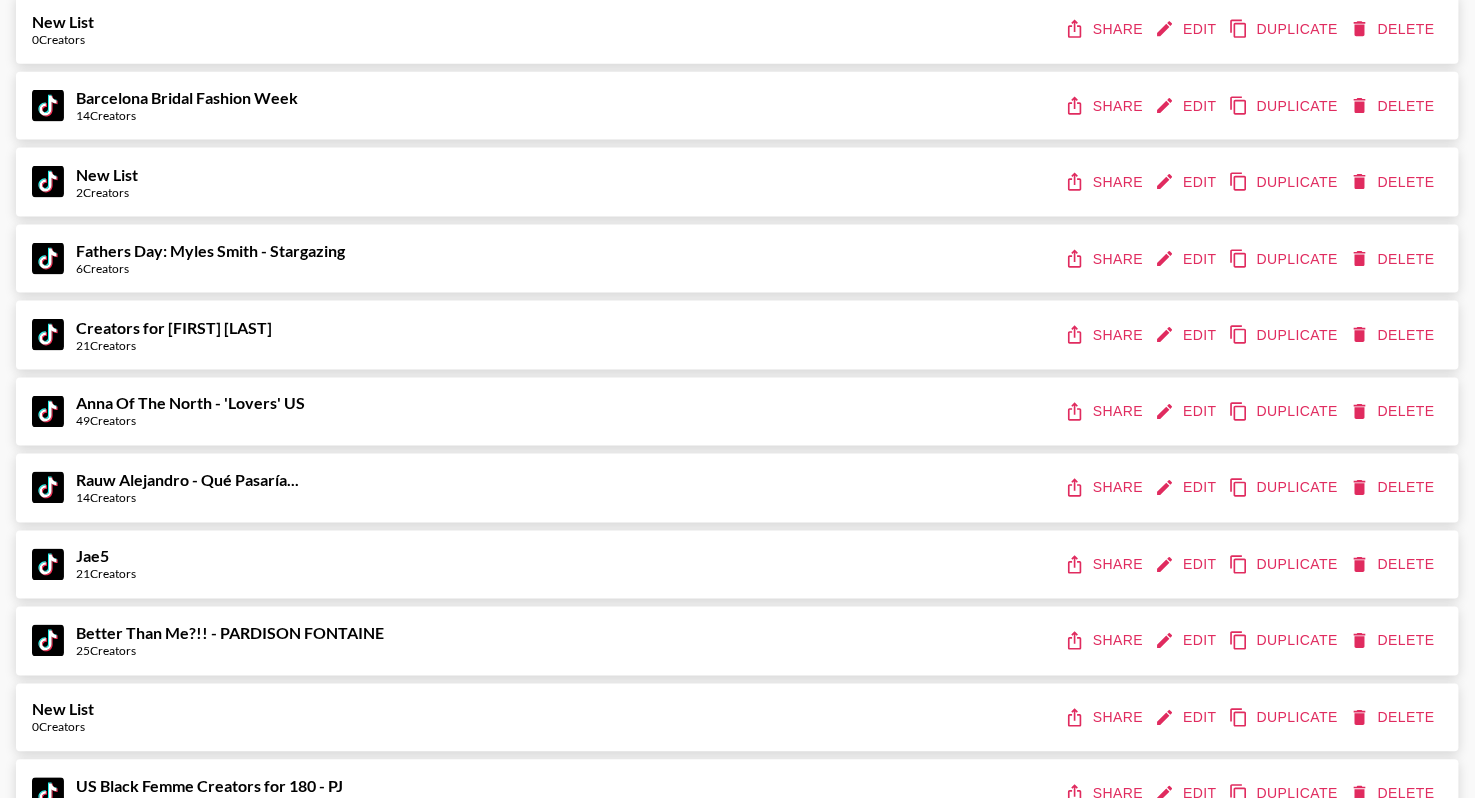 scroll, scrollTop: 0, scrollLeft: 0, axis: both 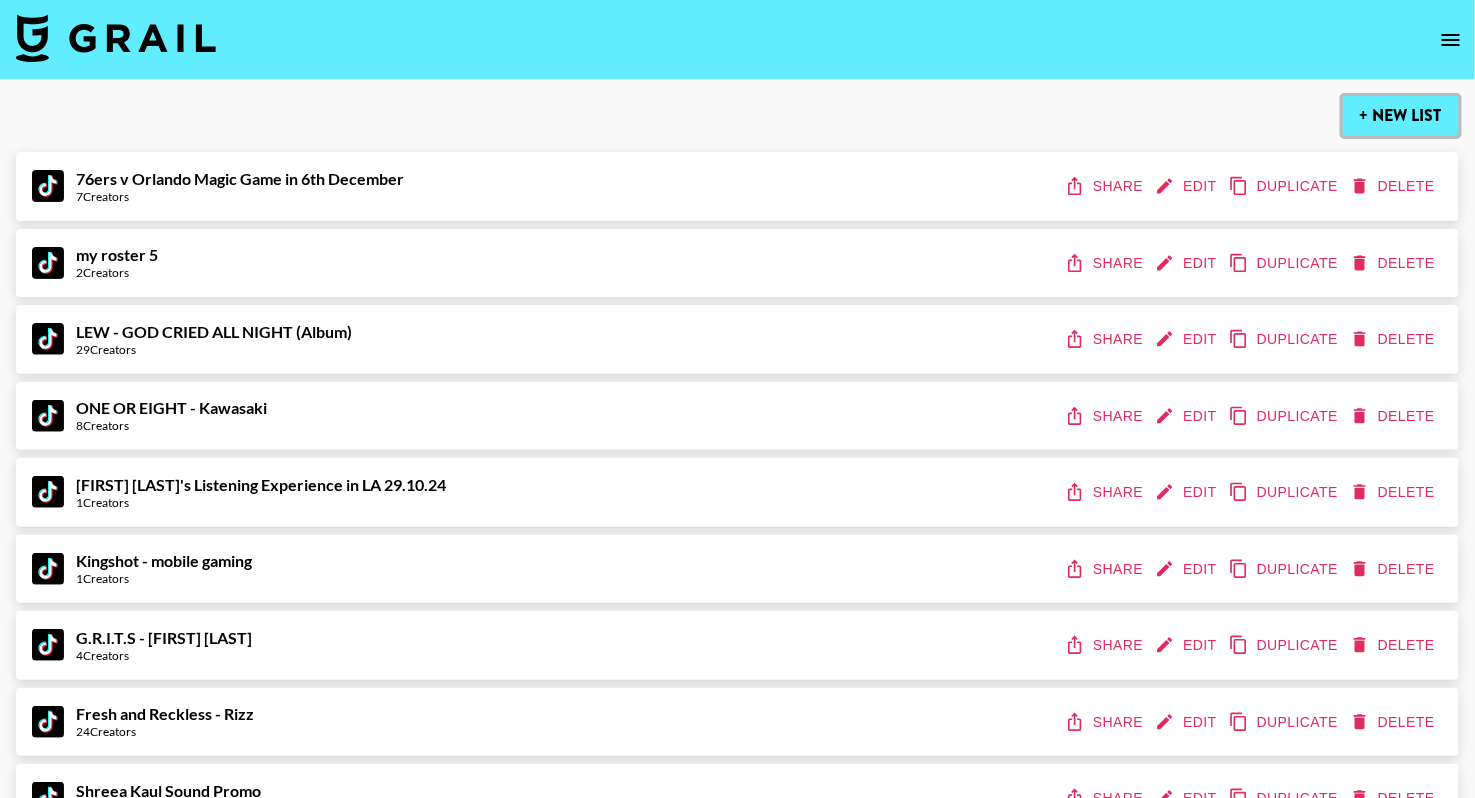 click on "+ New List" at bounding box center (1401, 116) 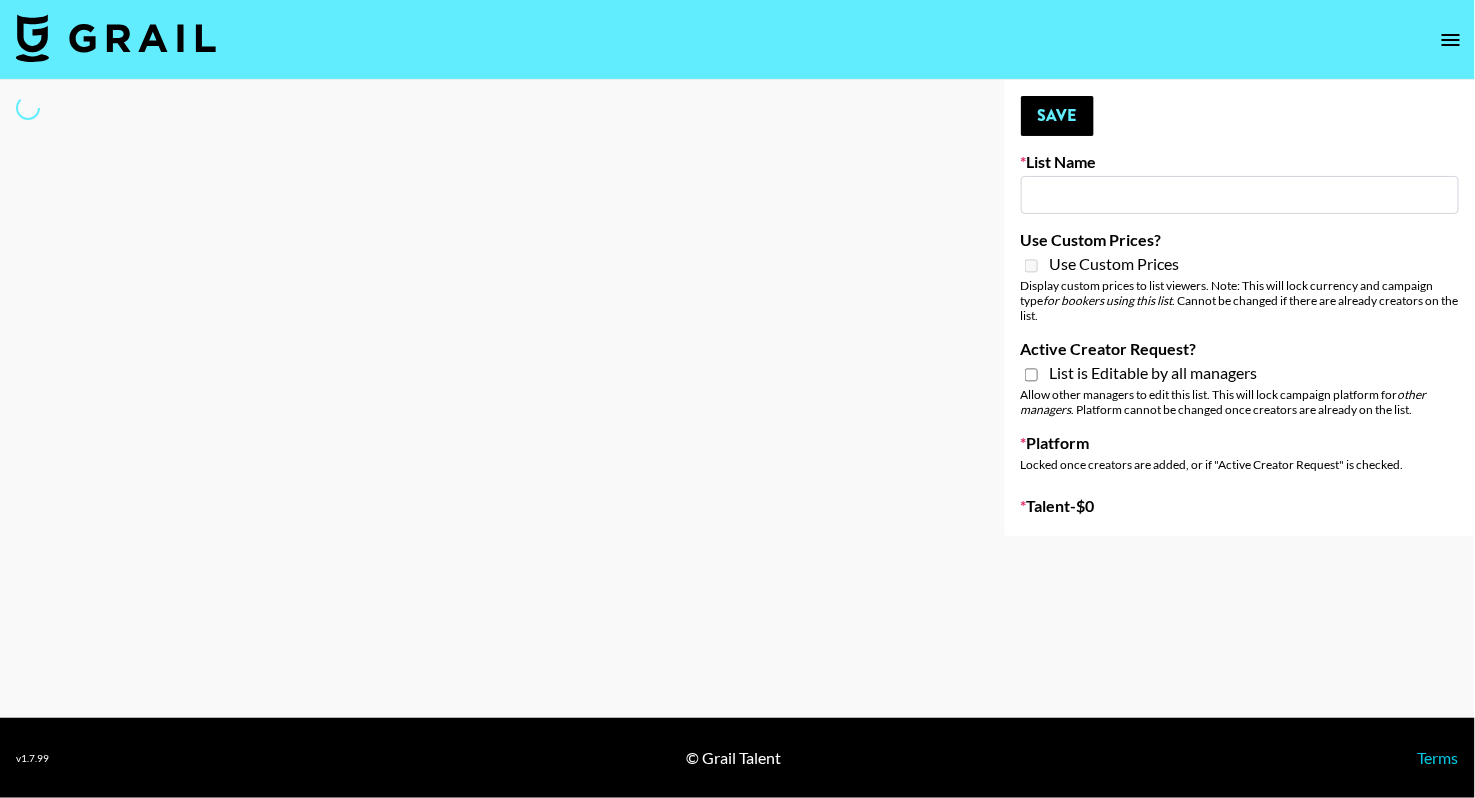 type on "New List" 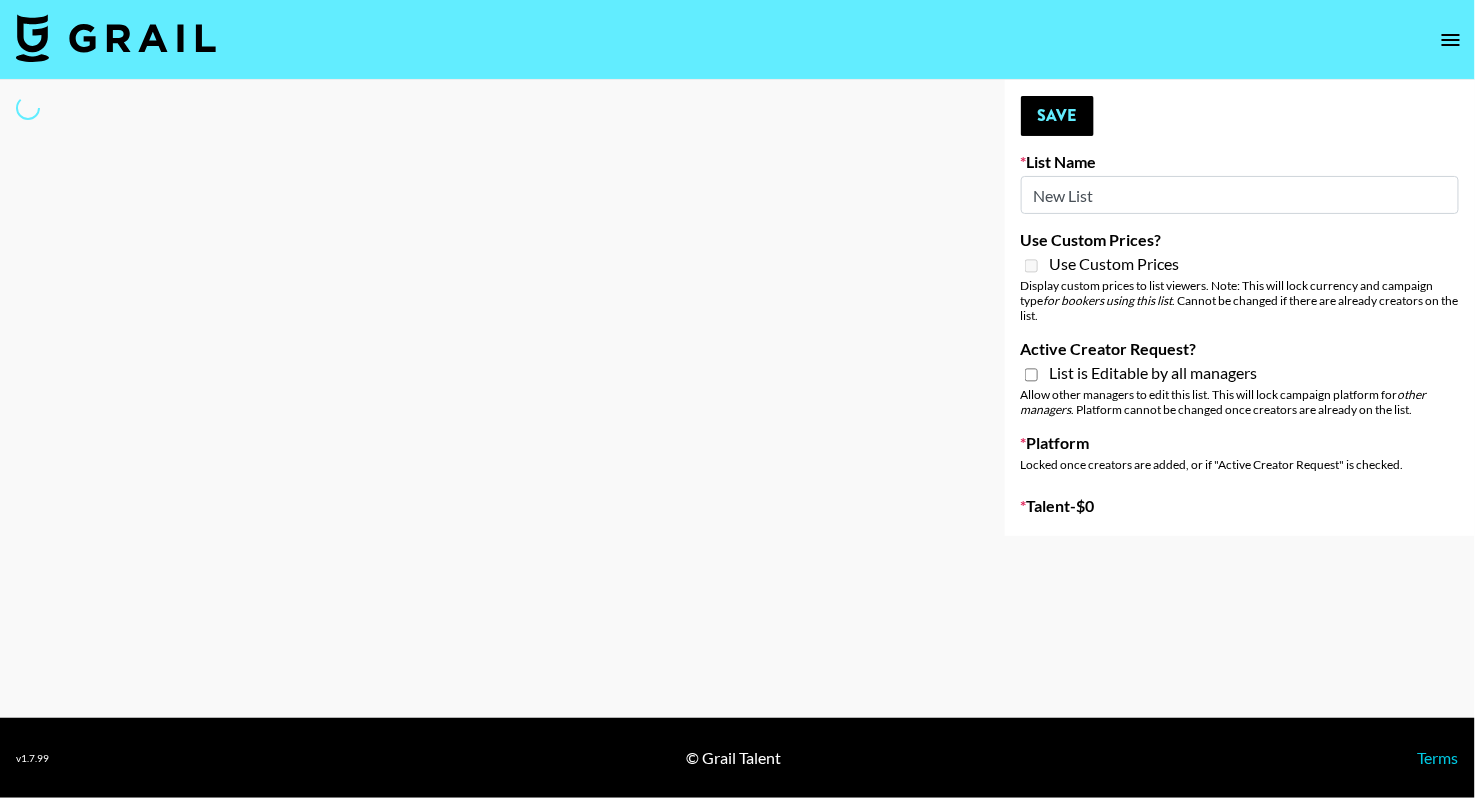 select on "Song" 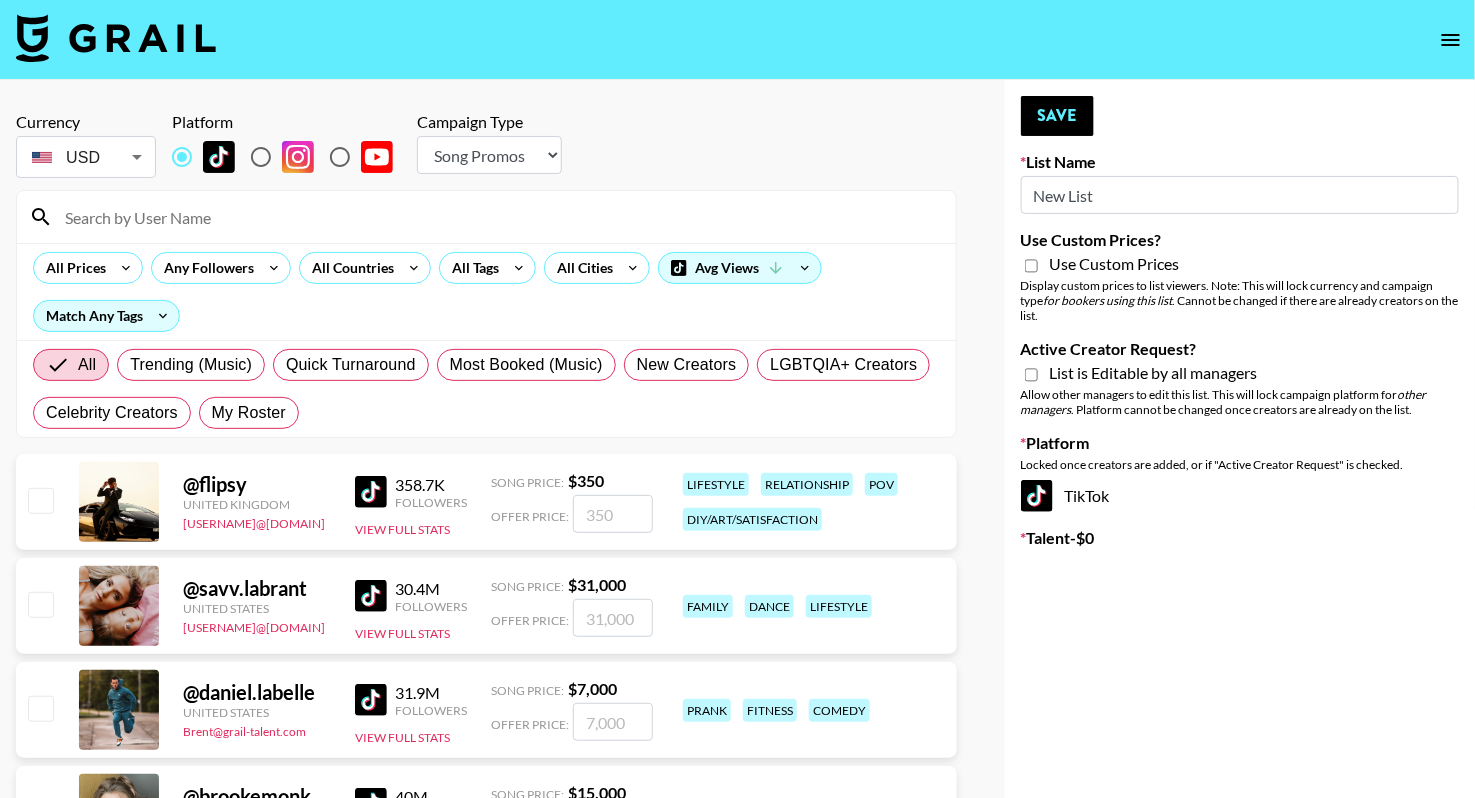 click on "New List" at bounding box center [1240, 195] 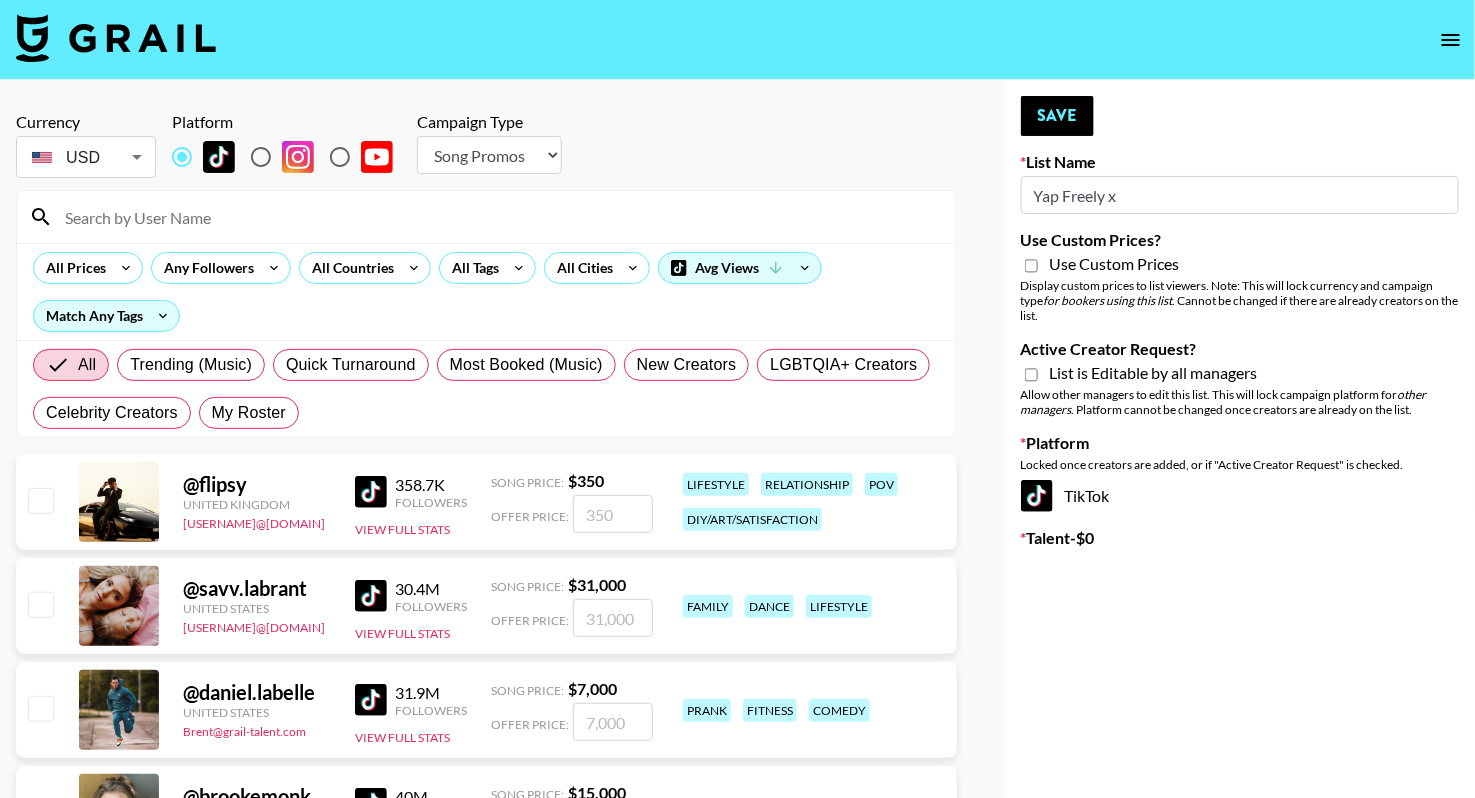 paste on "MACRO CREATORS" 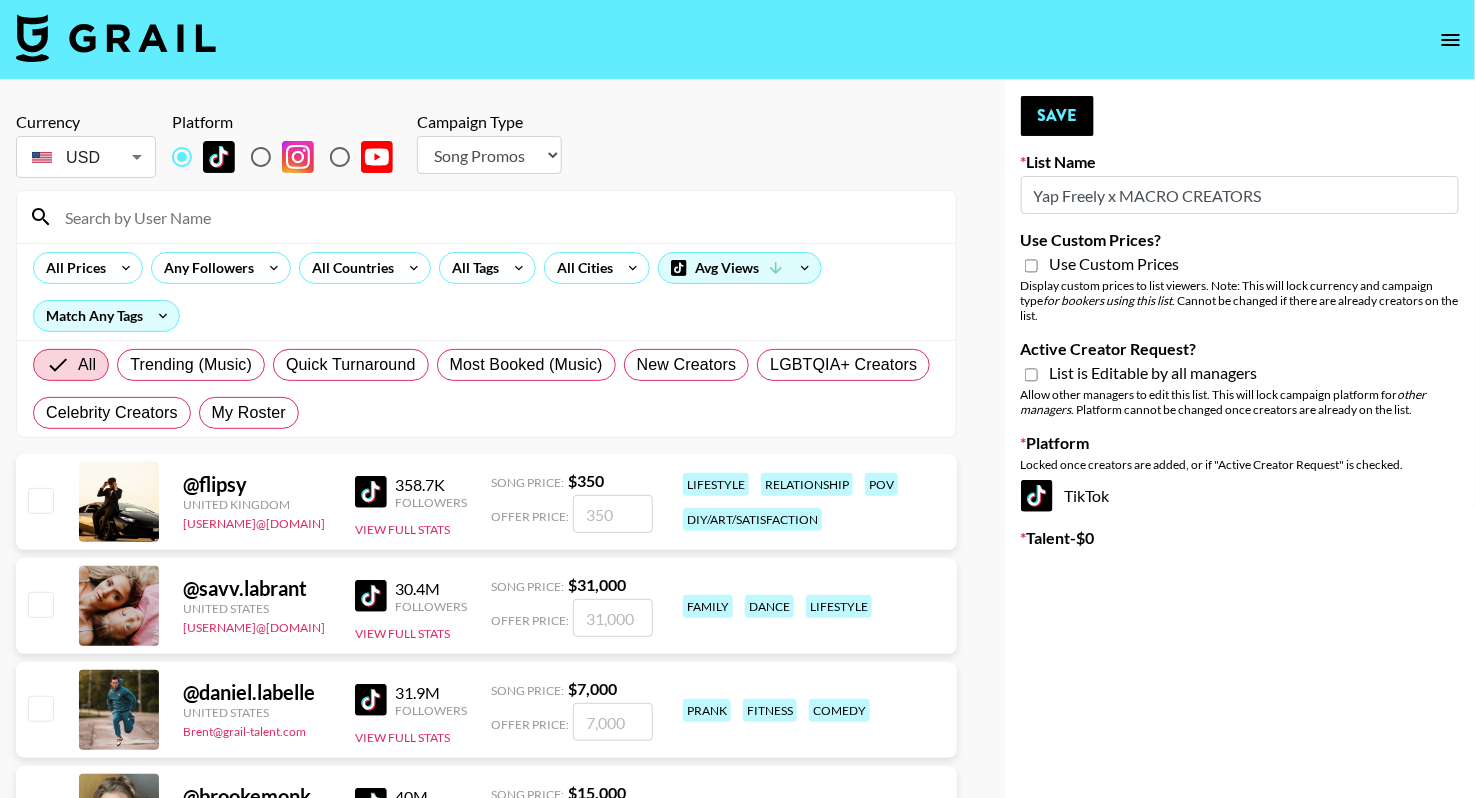 click on "Yap Freely x MACRO CREATORS" at bounding box center (1240, 195) 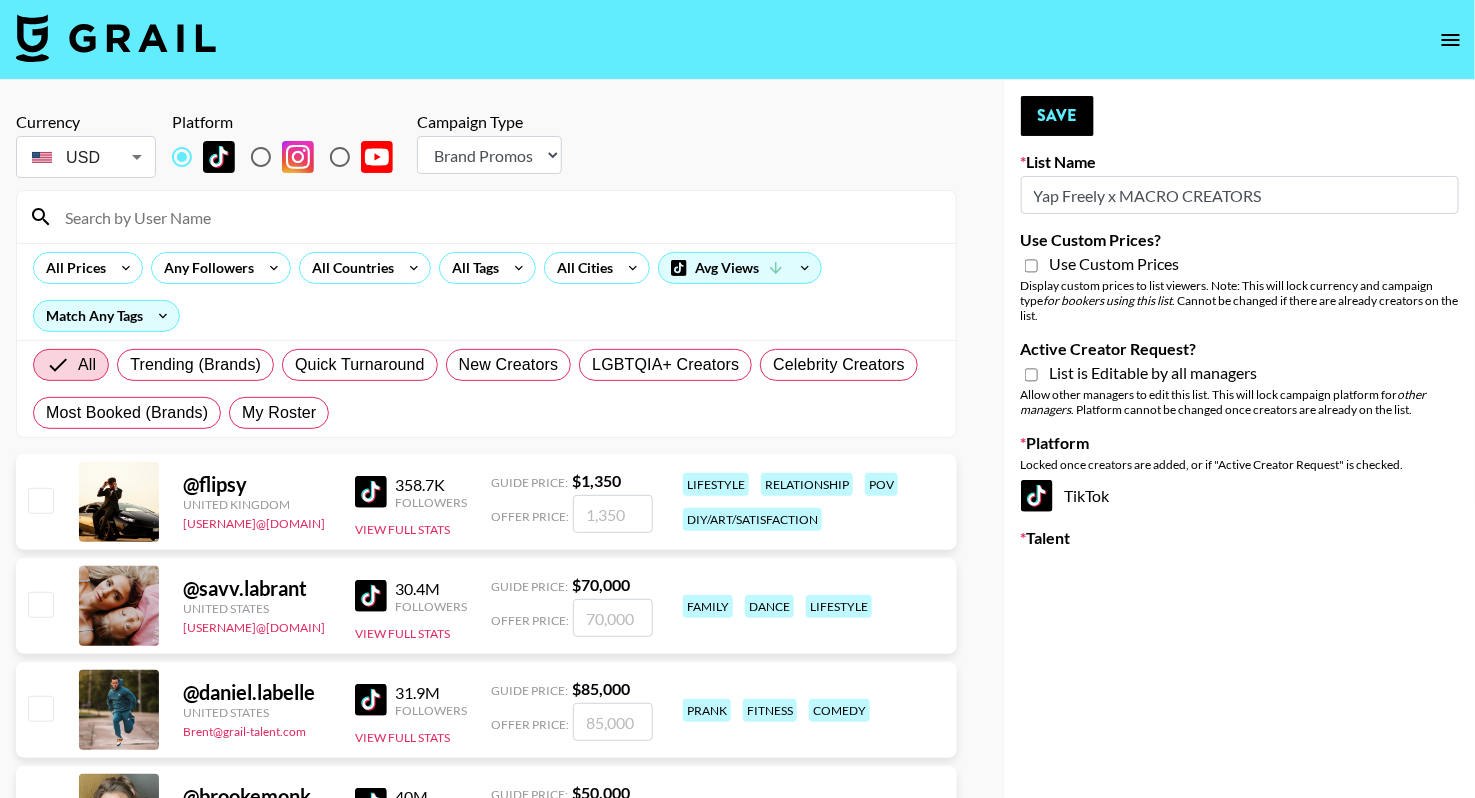 click on "Use Custom Prices?" at bounding box center (1031, 266) 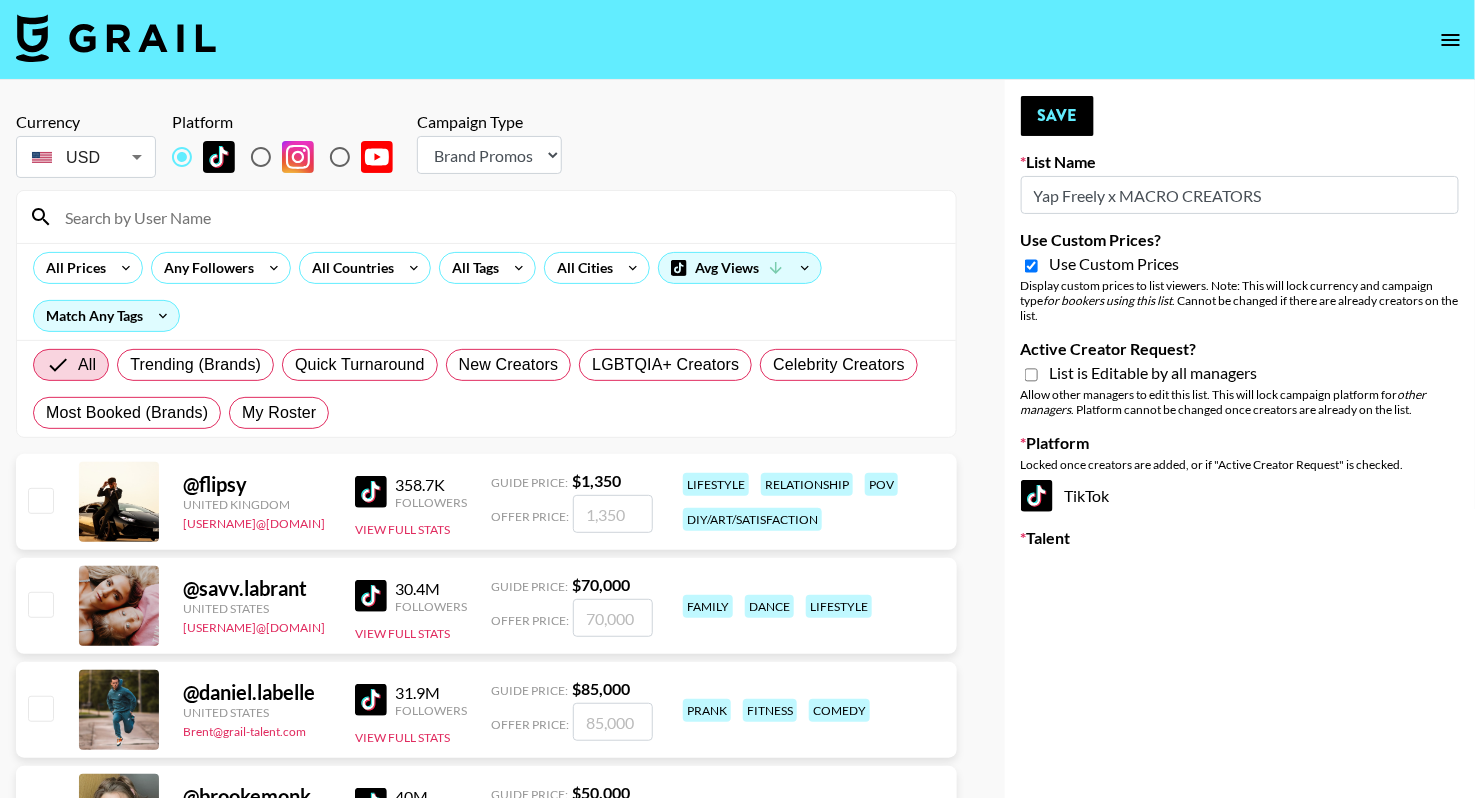 checkbox on "true" 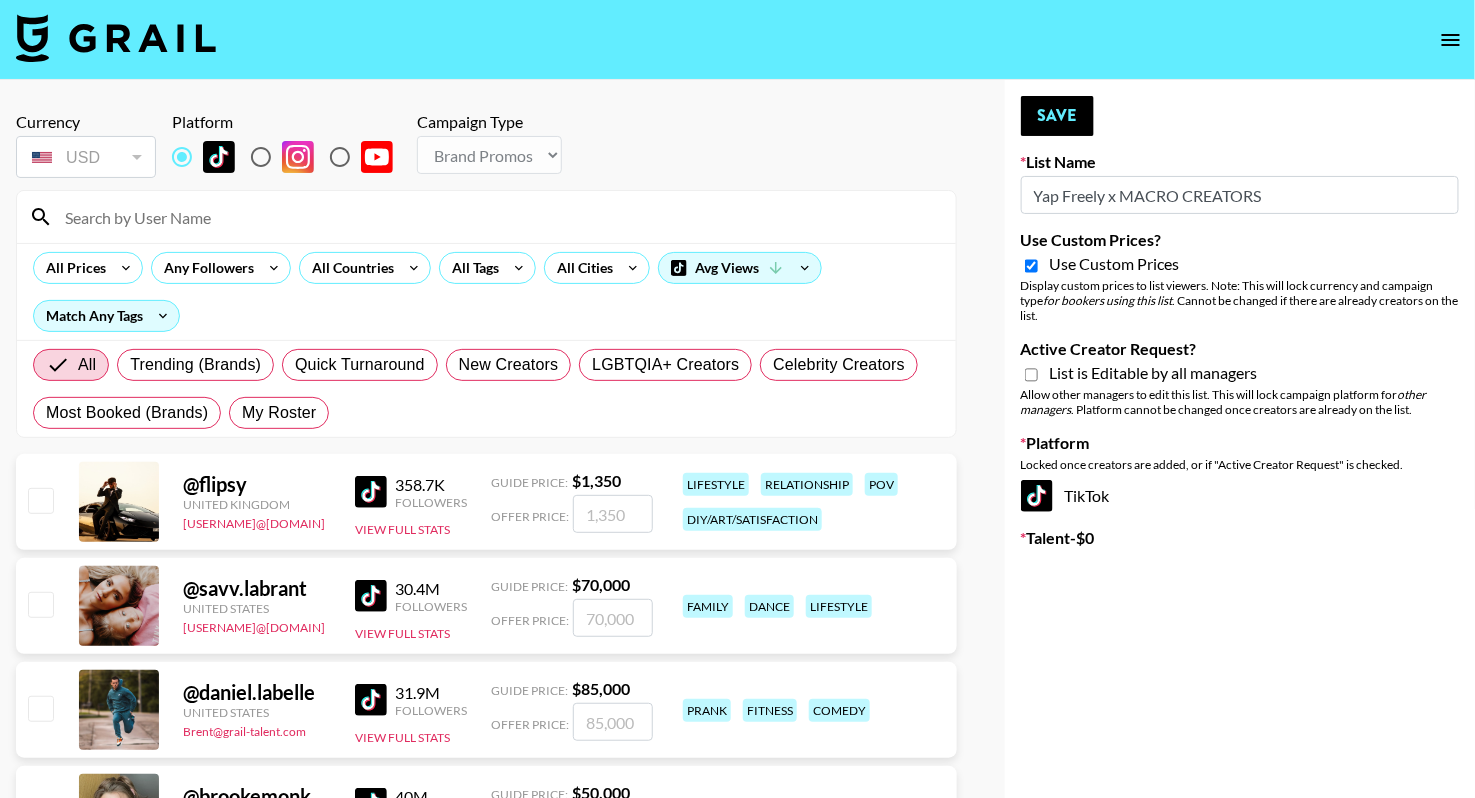 click on "Active Creator Request?" at bounding box center [1031, 375] 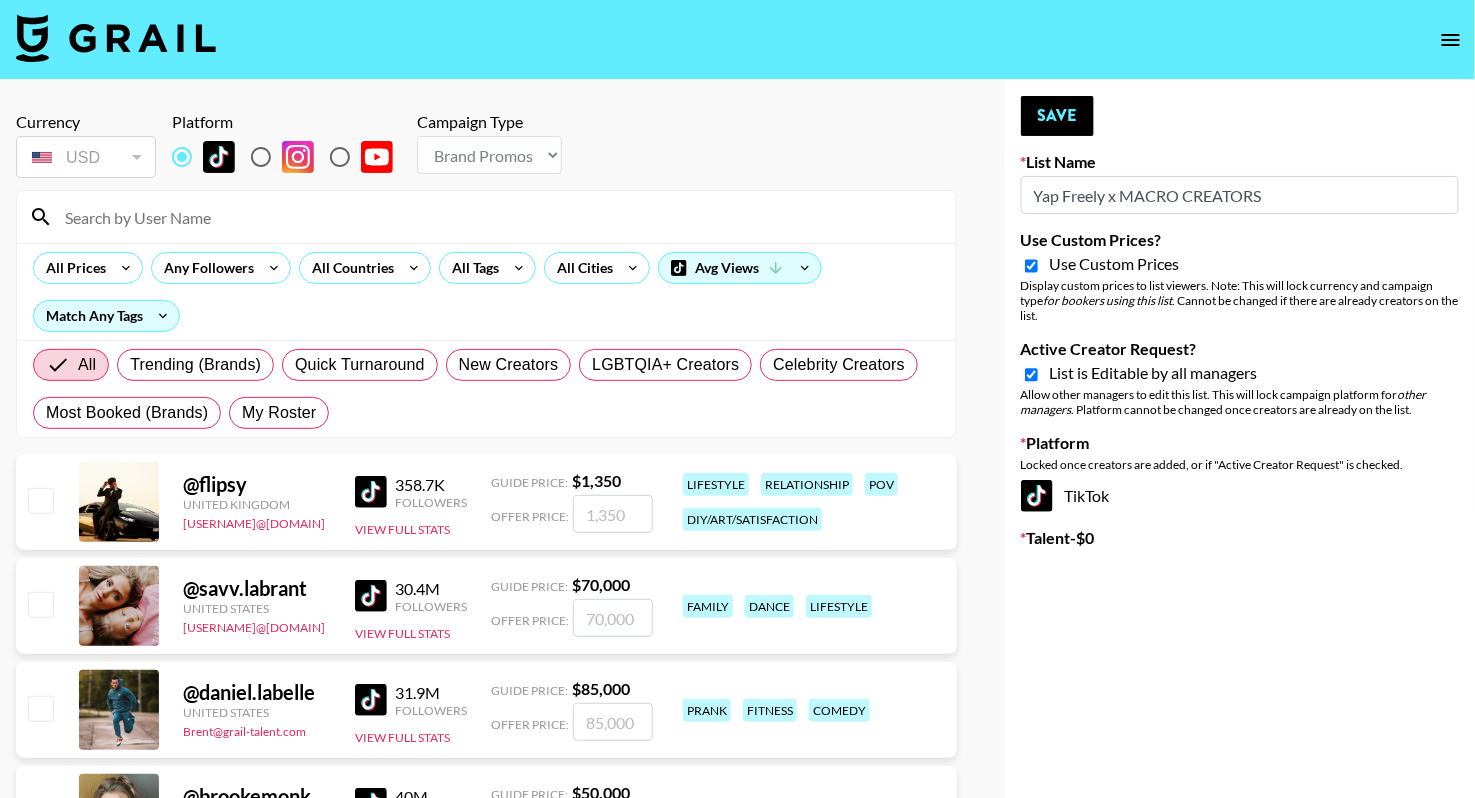 checkbox on "true" 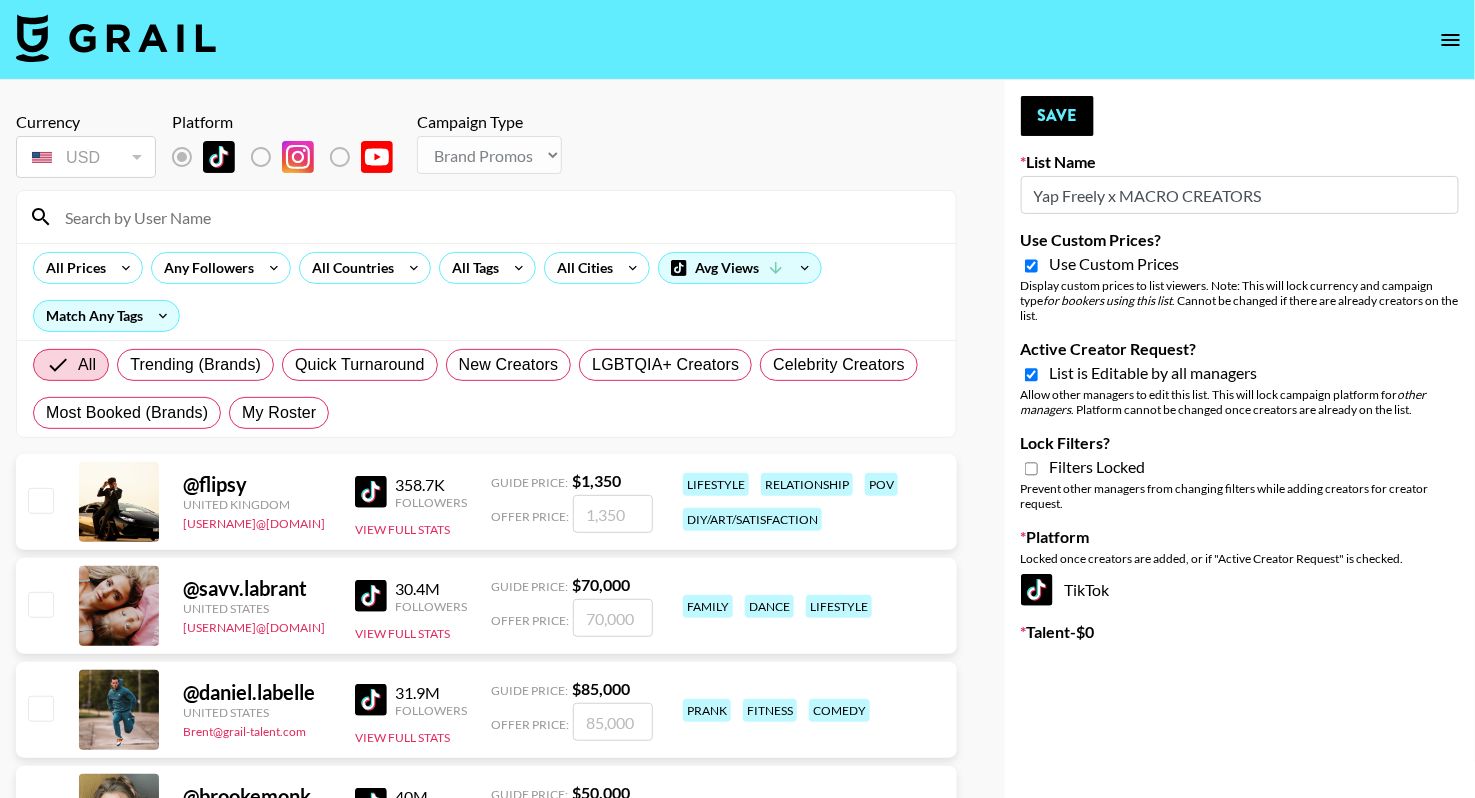 click on "All Prices Any Followers All Countries All Tags All Cities Avg Views Match Any Tags" at bounding box center (486, 291) 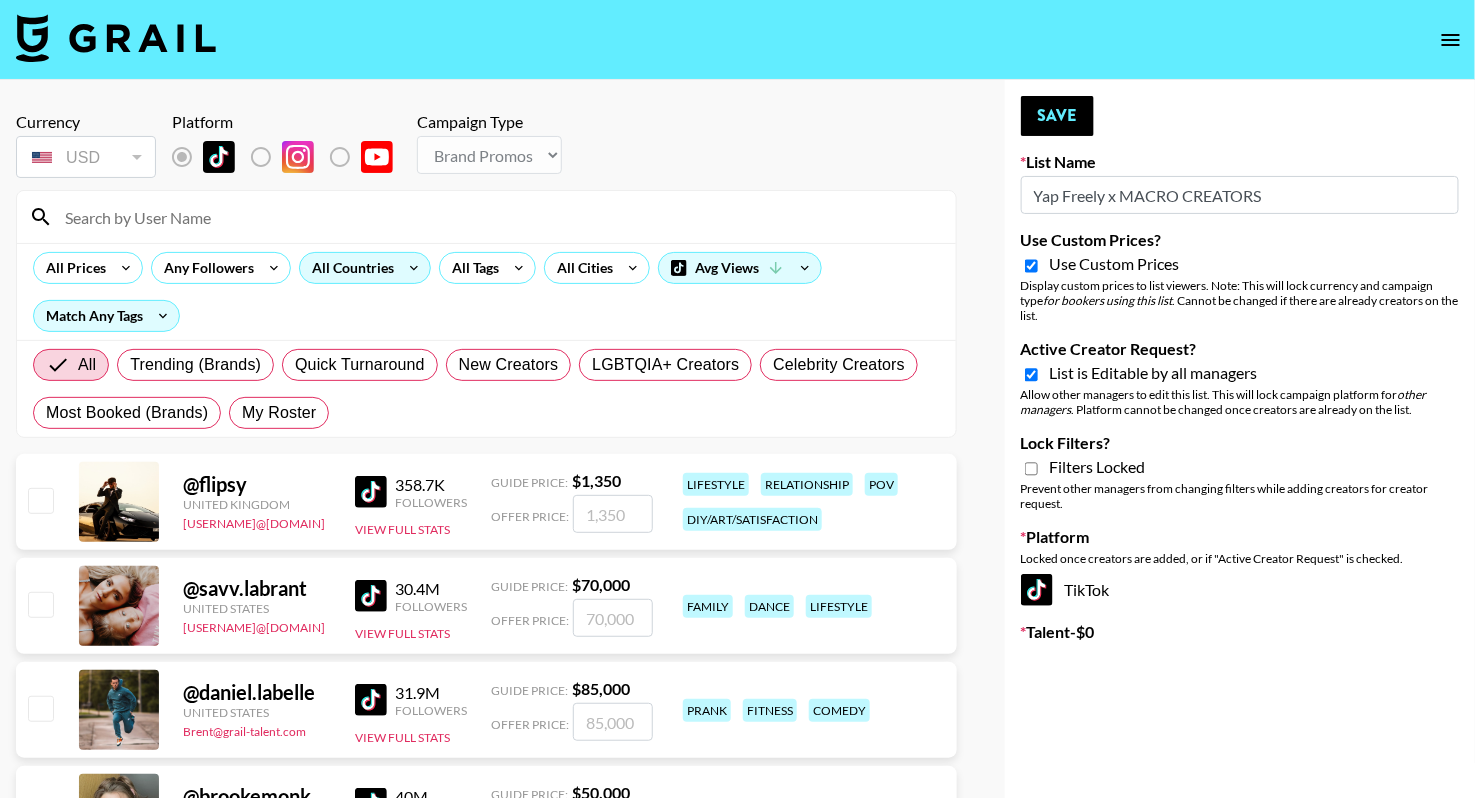 click on "All Countries" at bounding box center [349, 268] 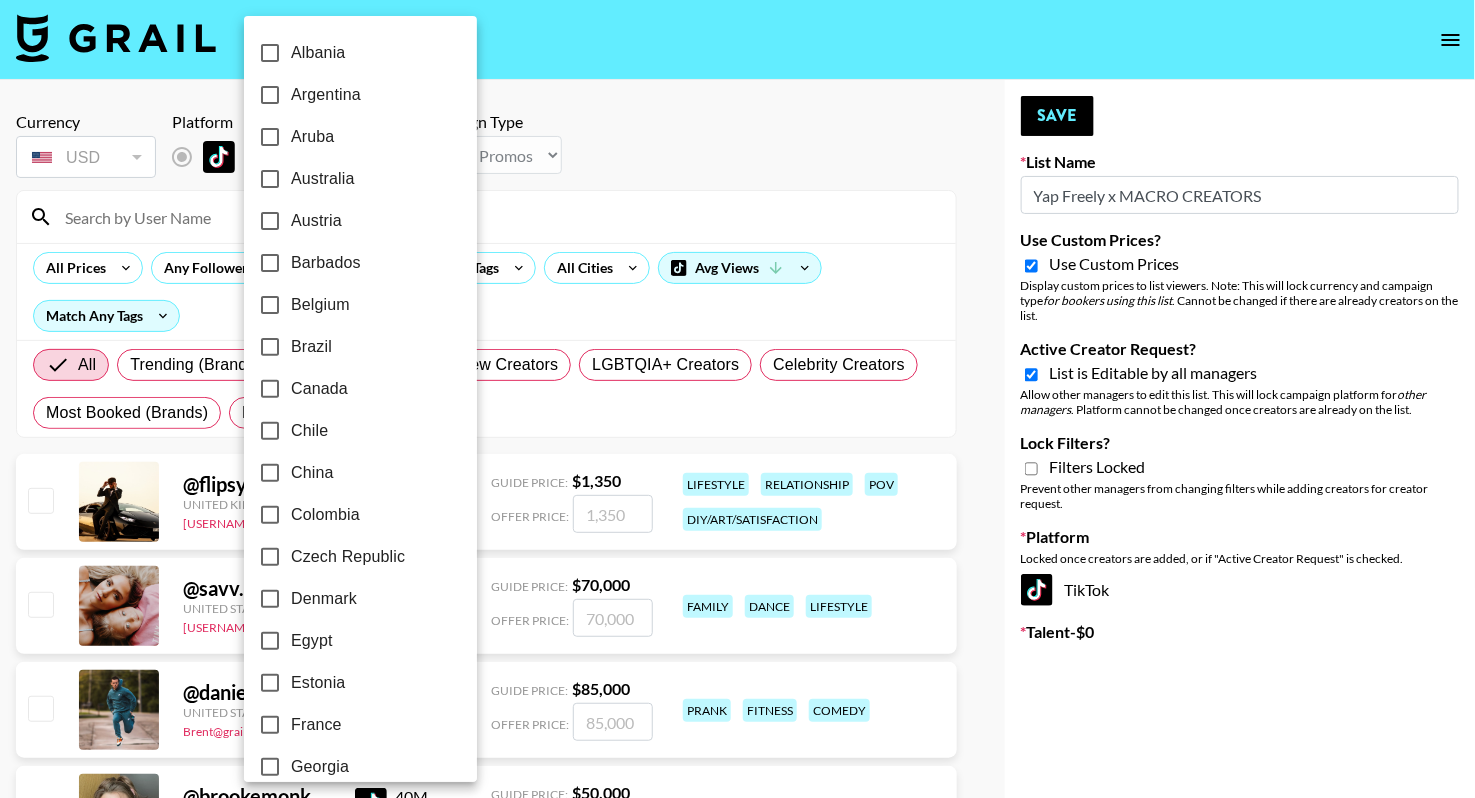 scroll, scrollTop: 1533, scrollLeft: 0, axis: vertical 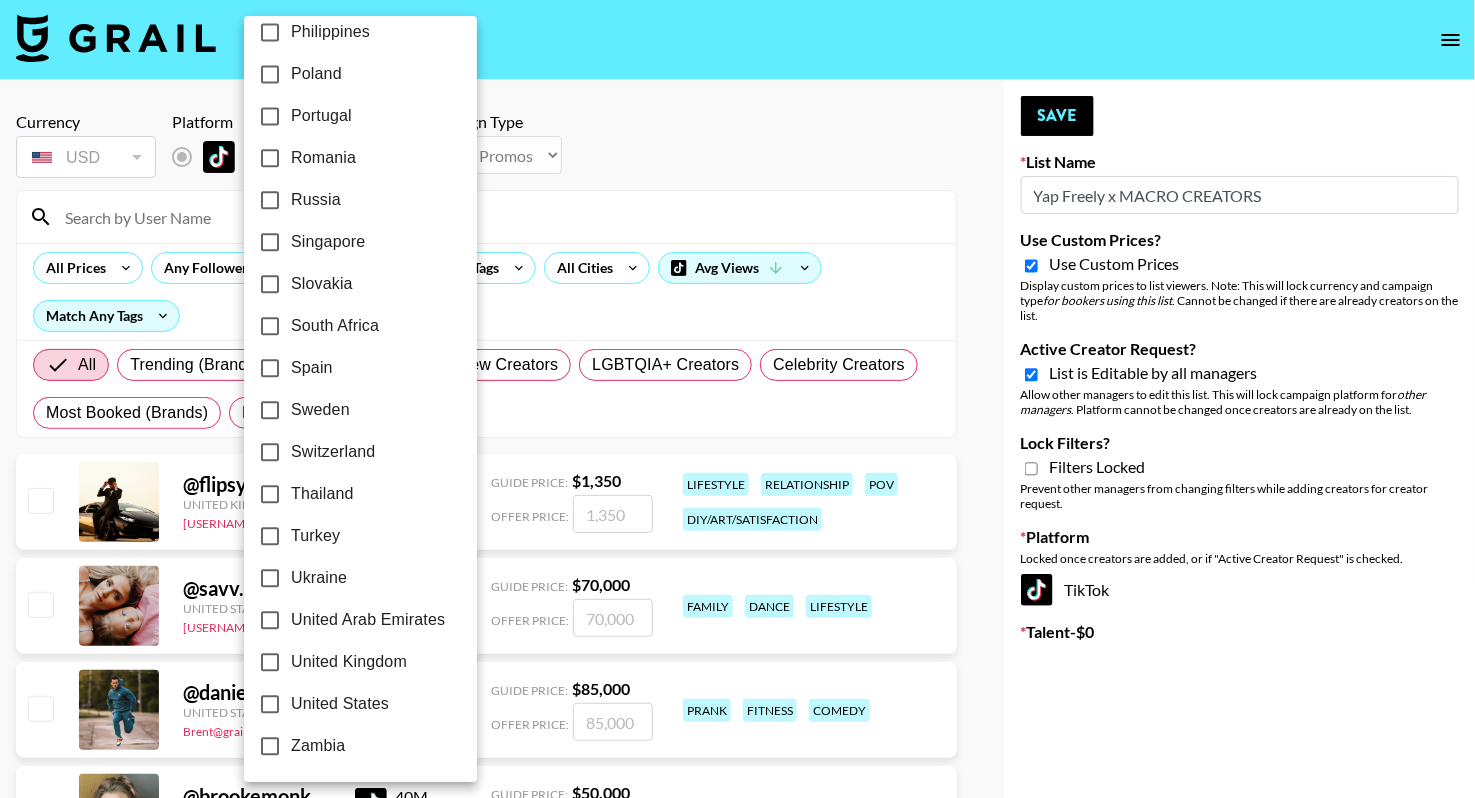 click on "United States" at bounding box center (340, 704) 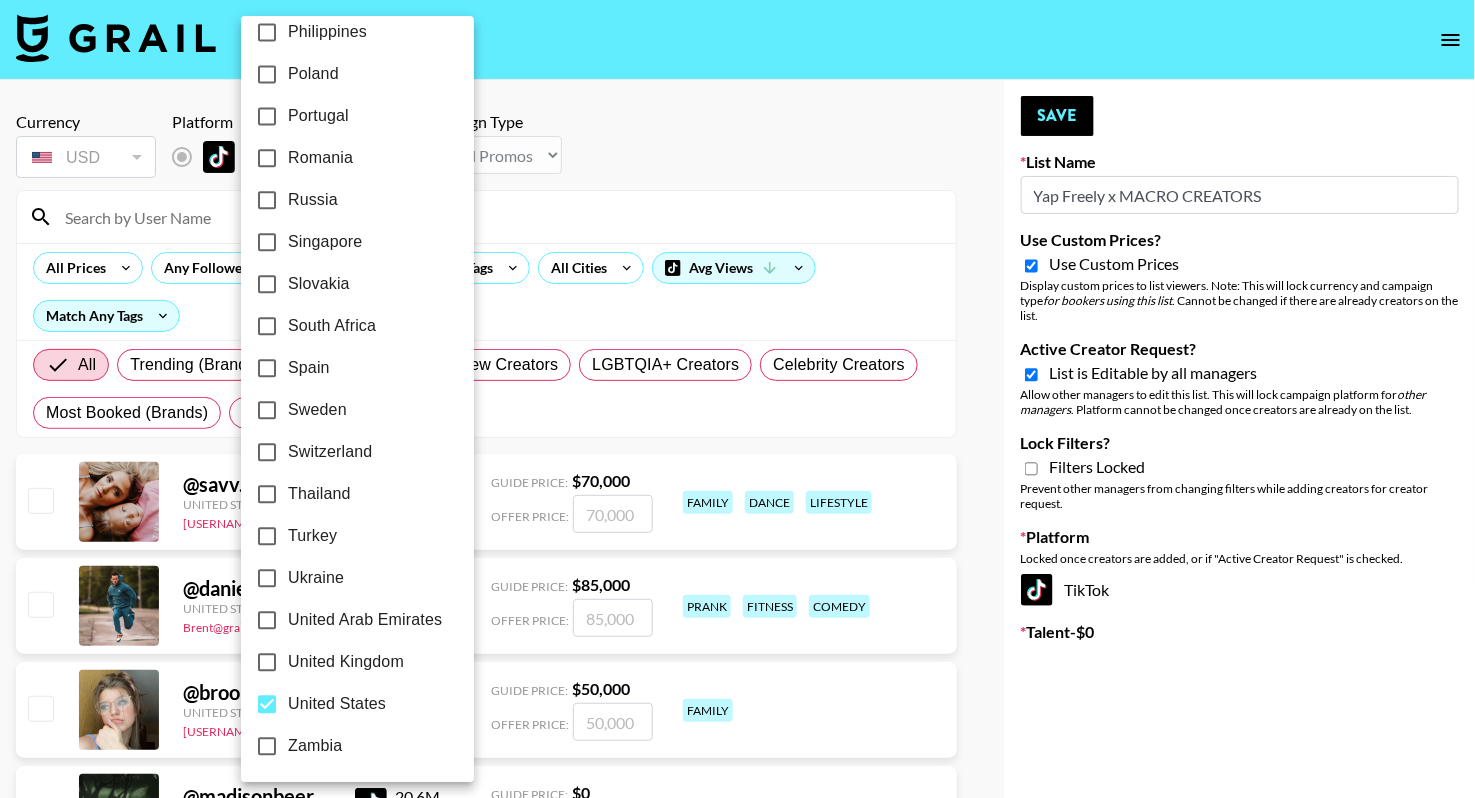 click at bounding box center [737, 399] 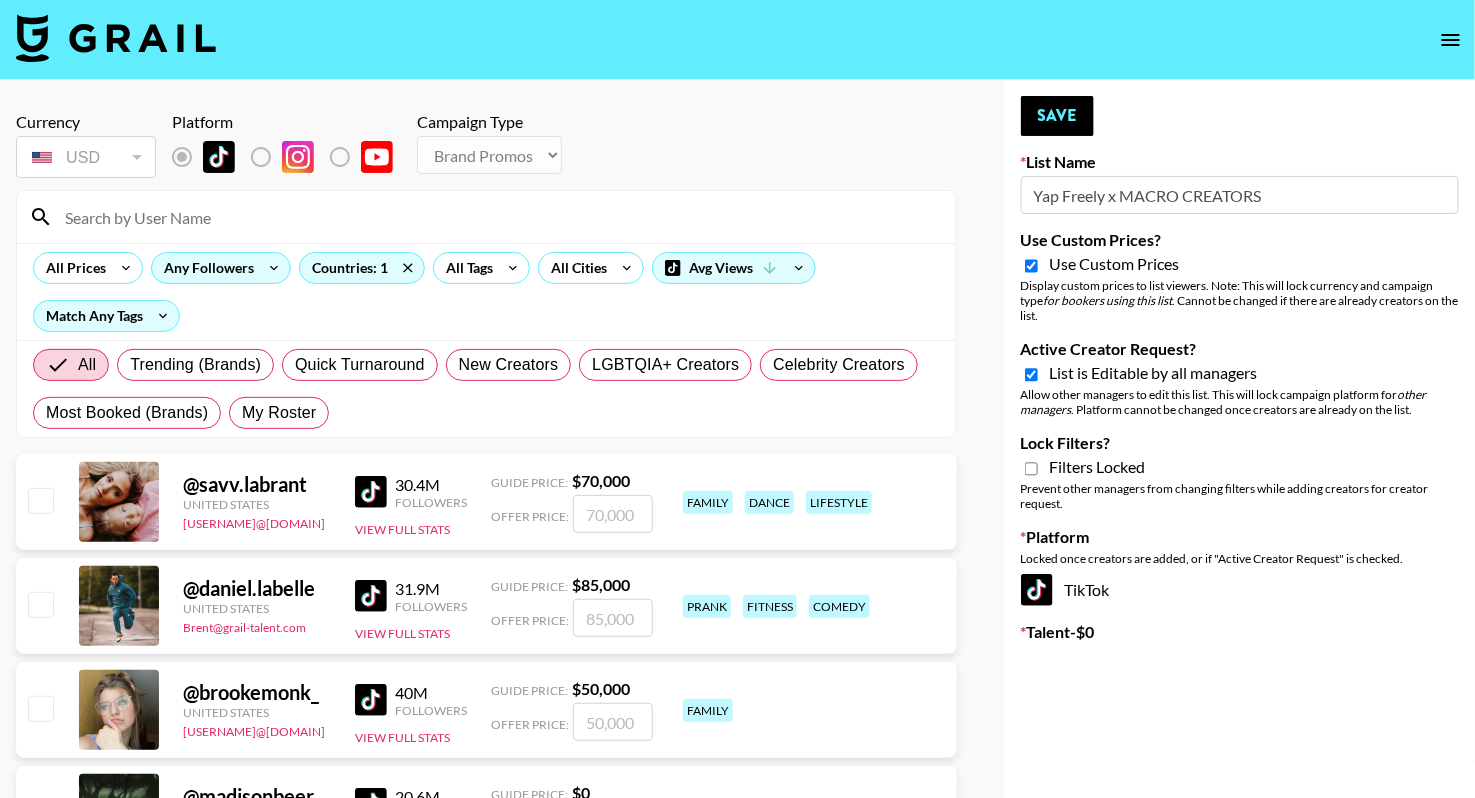 click 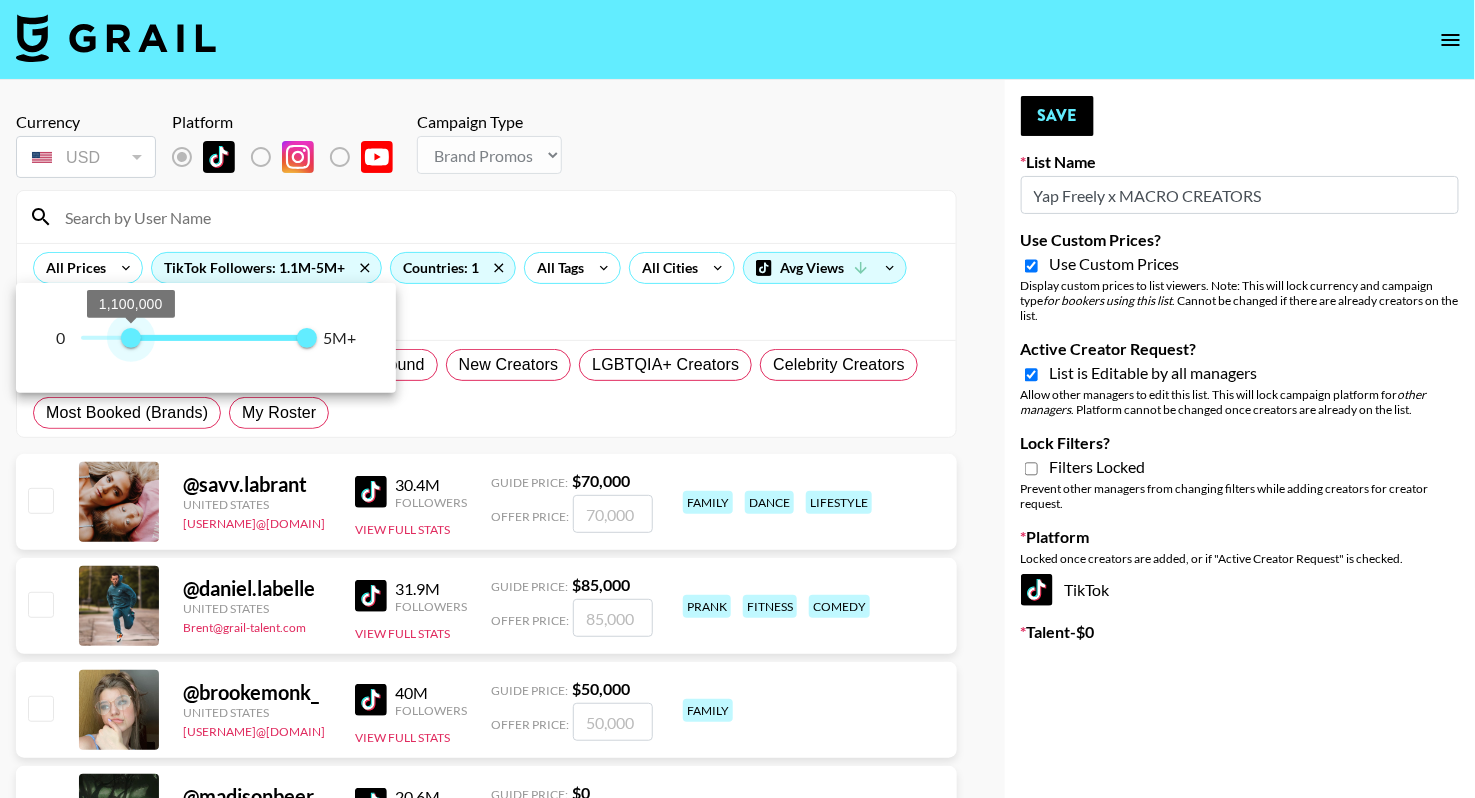 type on "1000000" 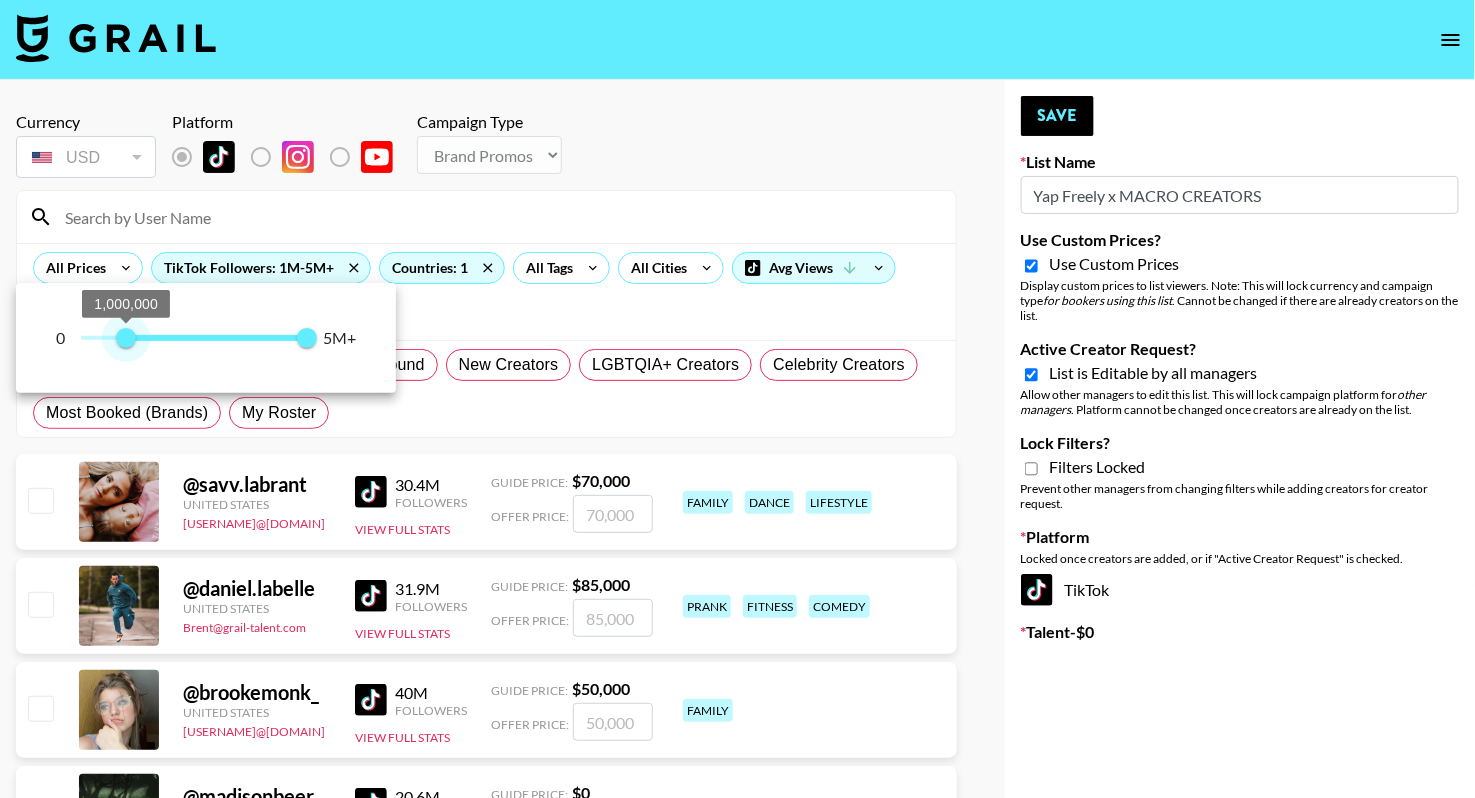 drag, startPoint x: 86, startPoint y: 345, endPoint x: 127, endPoint y: 330, distance: 43.65776 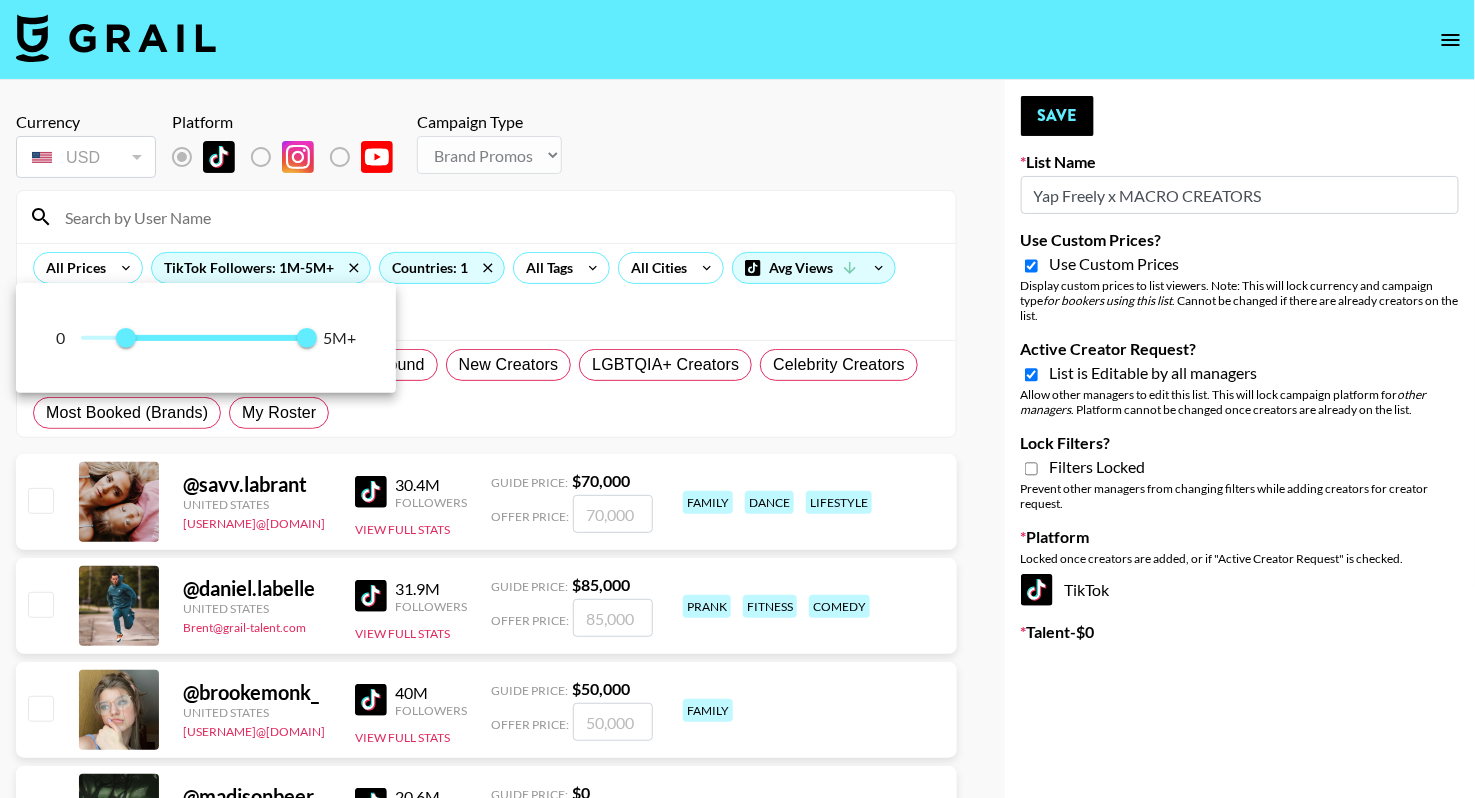 click at bounding box center [737, 399] 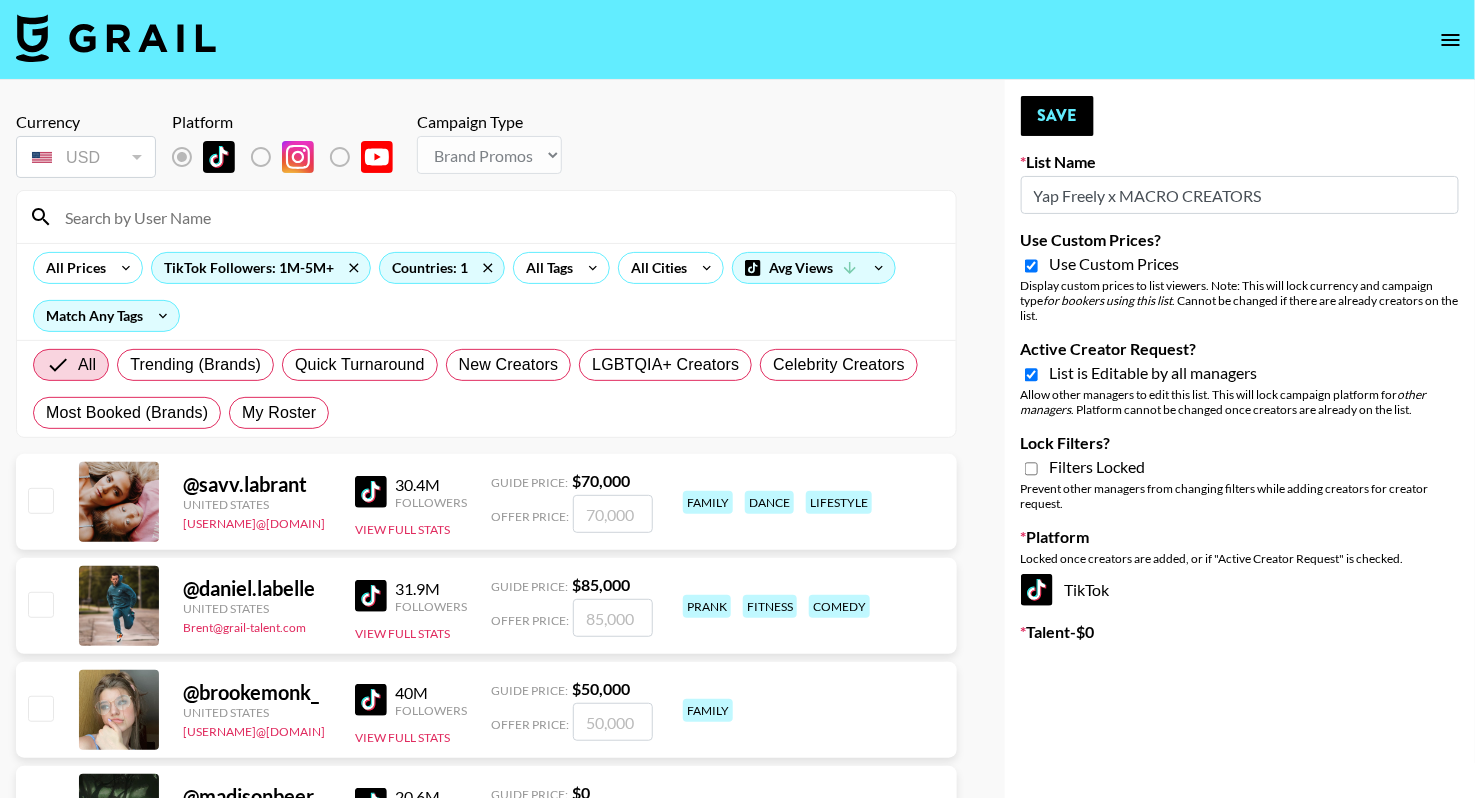 click on "TikTok Followers: 1M-5M+" at bounding box center (261, 268) 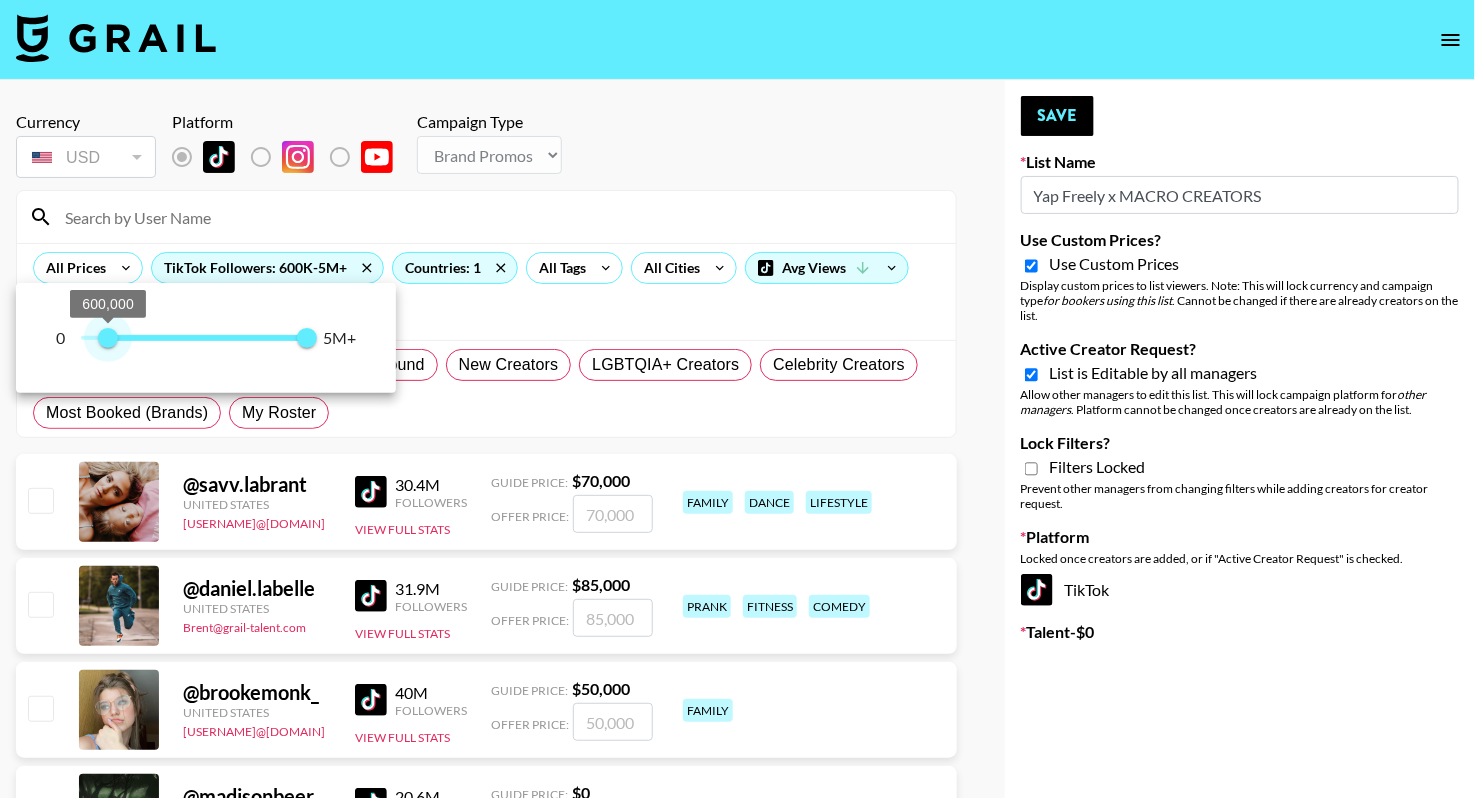 type on "700000" 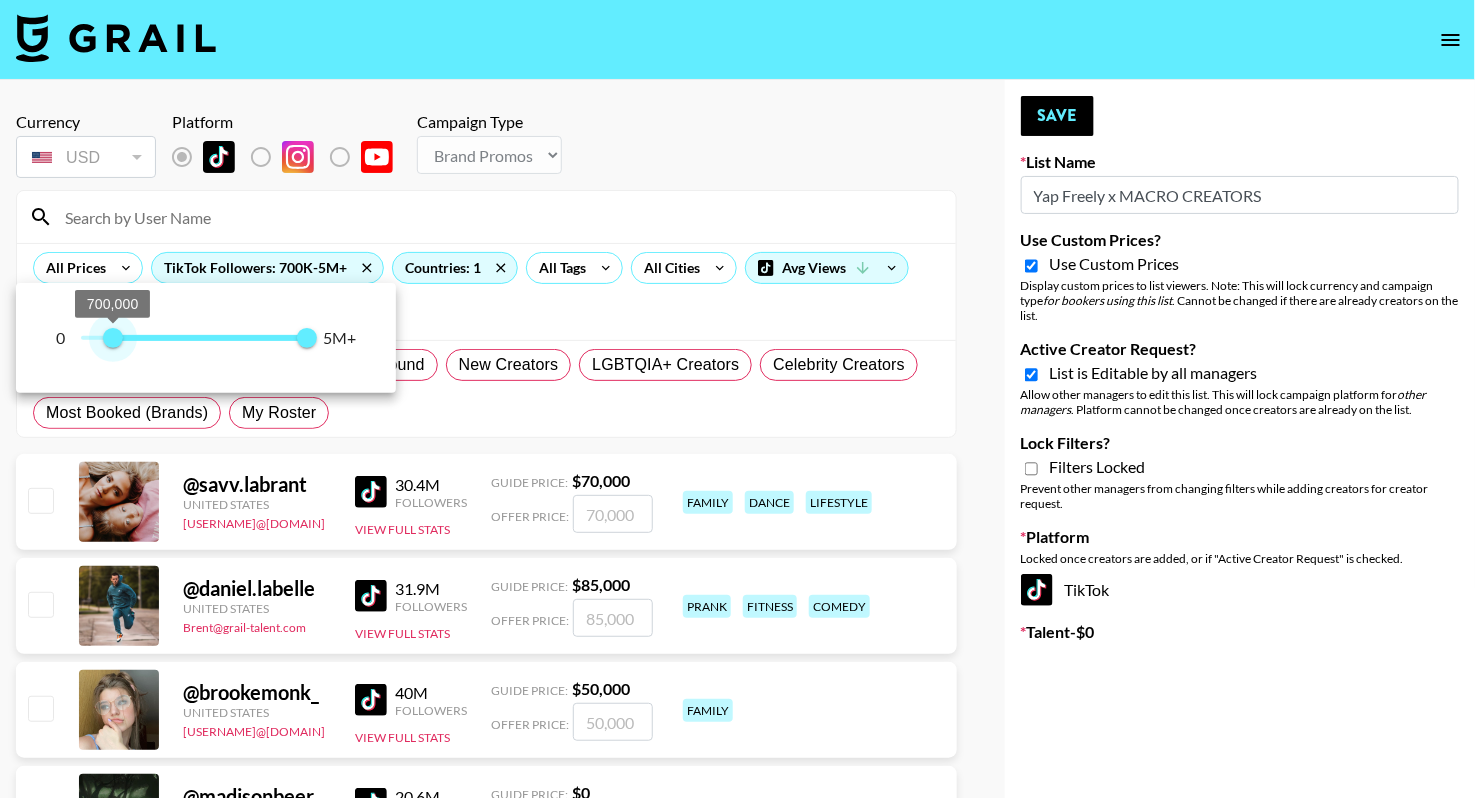 click on "700,000" at bounding box center (113, 338) 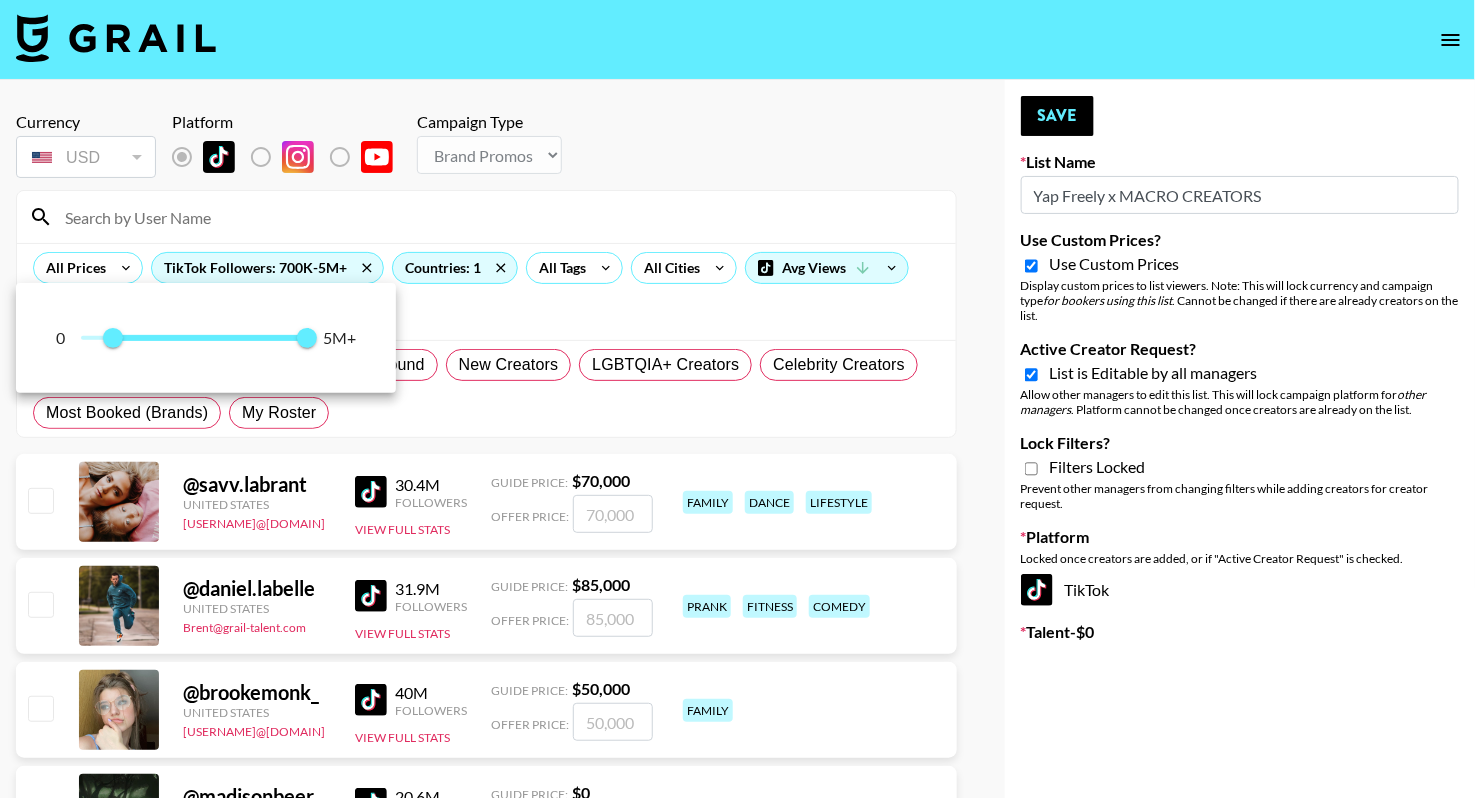 click at bounding box center [737, 399] 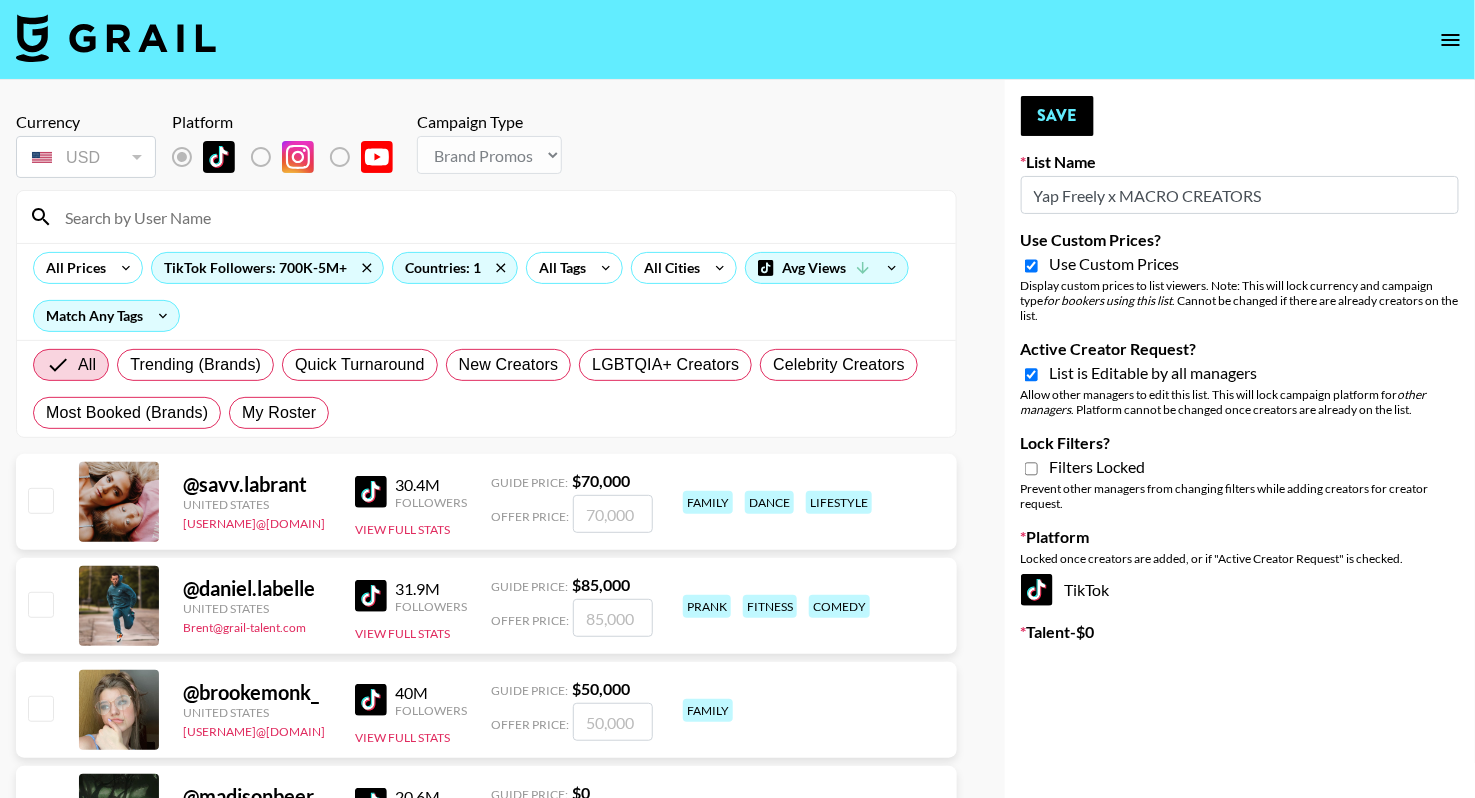click on "Lock Filters?" at bounding box center [1031, 469] 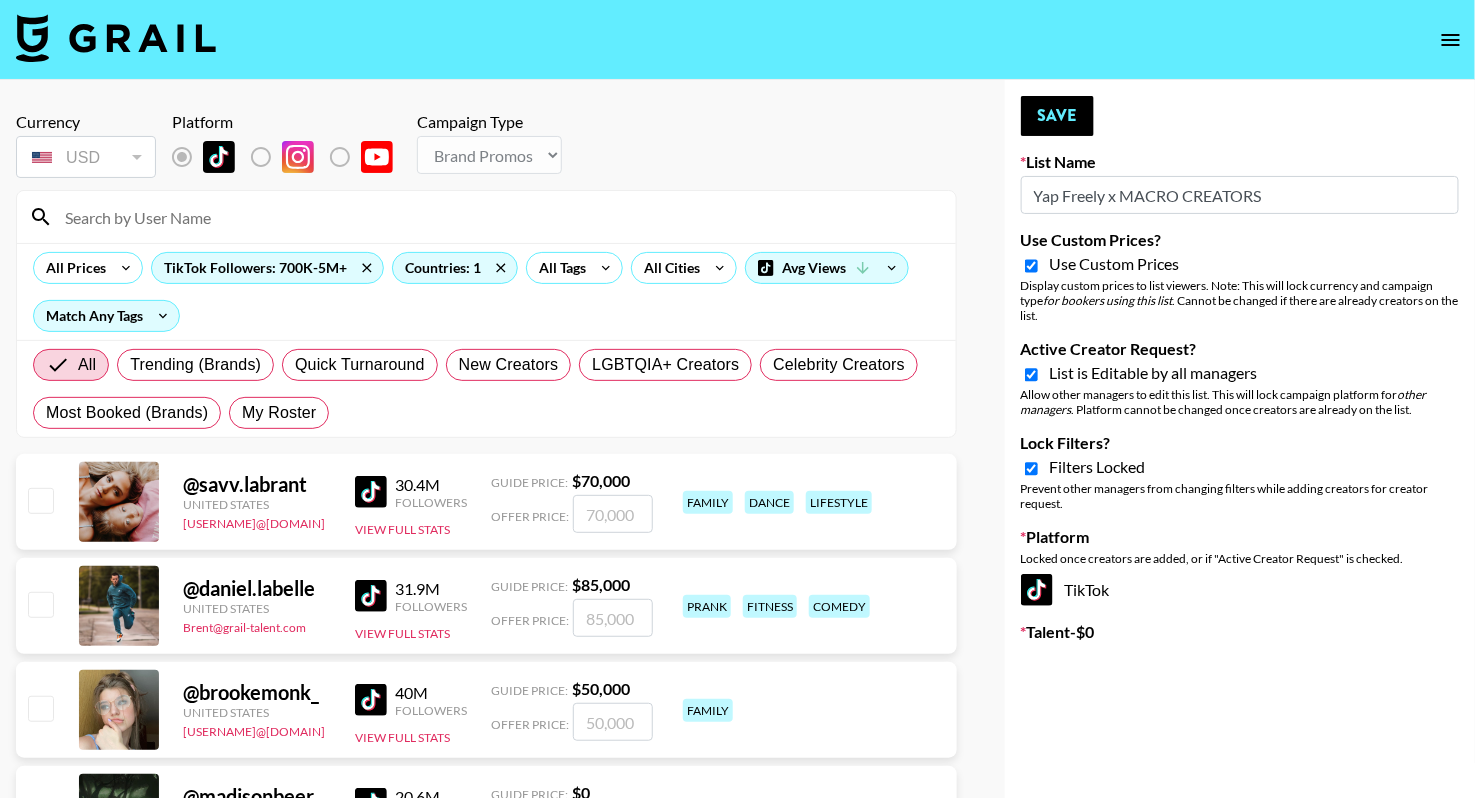 checkbox on "true" 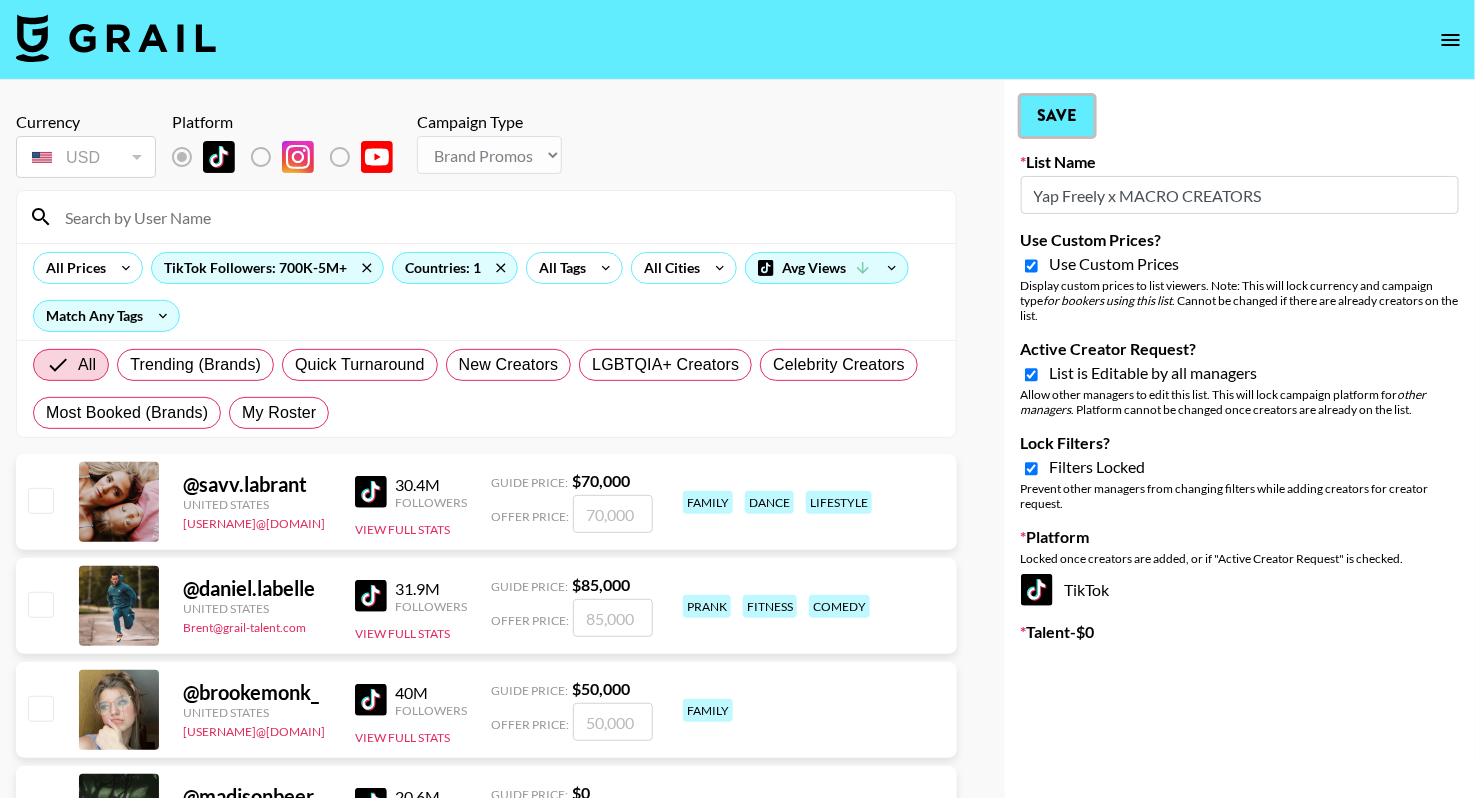 click on "Save" at bounding box center (1057, 116) 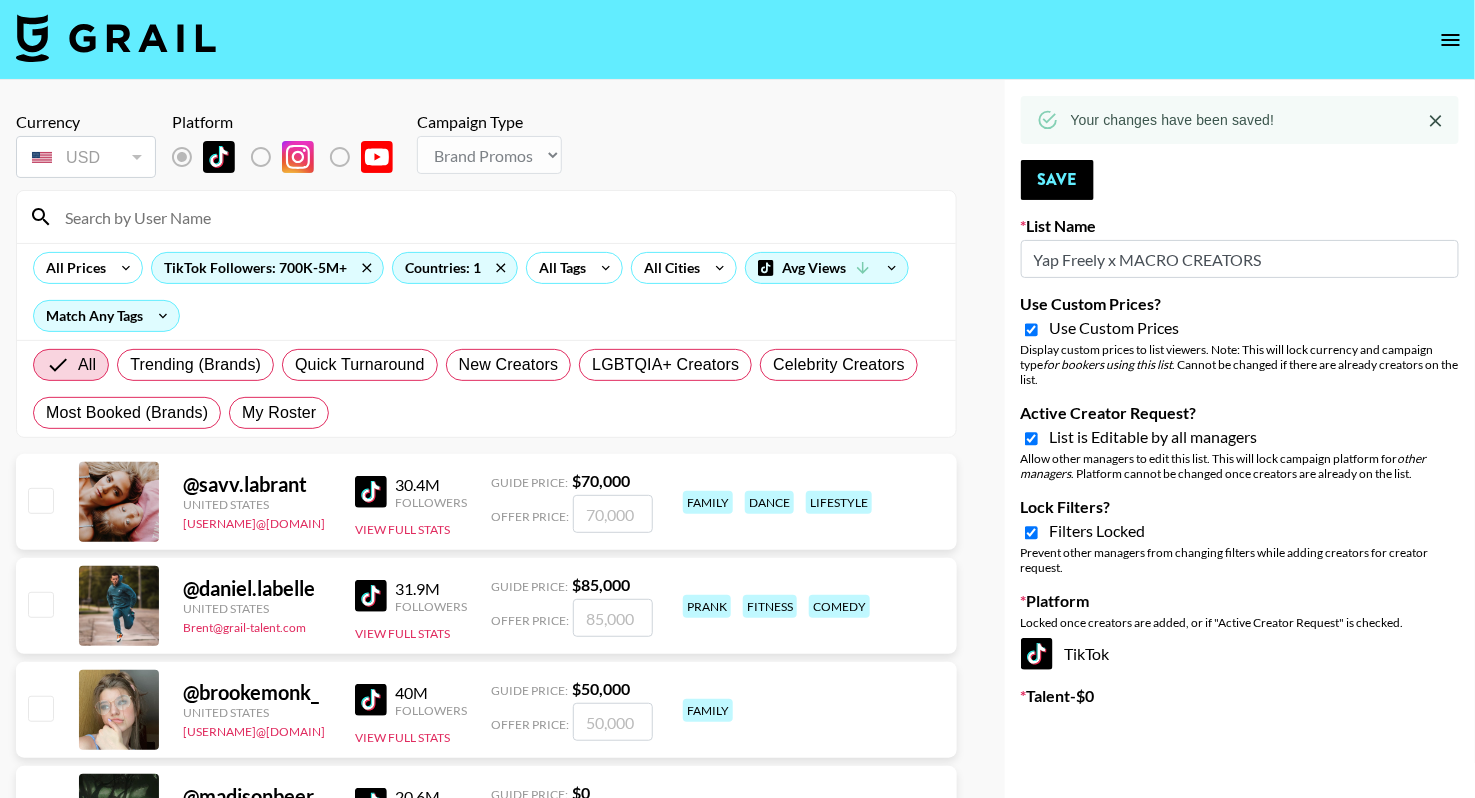 click on "All Prices TikTok Followers: 700K-5M+ Countries: 1 All Tags All Cities Avg Views Match Any Tags" at bounding box center (486, 291) 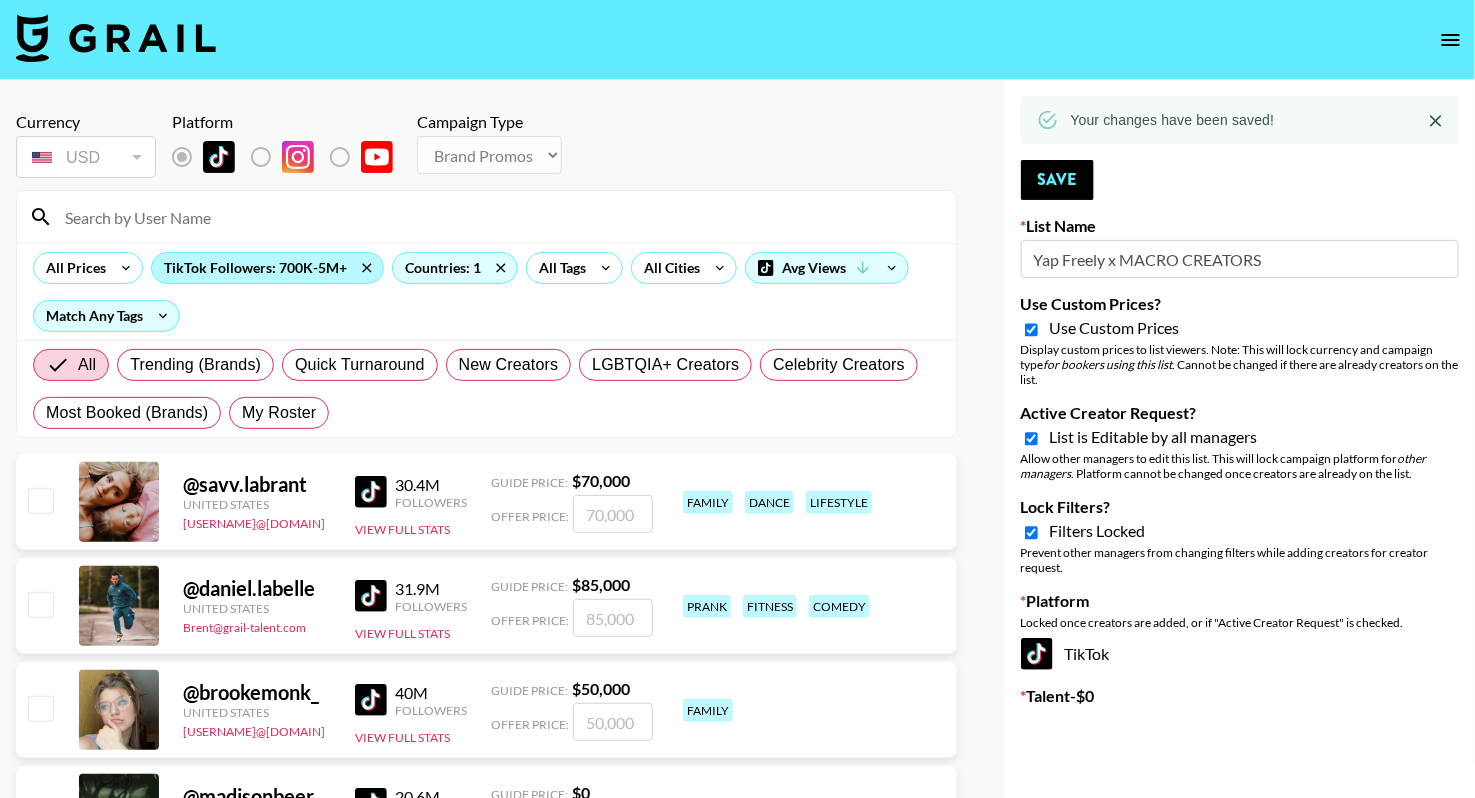 click on "TikTok Followers: 700K-5M+" at bounding box center (267, 268) 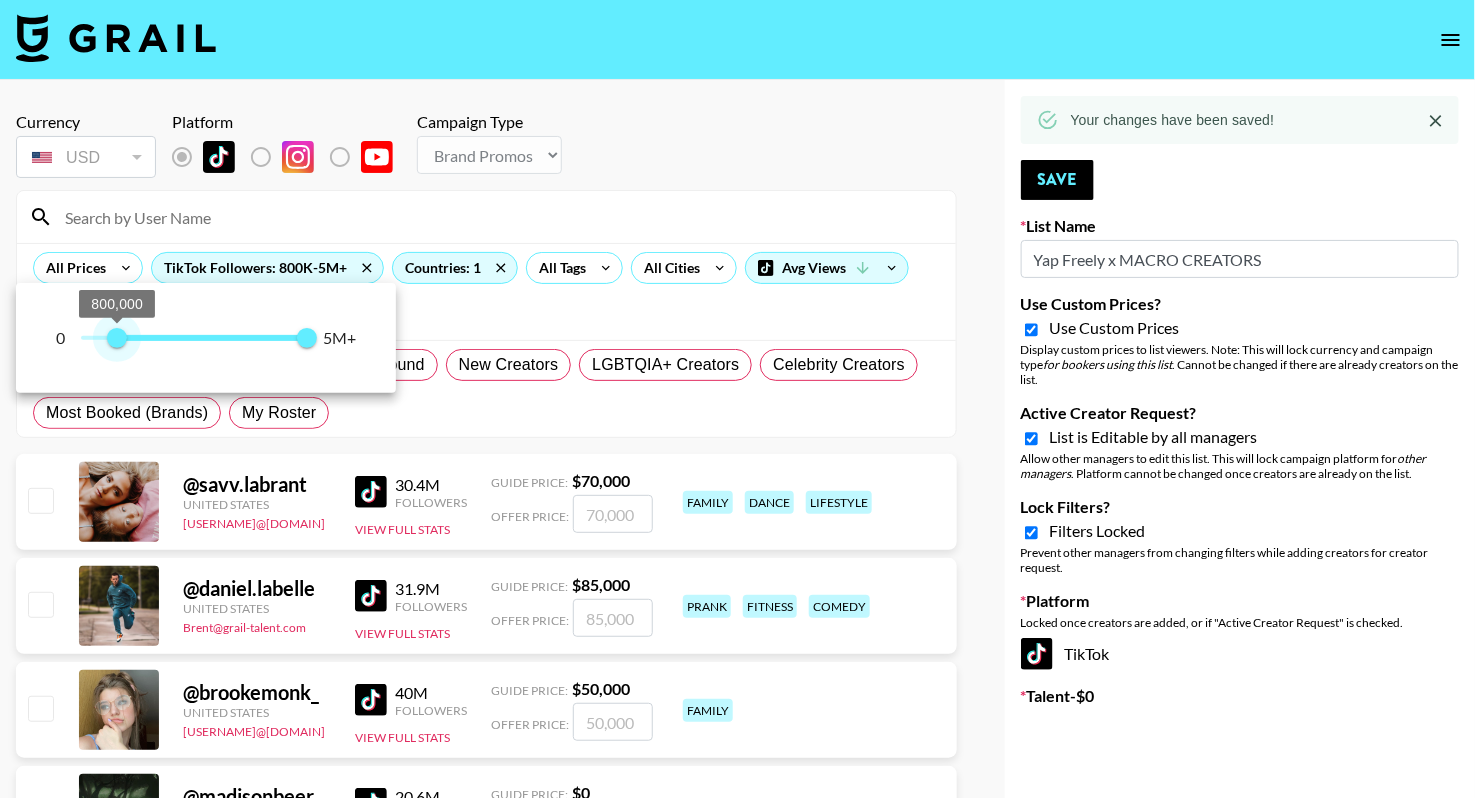 click on "800,000" at bounding box center [117, 338] 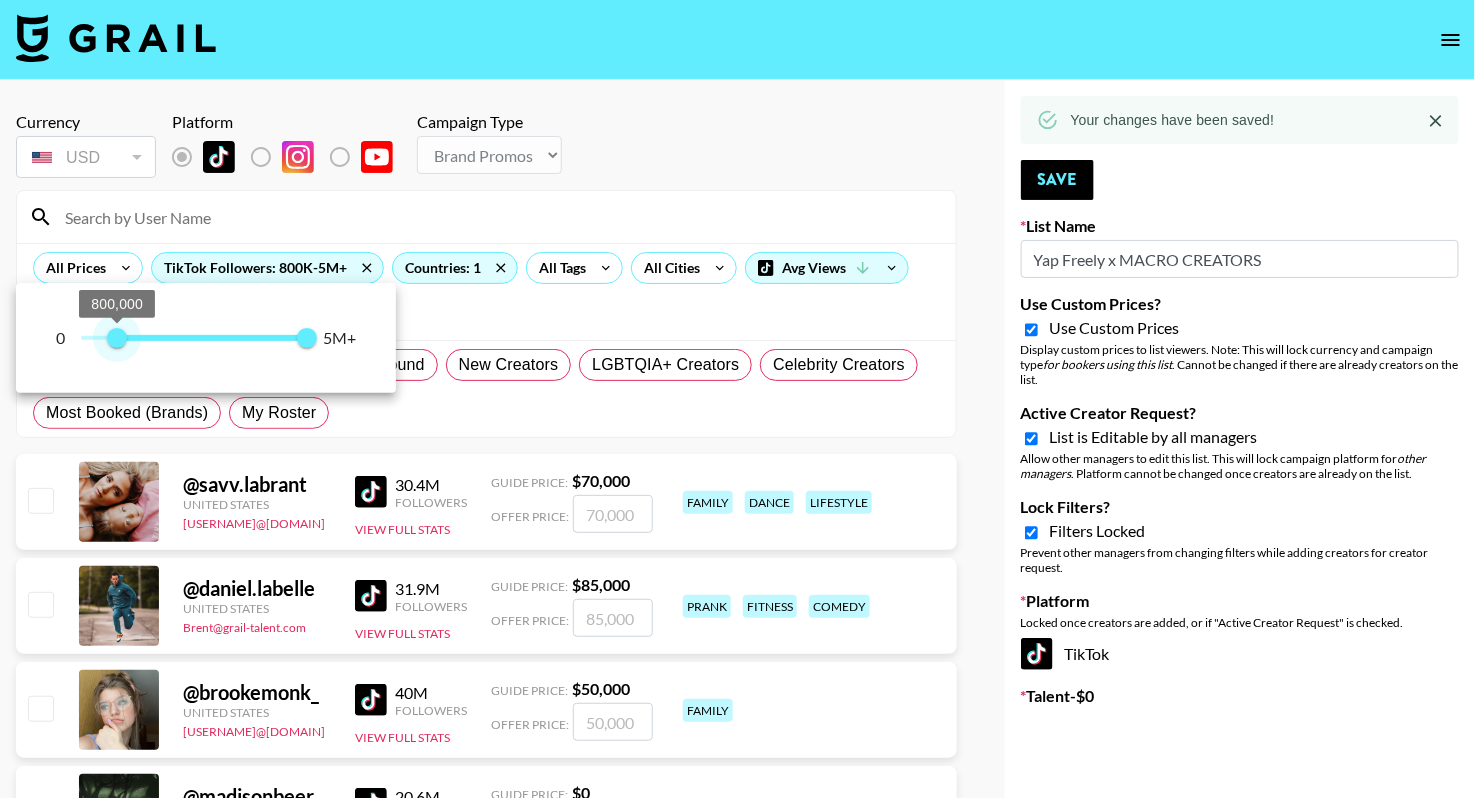 type on "900000" 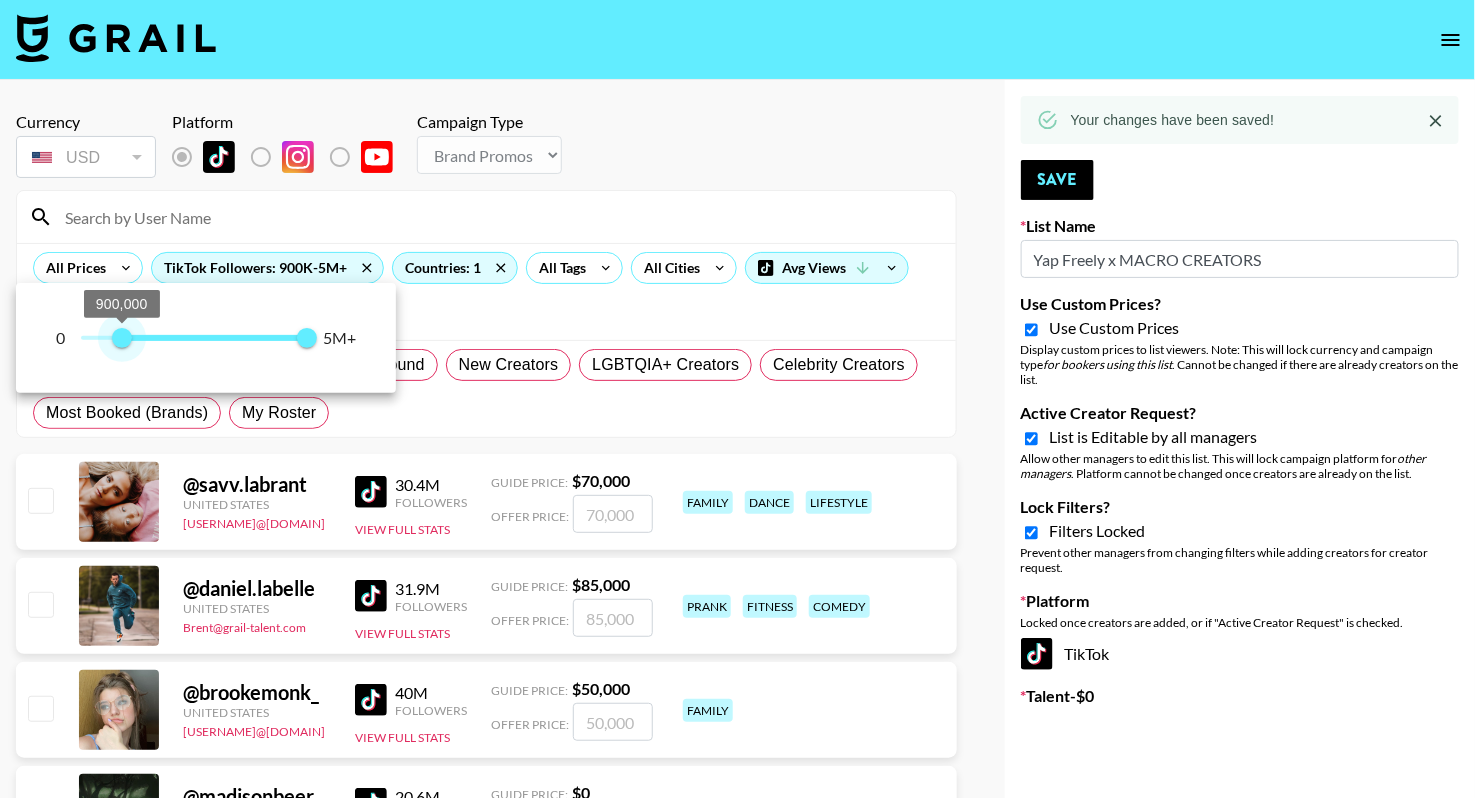 click on "900,000" at bounding box center (122, 338) 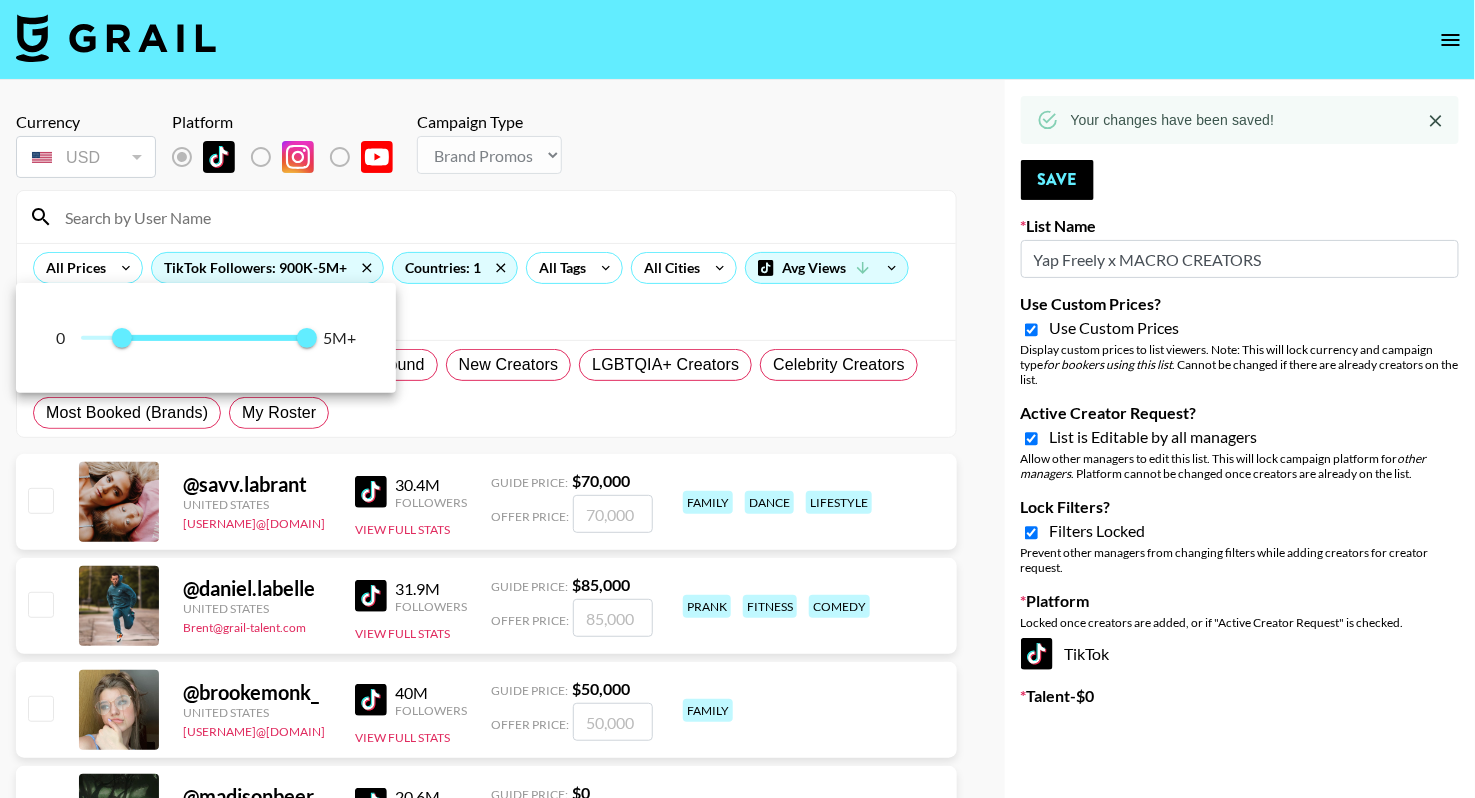 click at bounding box center (737, 399) 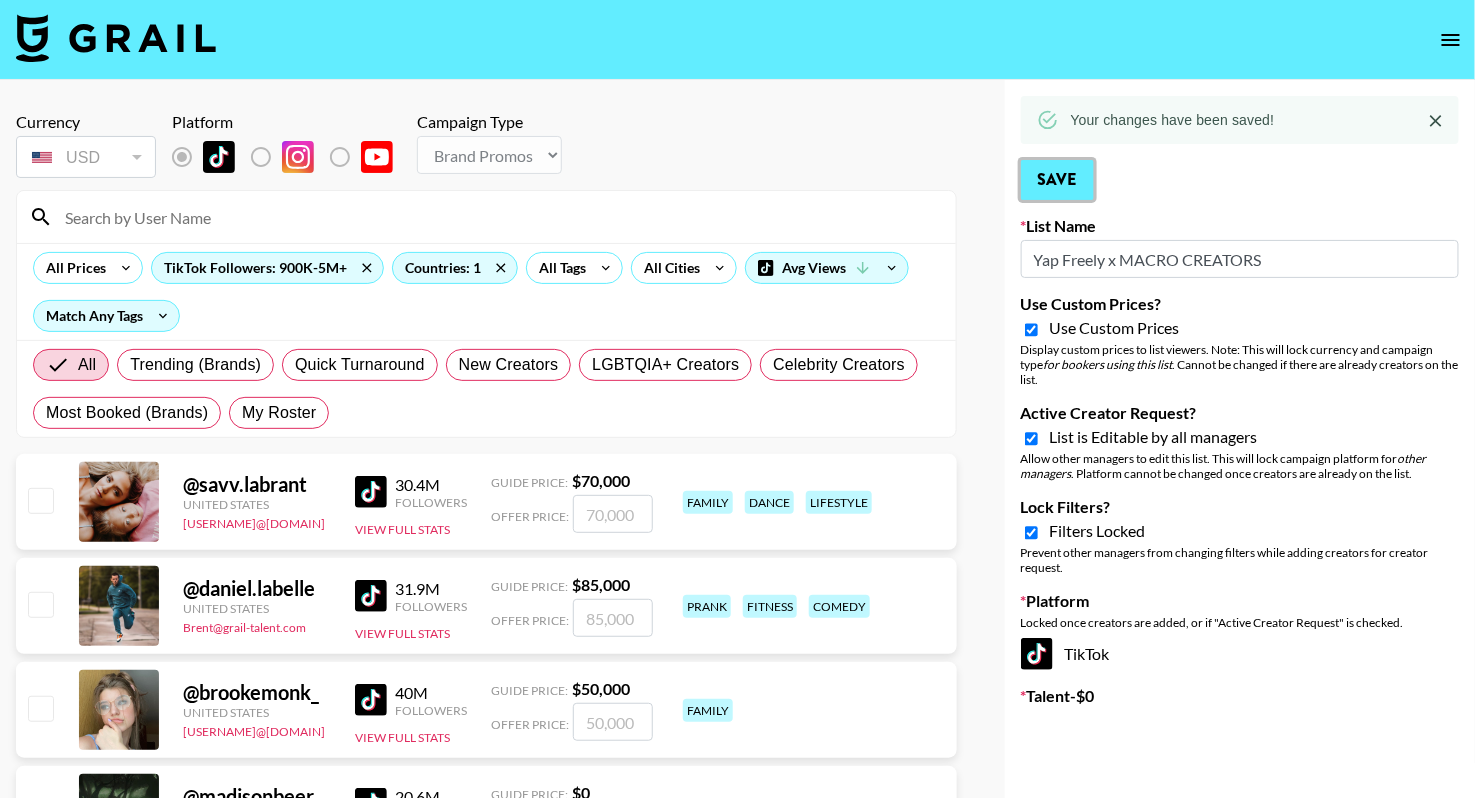 click on "Save" at bounding box center [1057, 180] 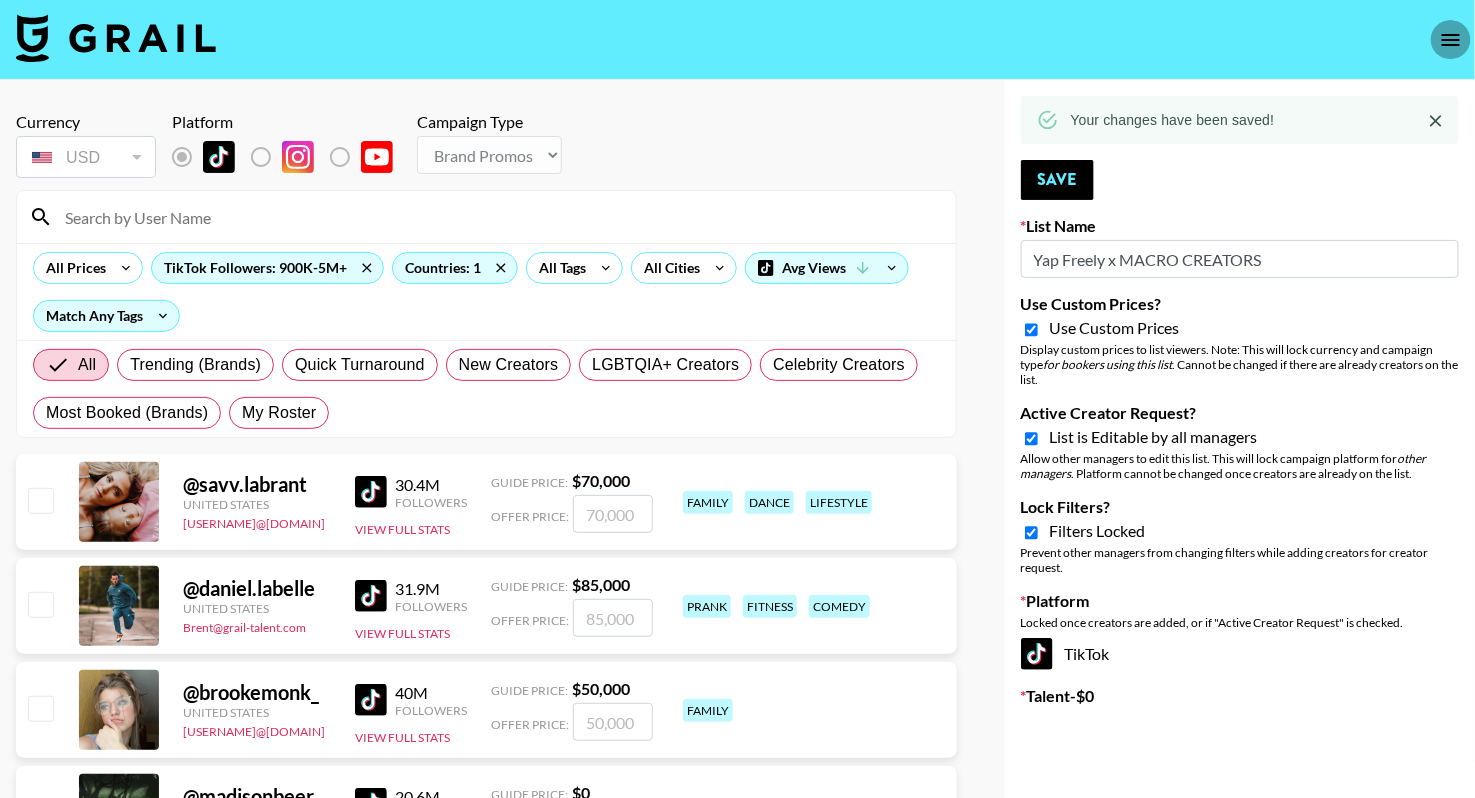 click 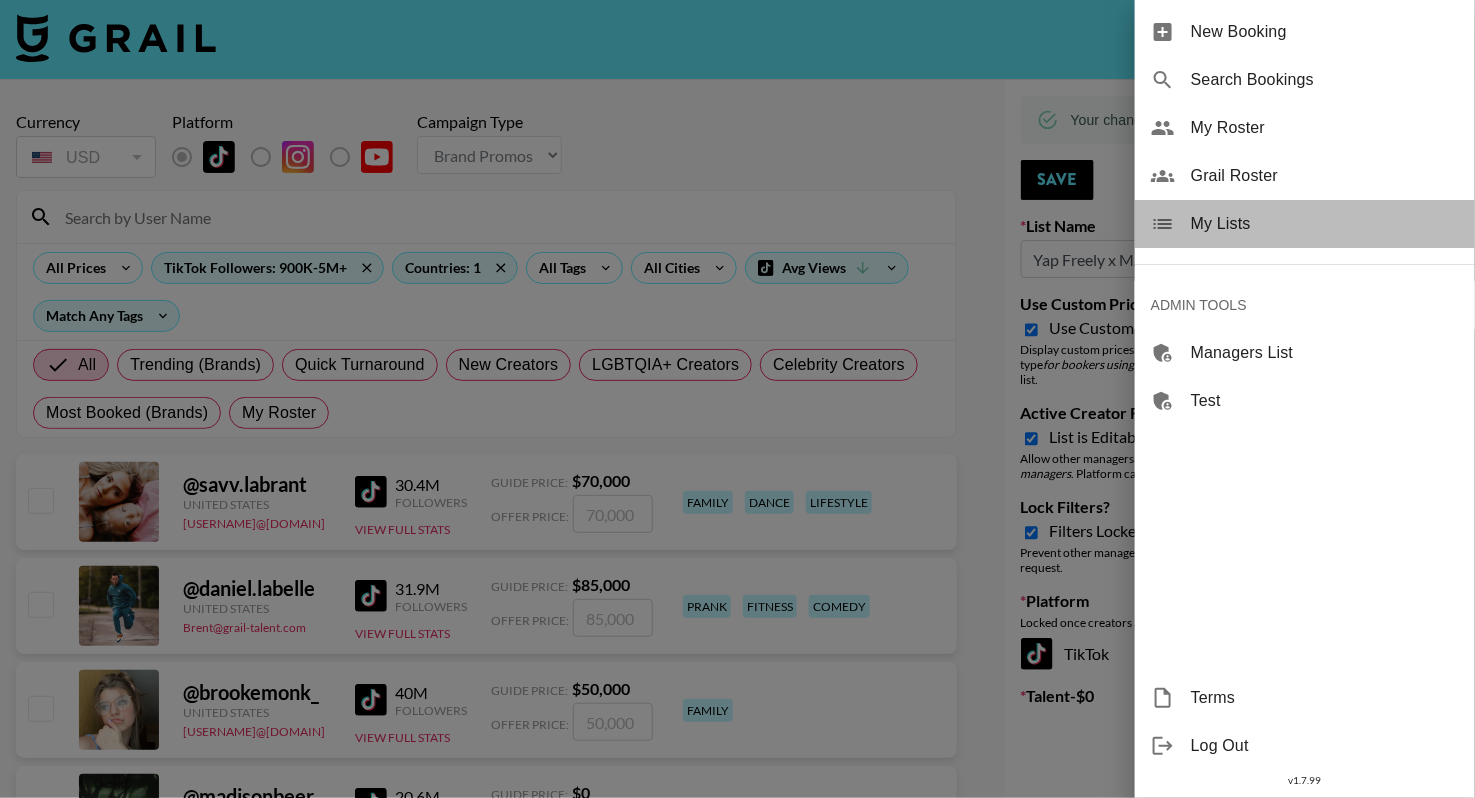 click on "My Lists" at bounding box center [1325, 224] 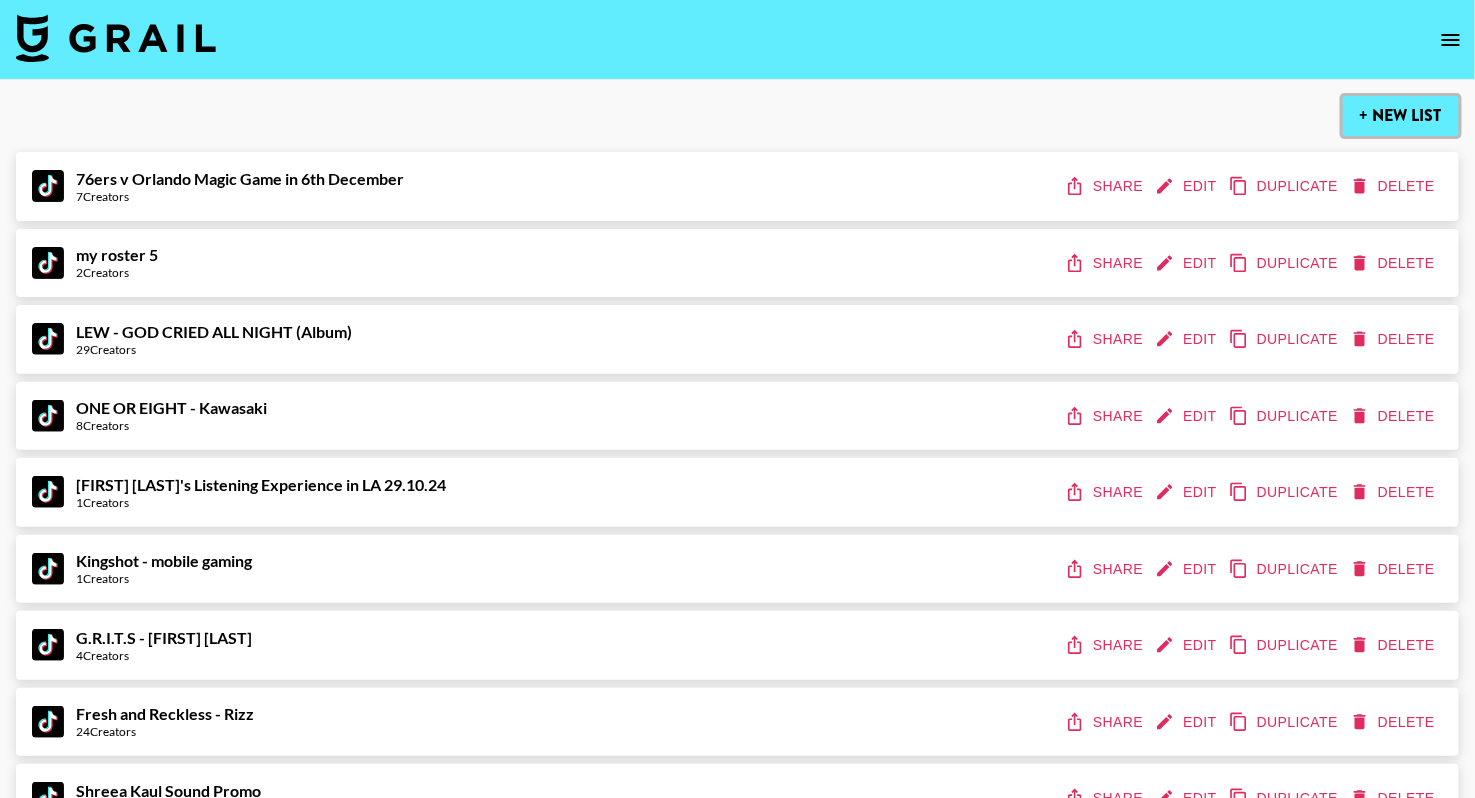 click on "+ New List" at bounding box center [1401, 116] 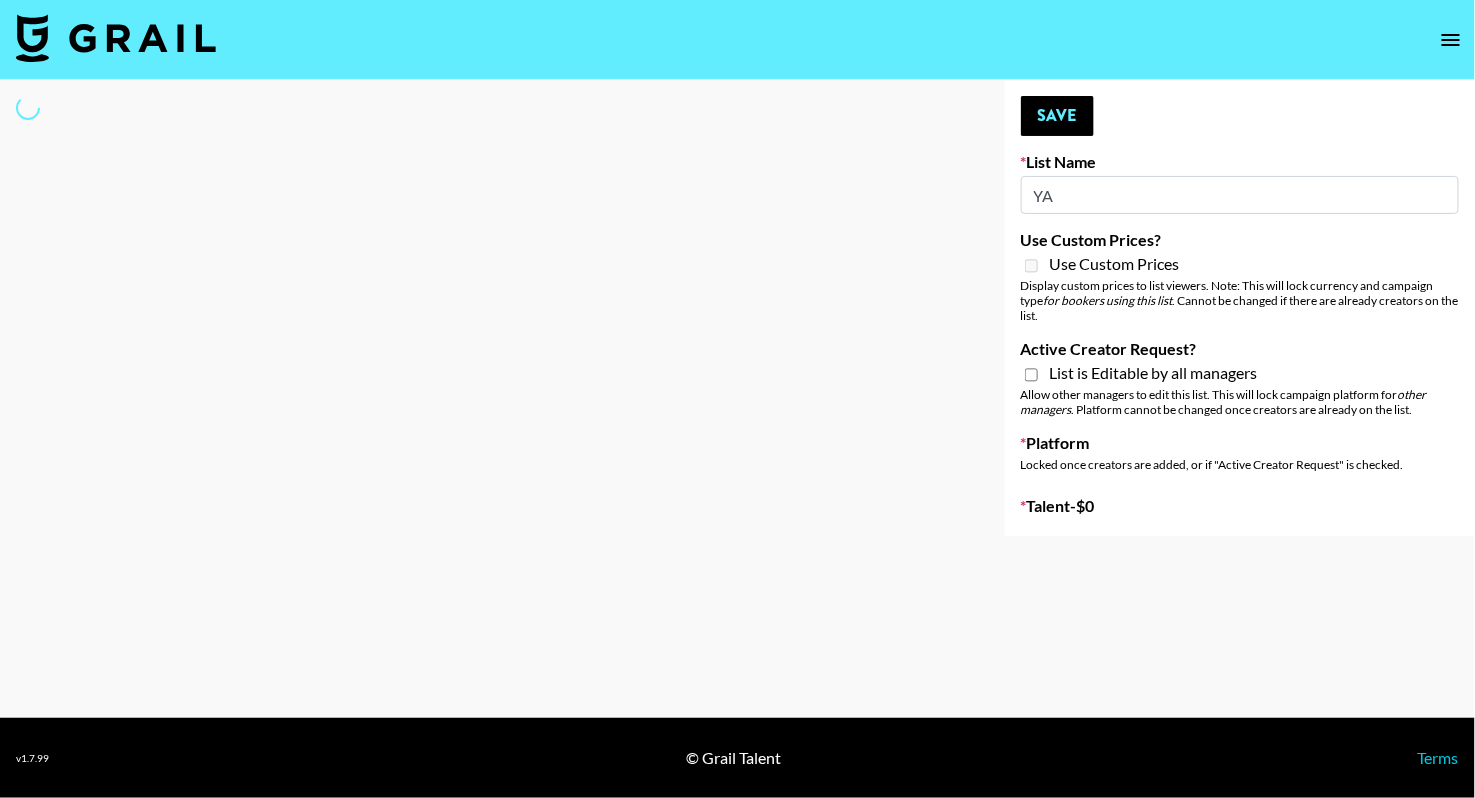 type on "YAB" 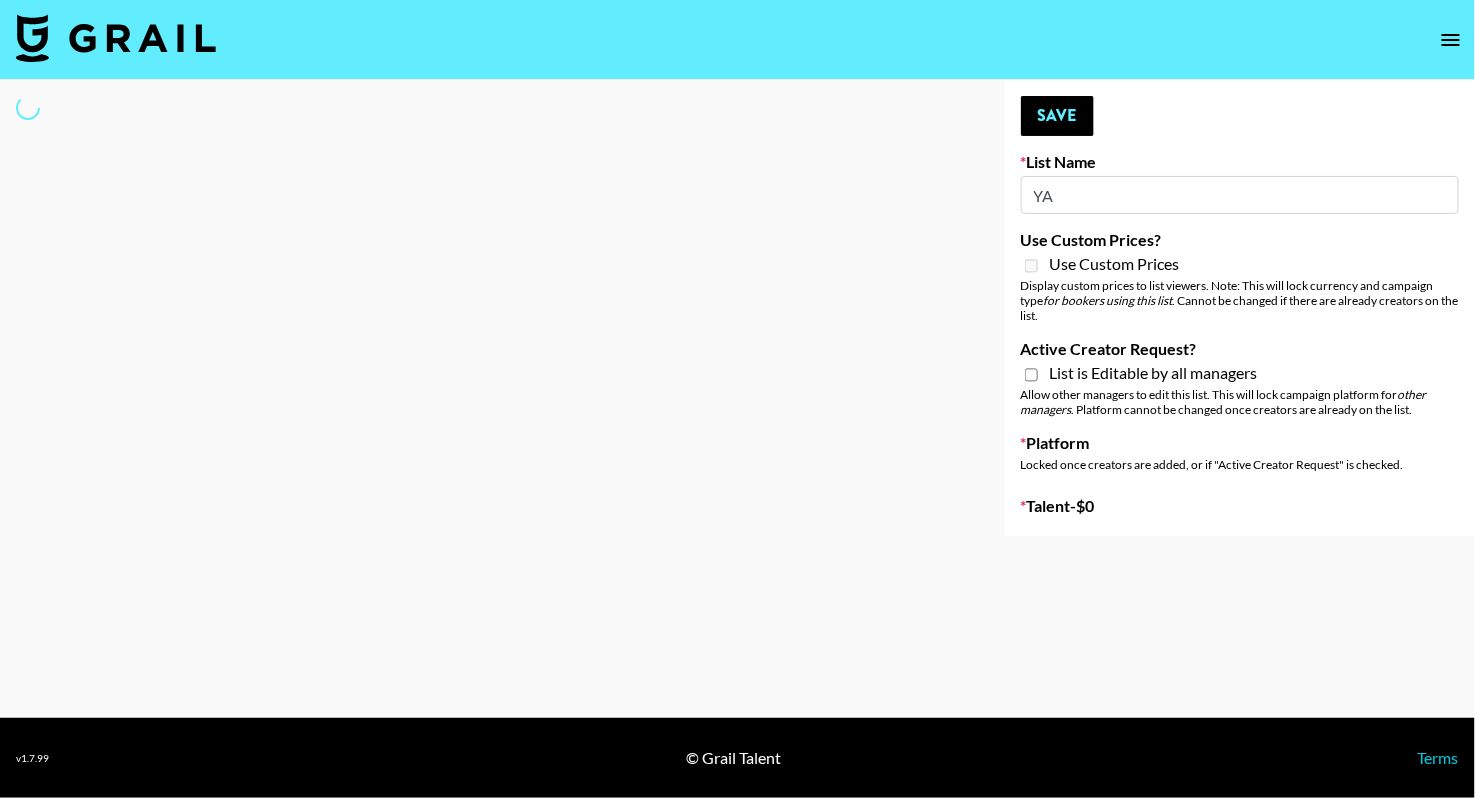 select on "Song" 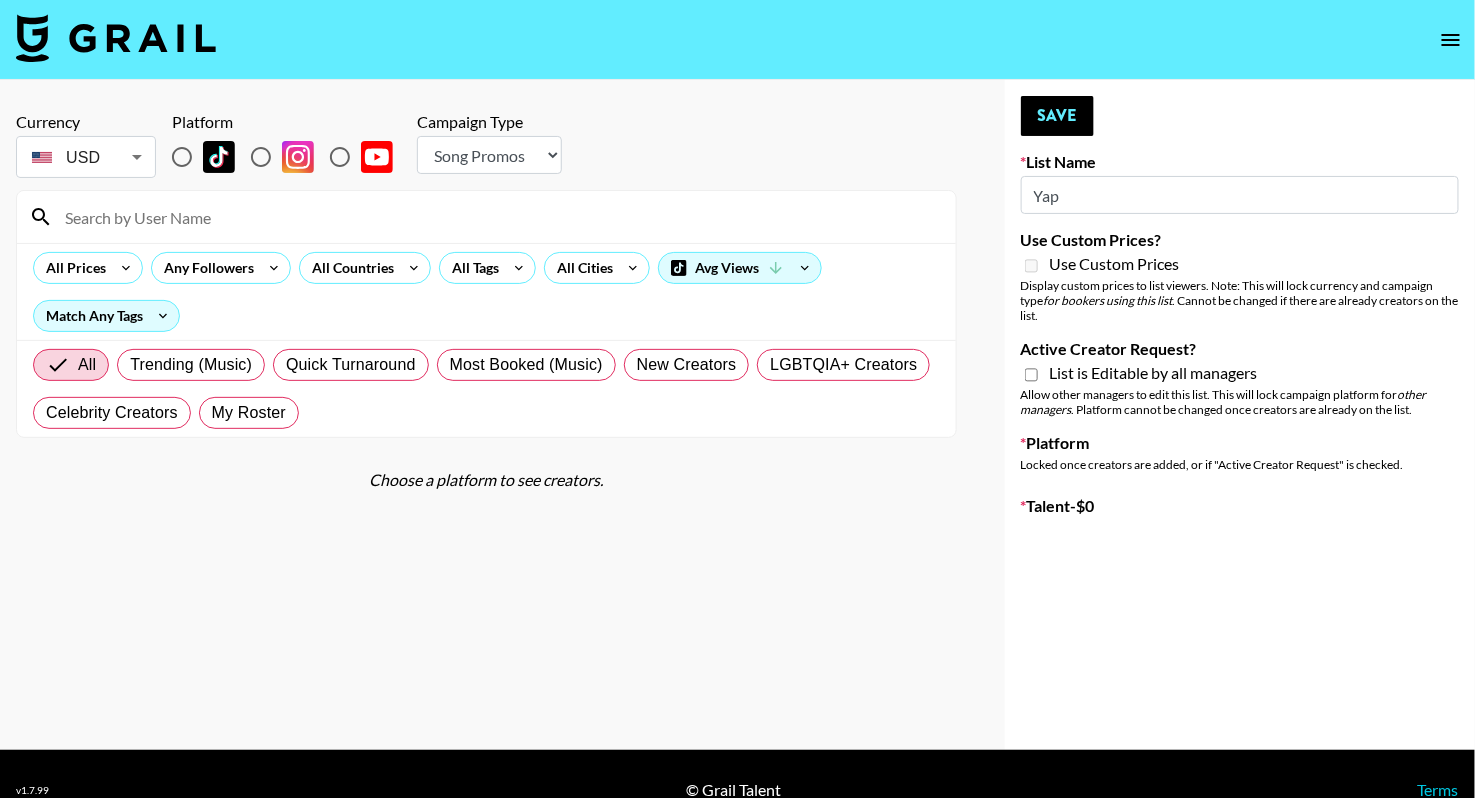 type on "New List" 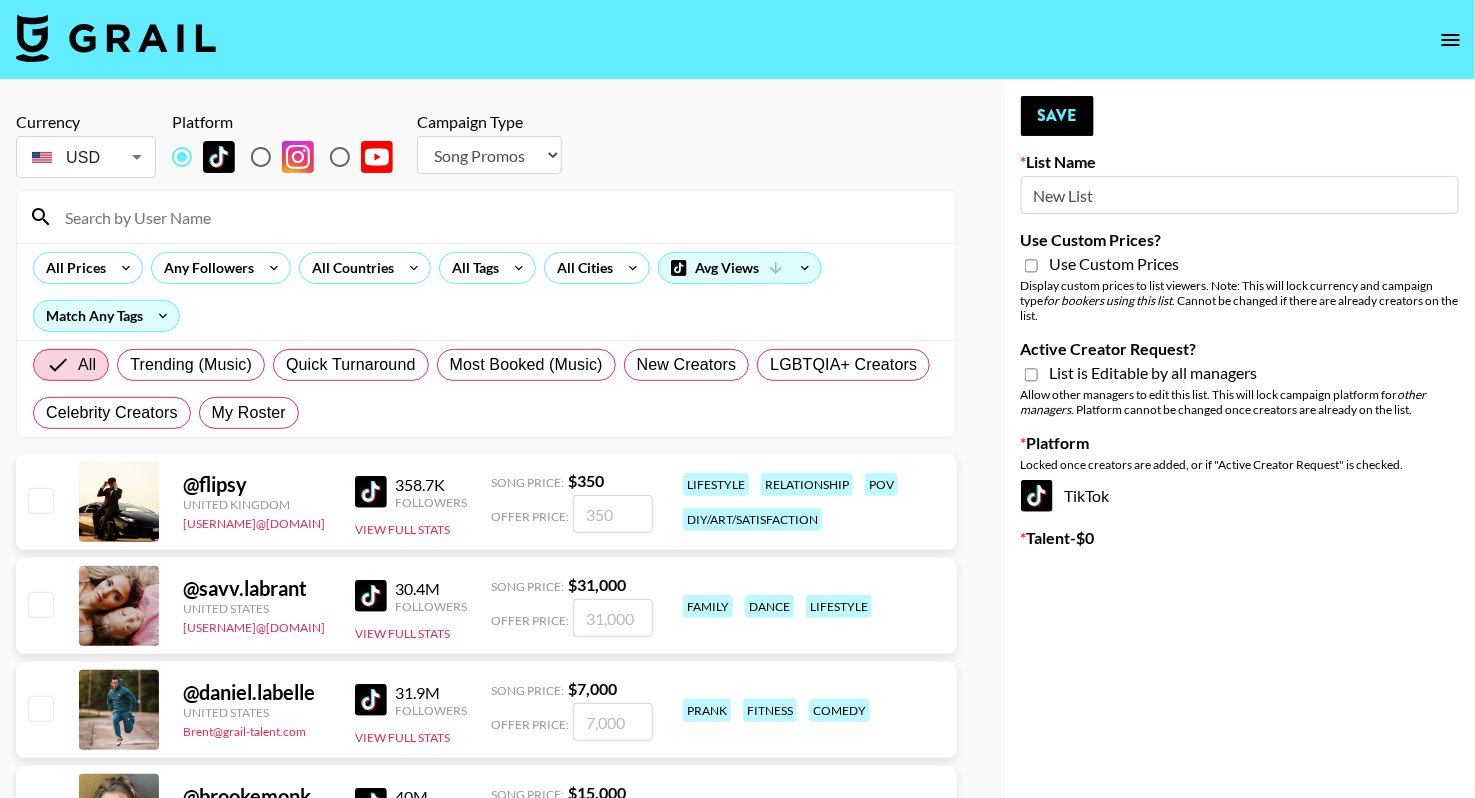 type on "New List" 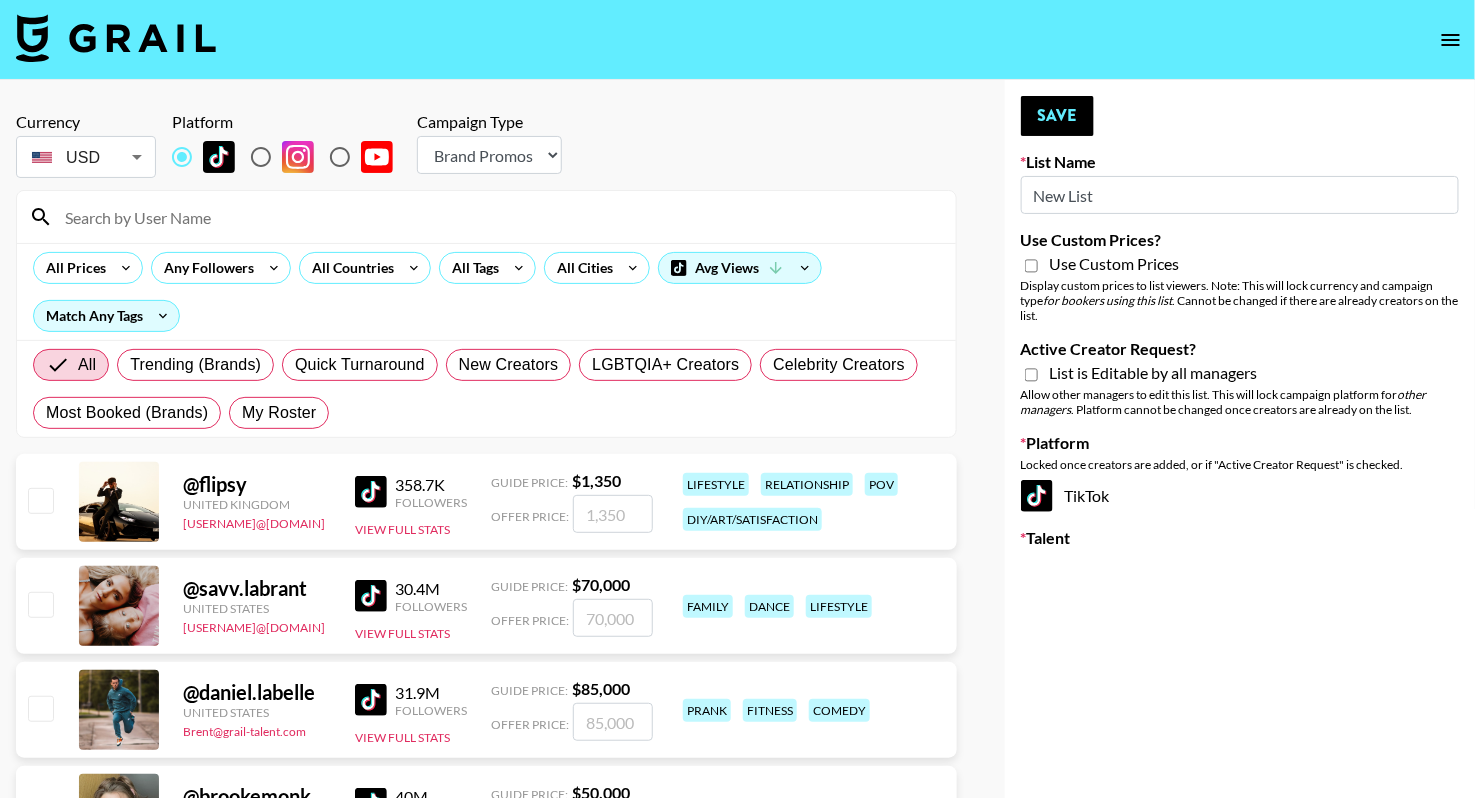 click on "New List" at bounding box center [1240, 195] 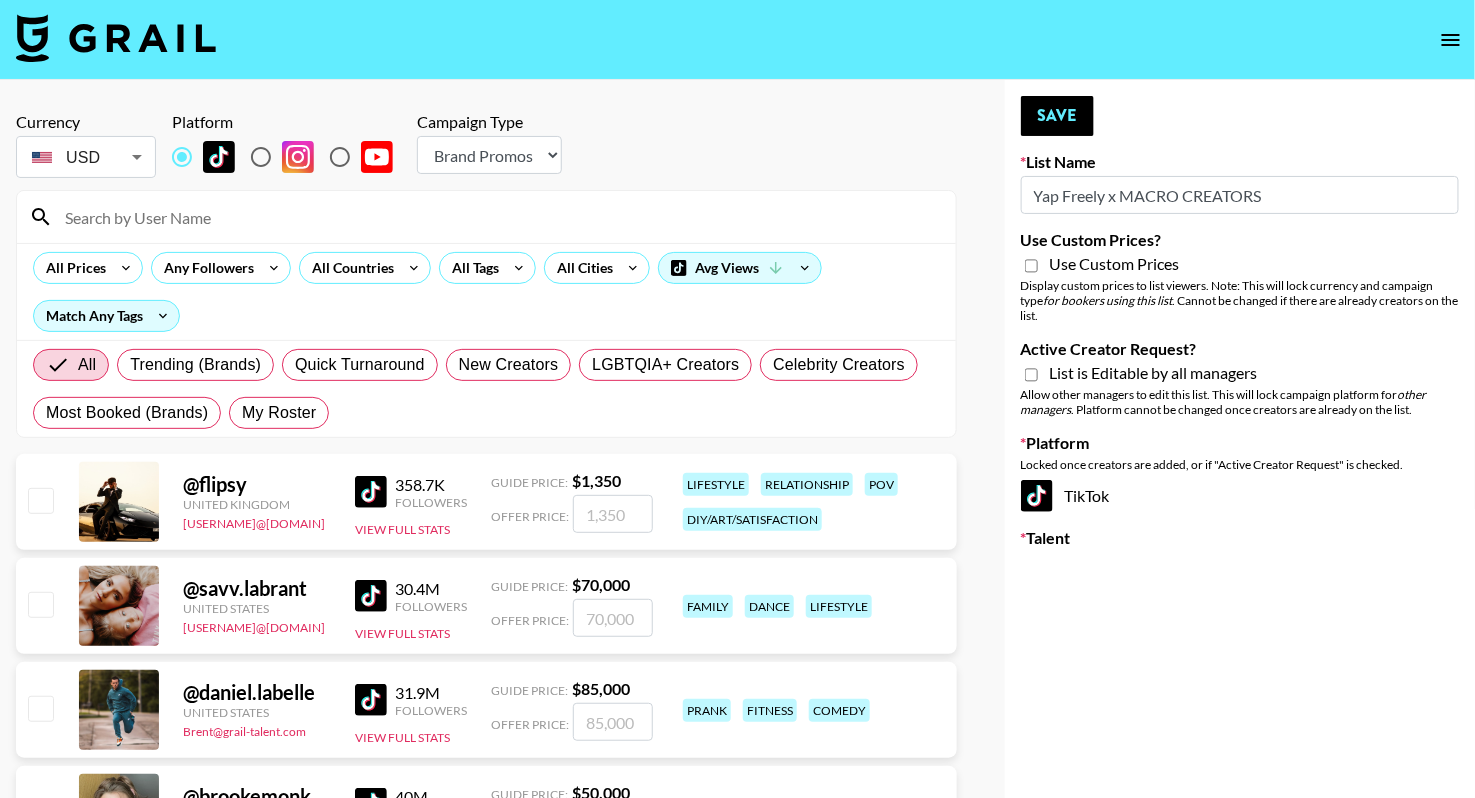 click on "Yap Freely x MACRO CREATORS" at bounding box center (1240, 195) 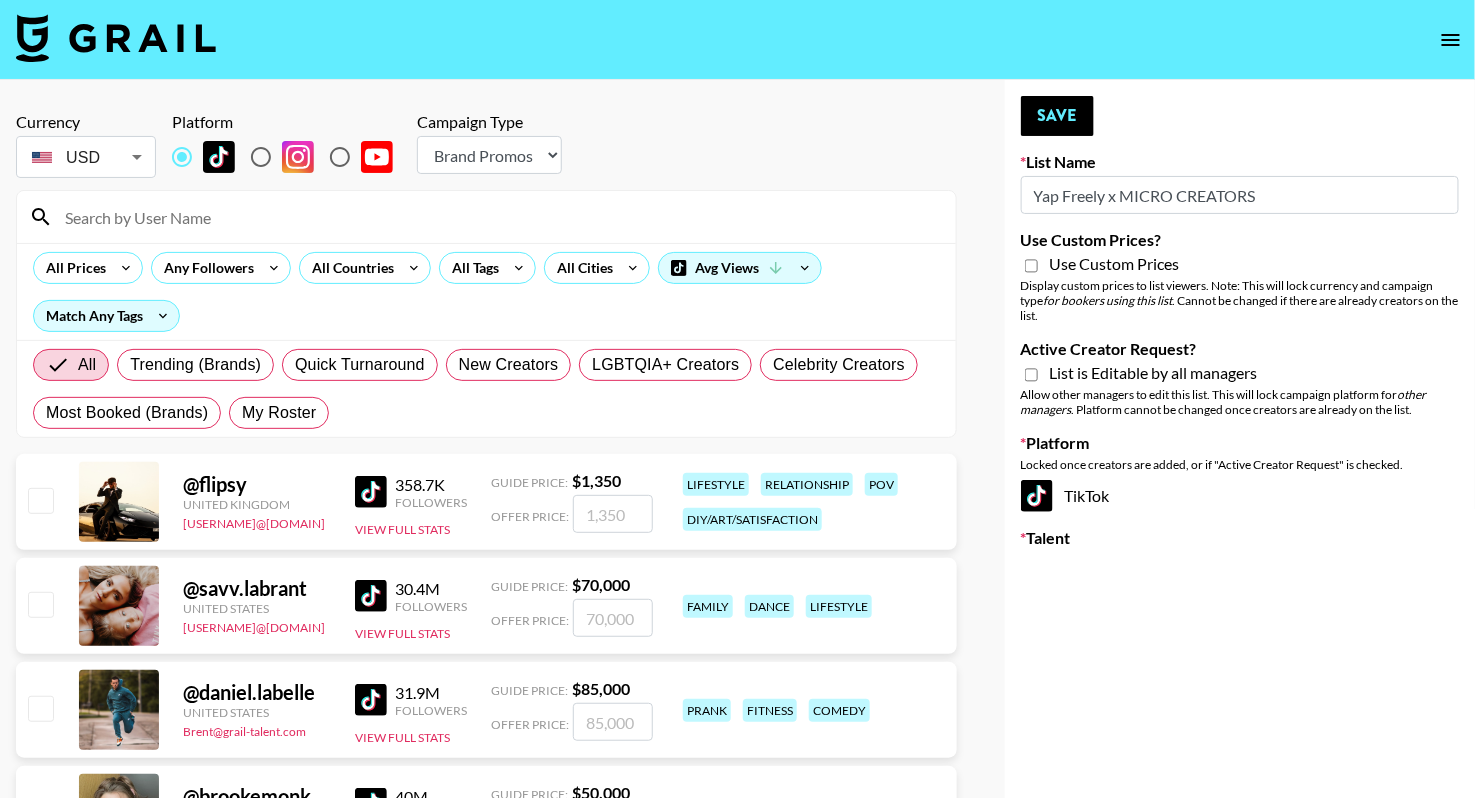 type on "Yap Freely x MICRO CREATORS" 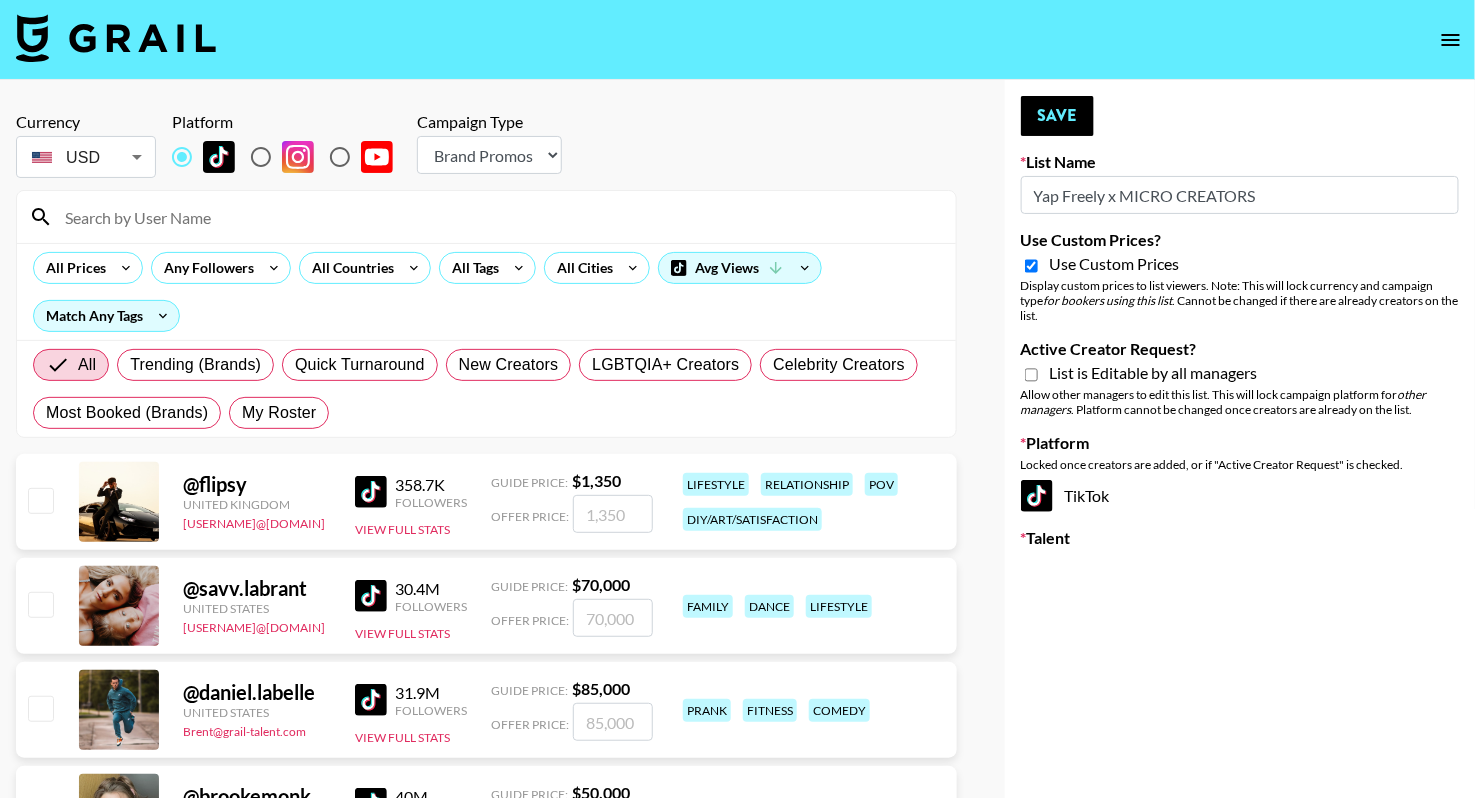 checkbox on "true" 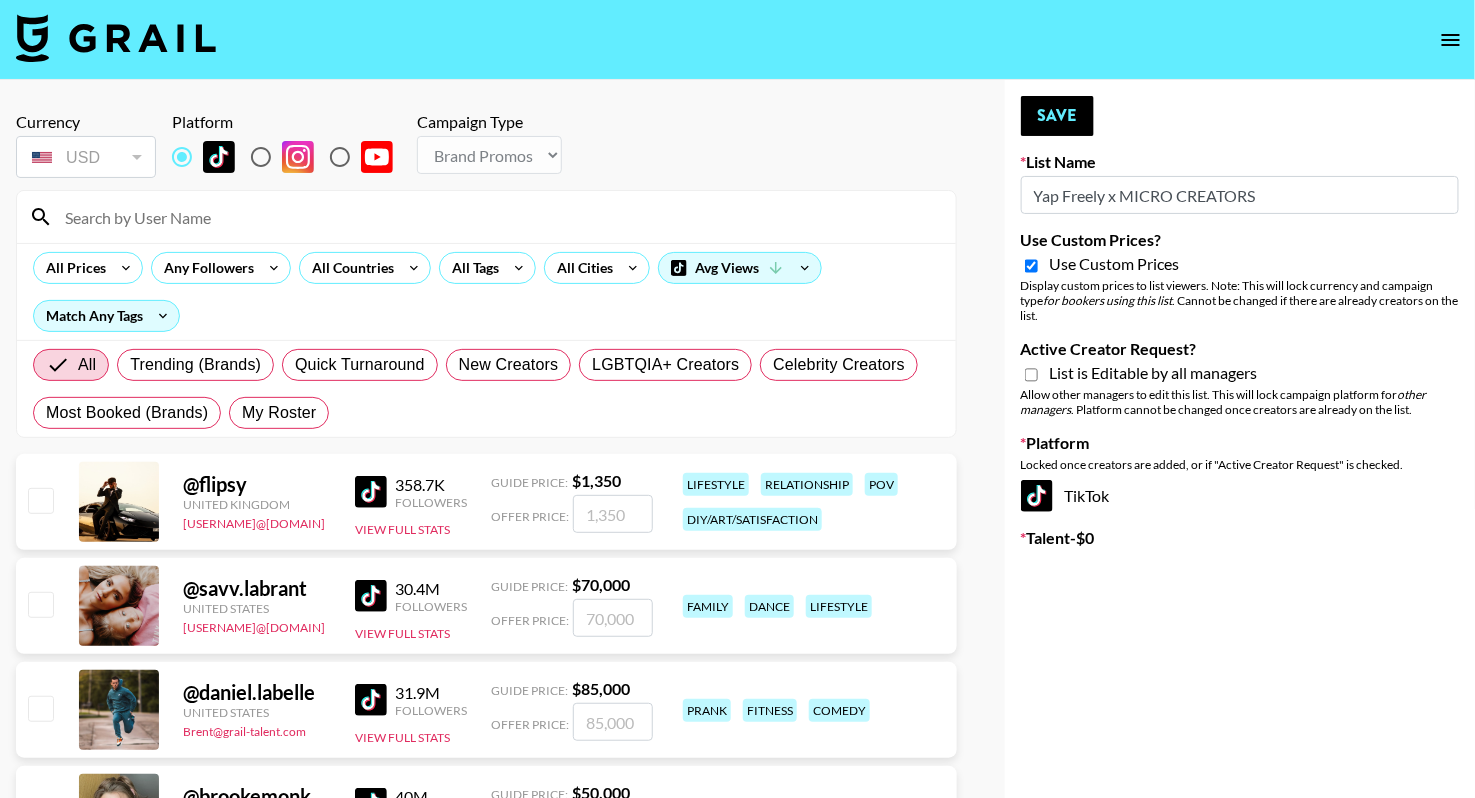 click on "List is Editable by all managers" at bounding box center (1154, 373) 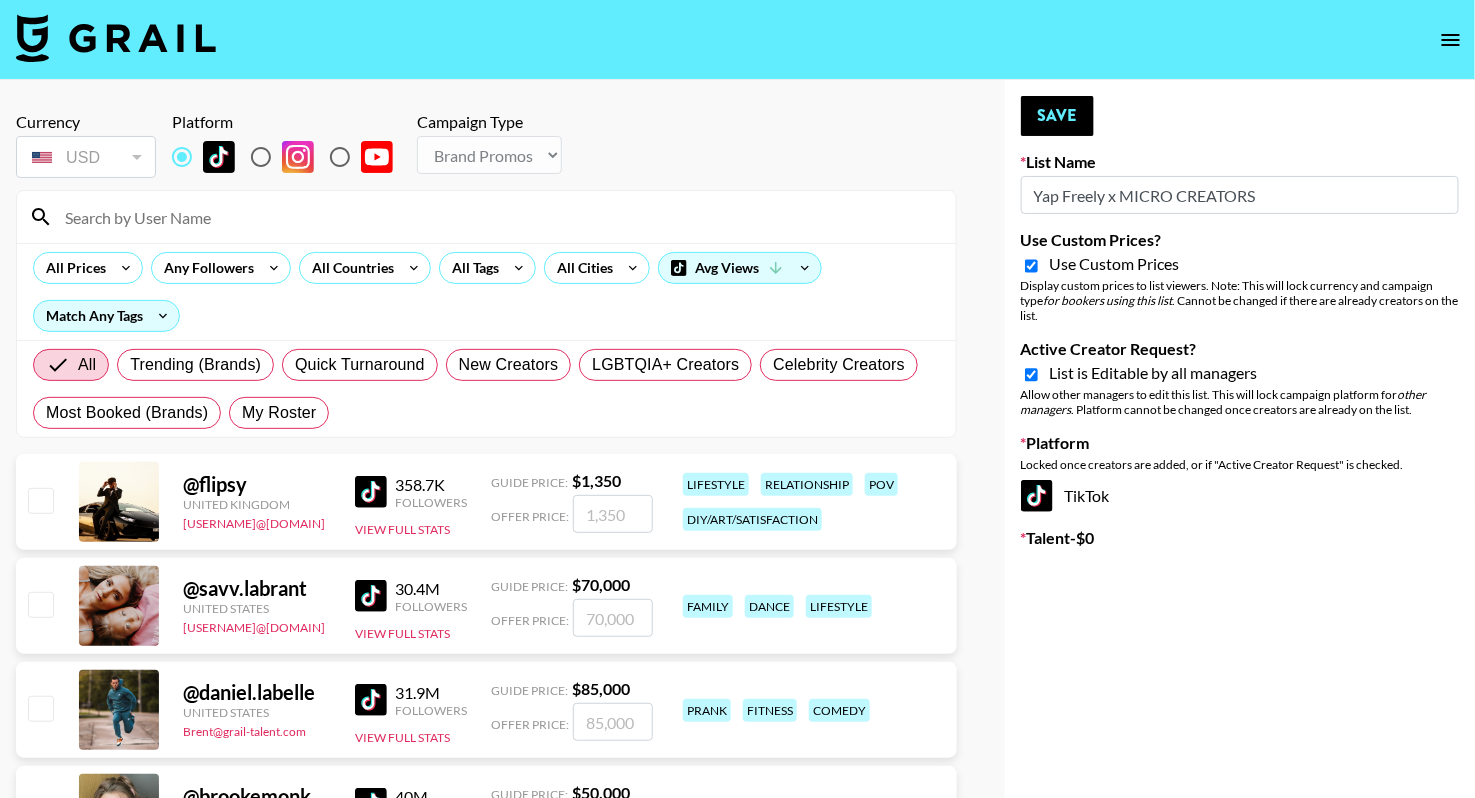 checkbox on "true" 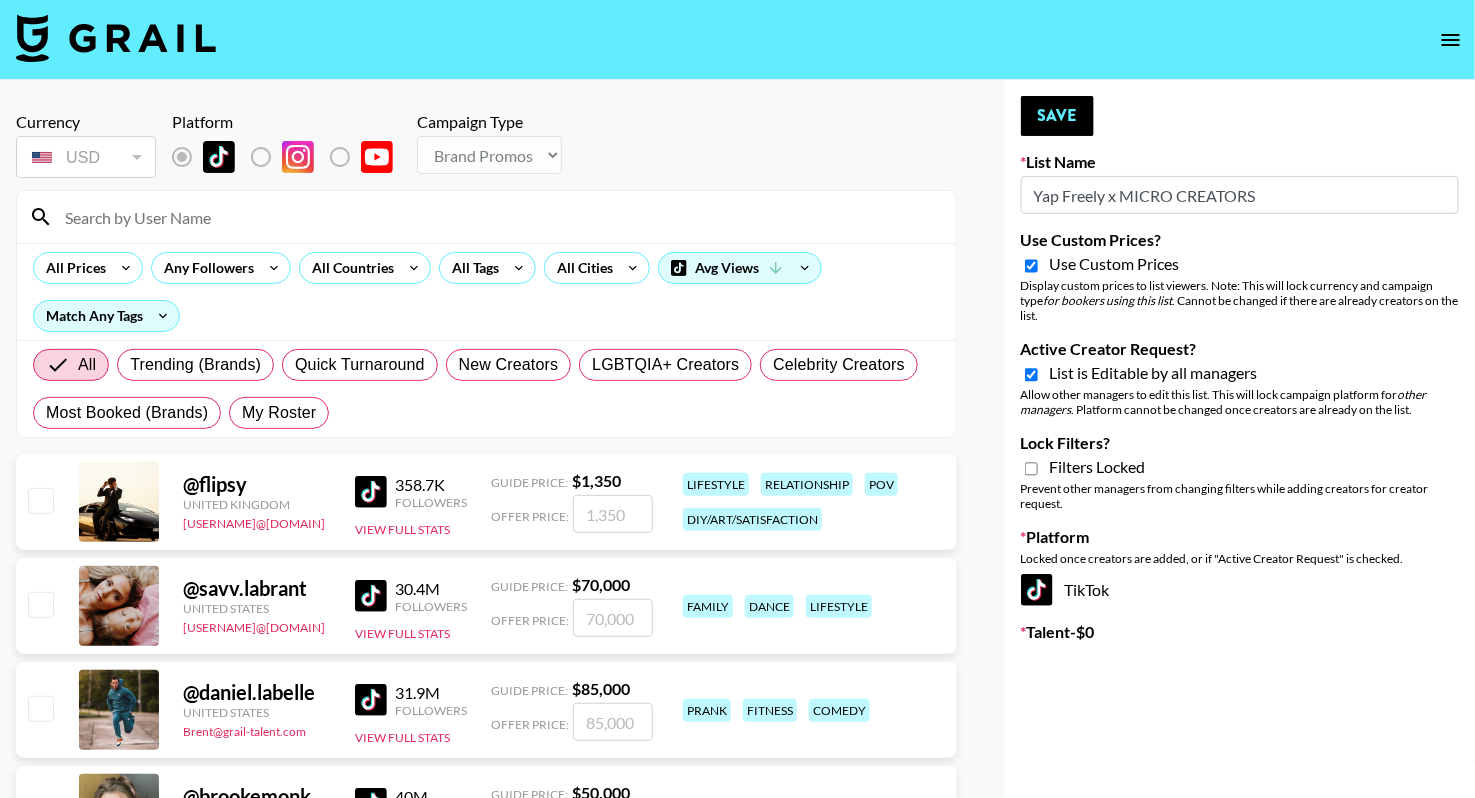click on "Lock Filters?" at bounding box center [1031, 469] 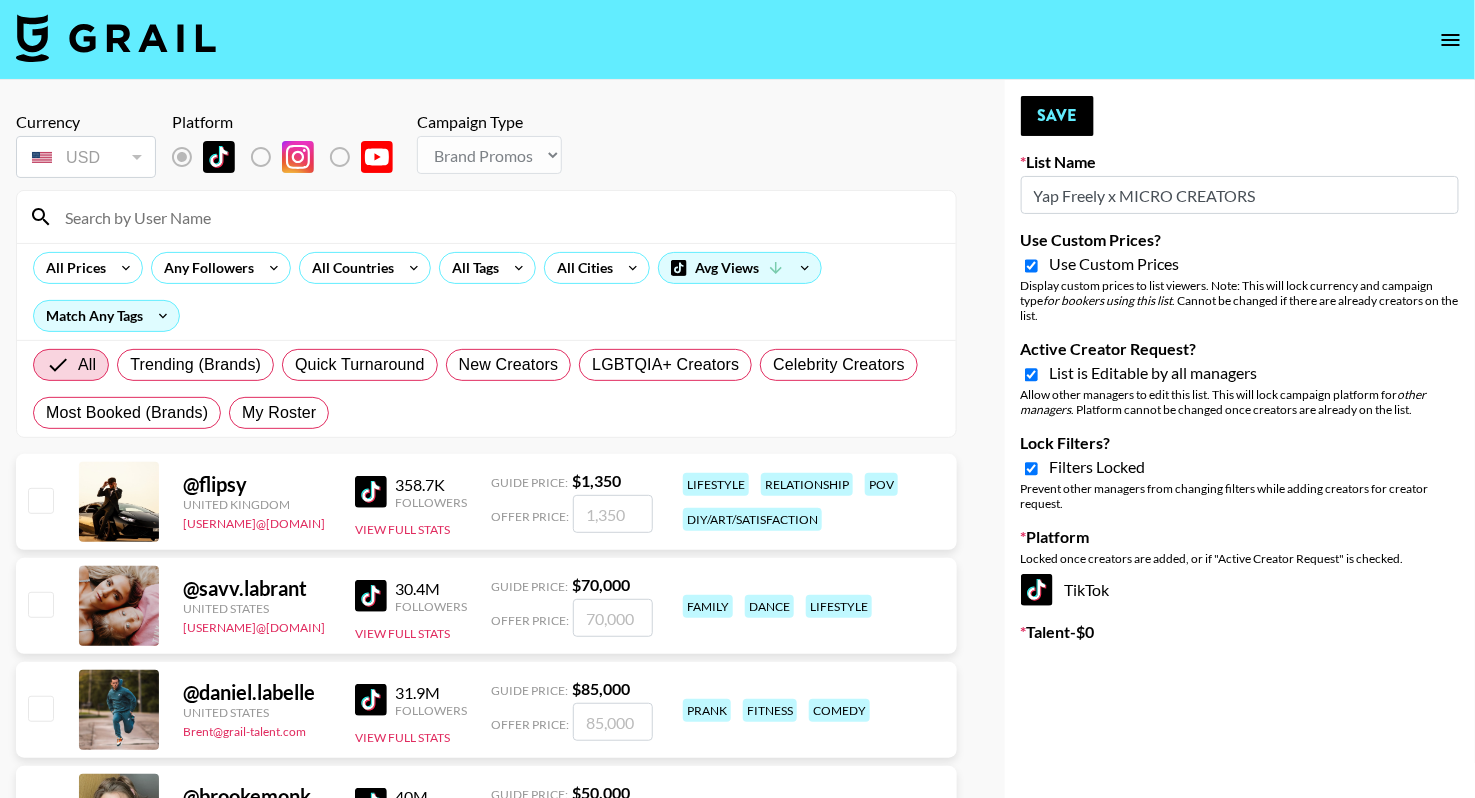 checkbox on "true" 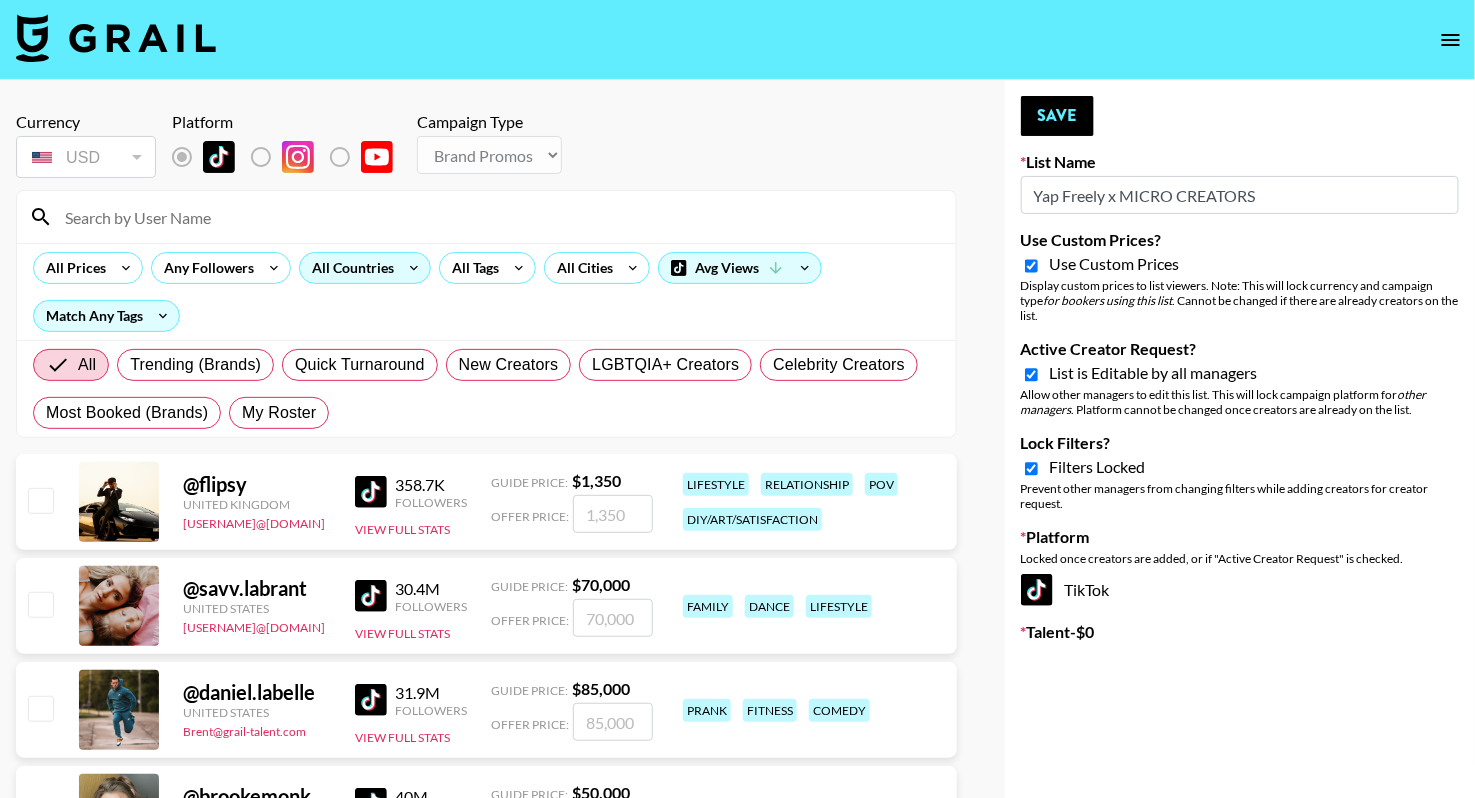 click on "All Countries" at bounding box center [349, 268] 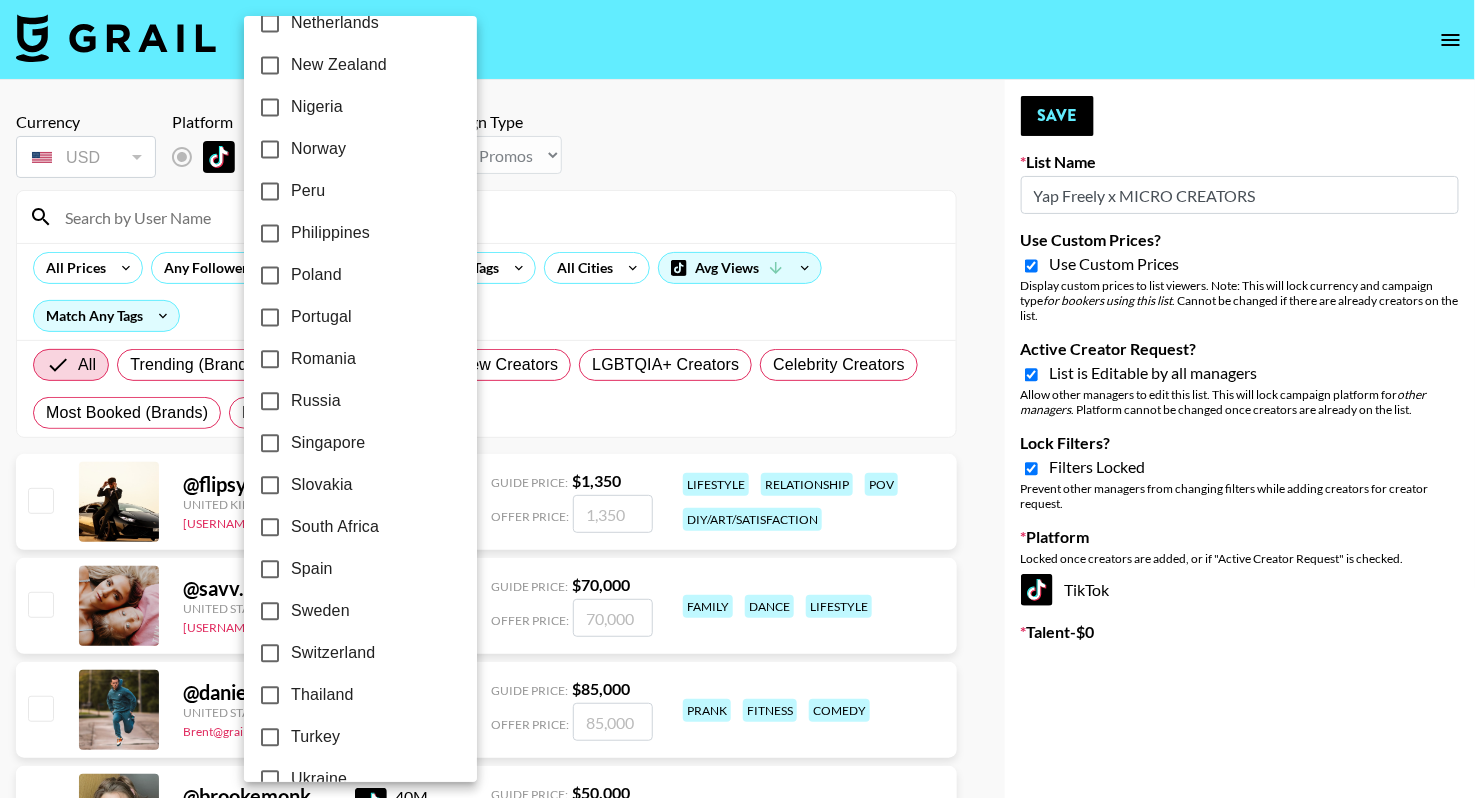 scroll, scrollTop: 1533, scrollLeft: 0, axis: vertical 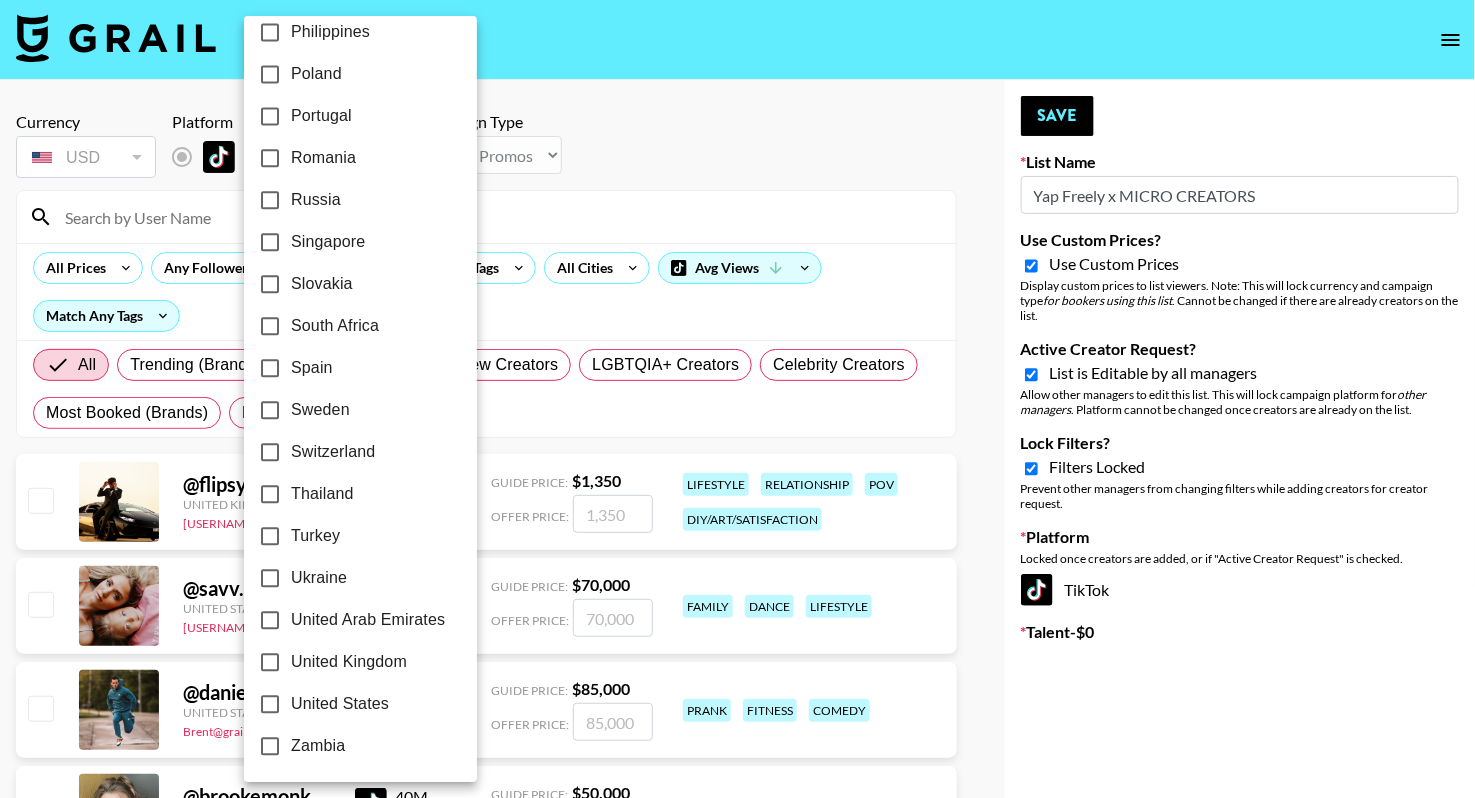 click on "United States" at bounding box center [340, 704] 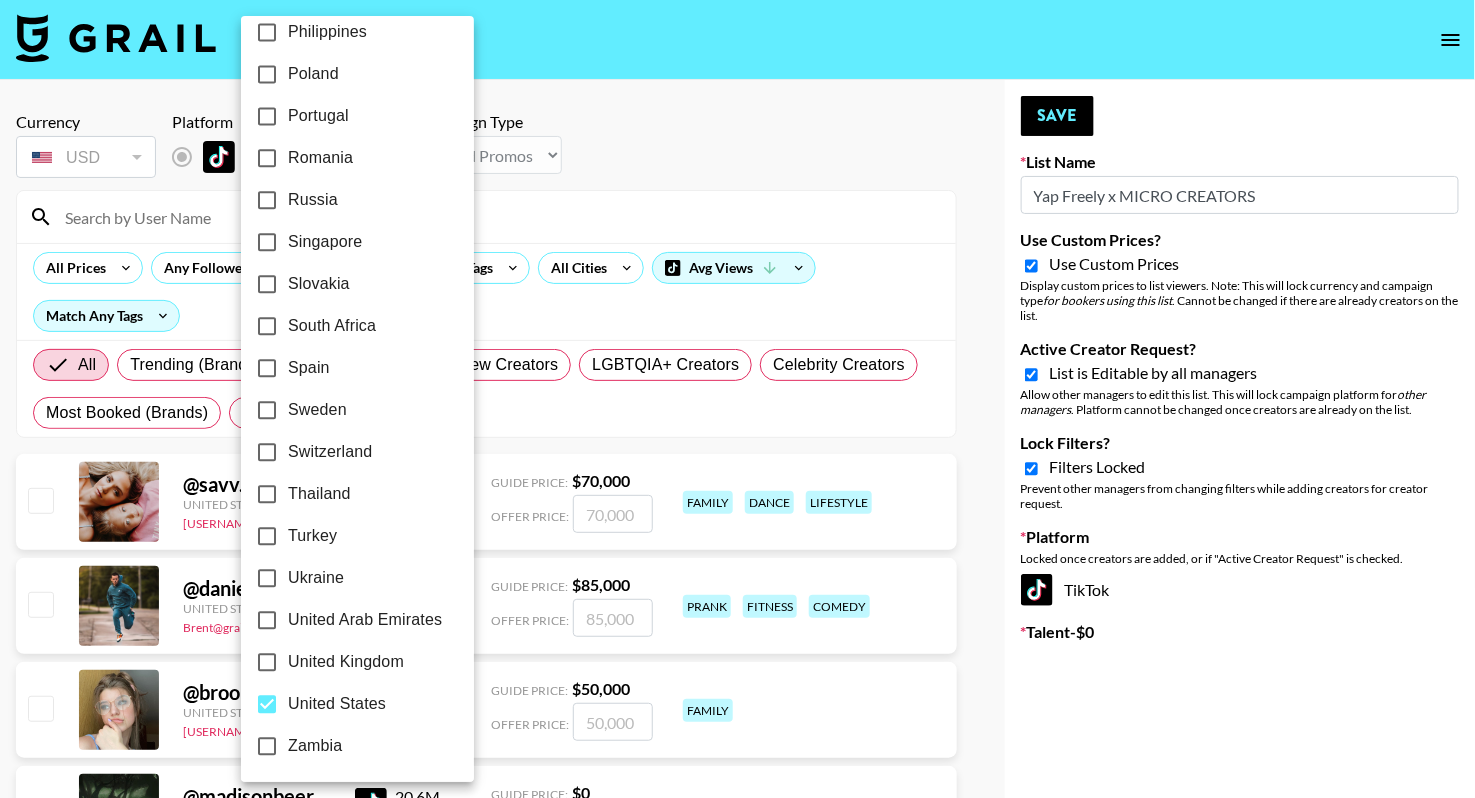 click at bounding box center (737, 399) 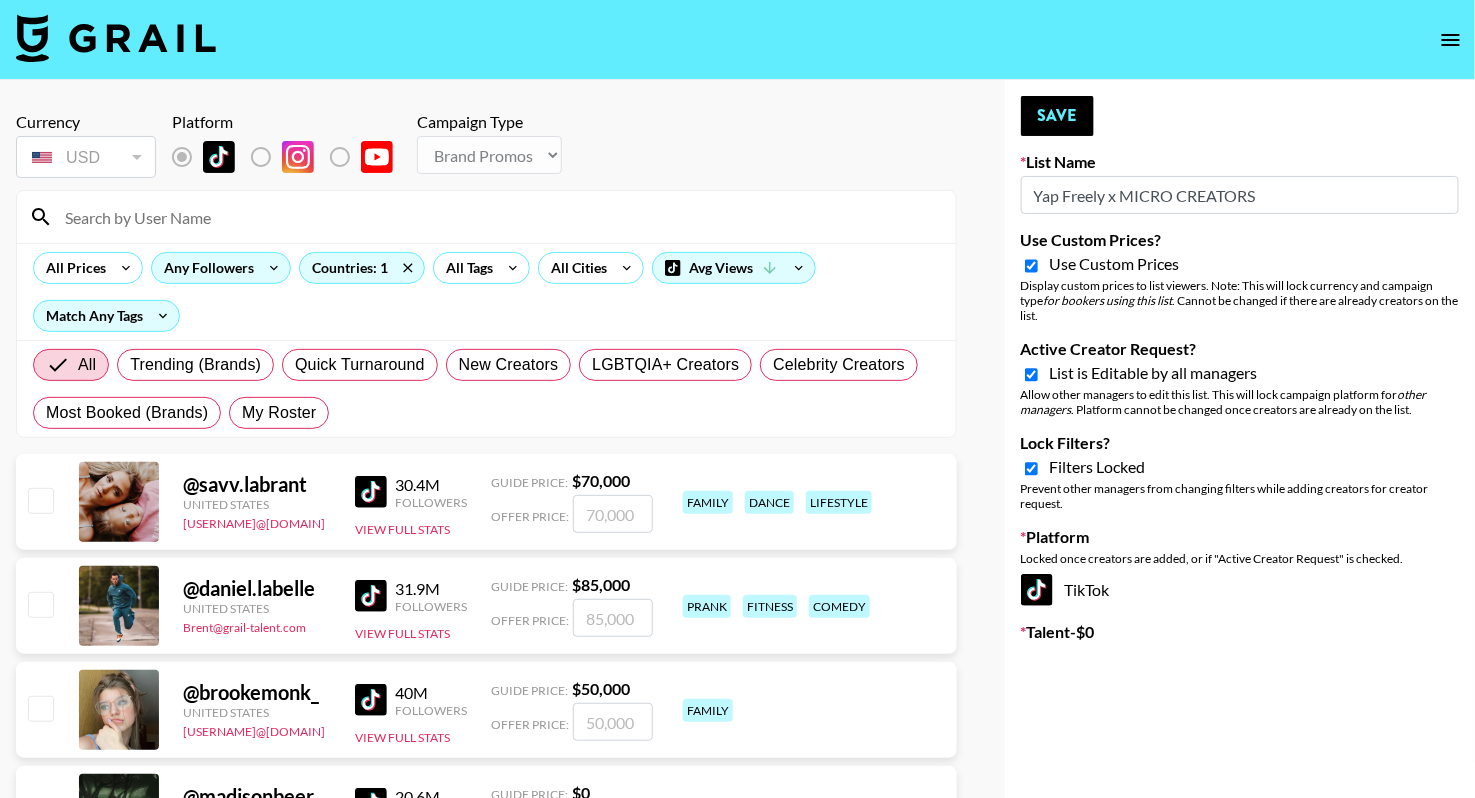 click 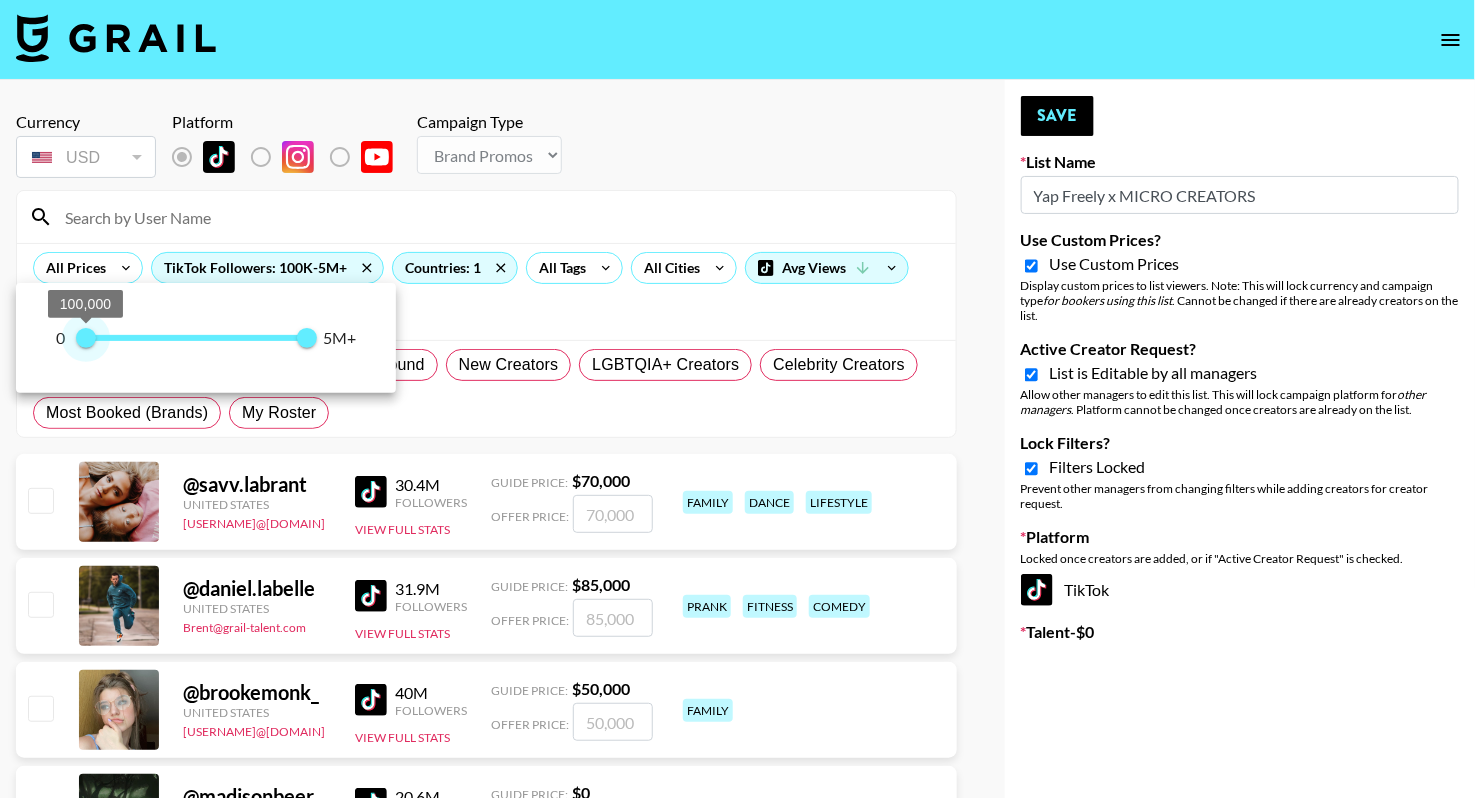 type on "0" 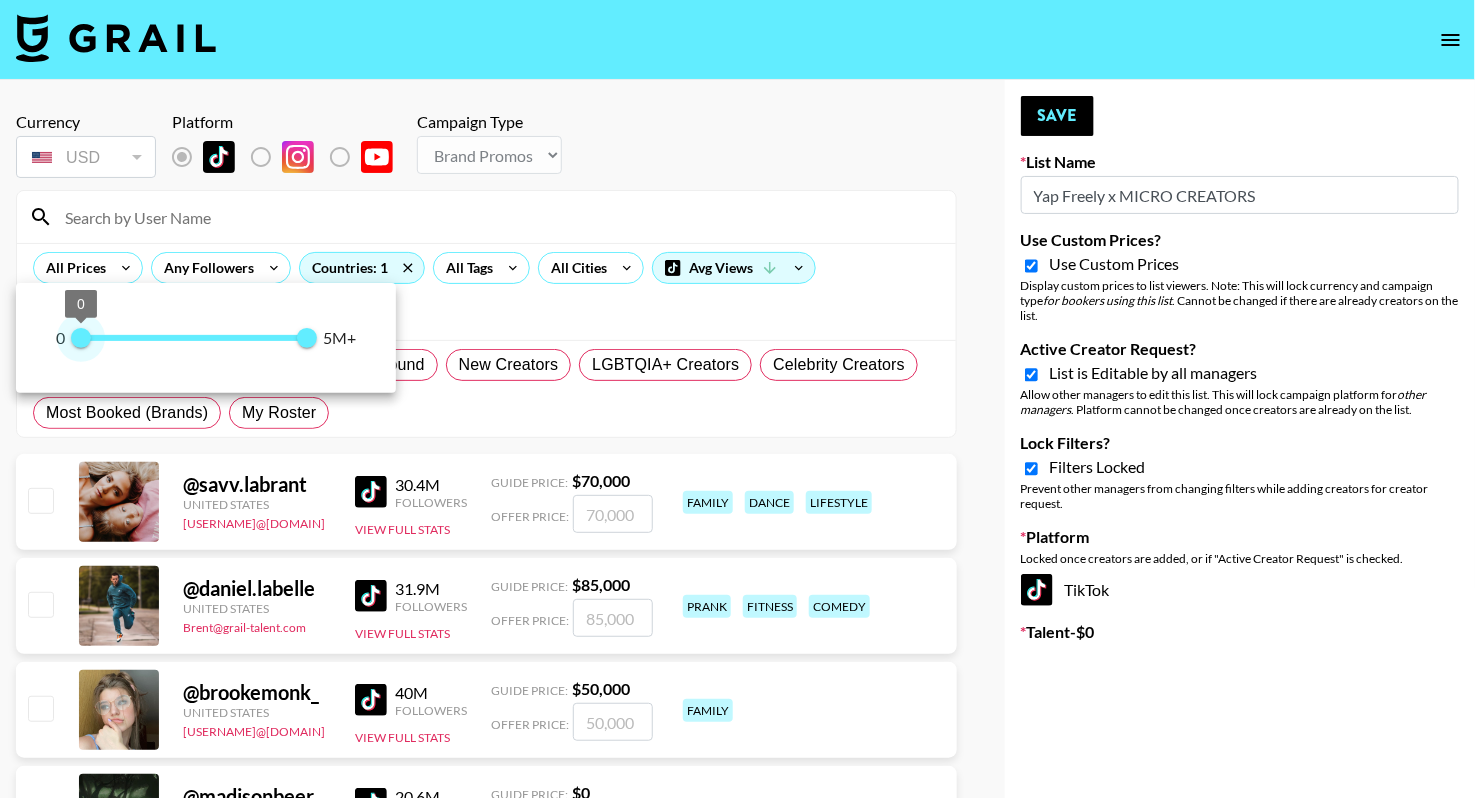 click on "0" at bounding box center [81, 338] 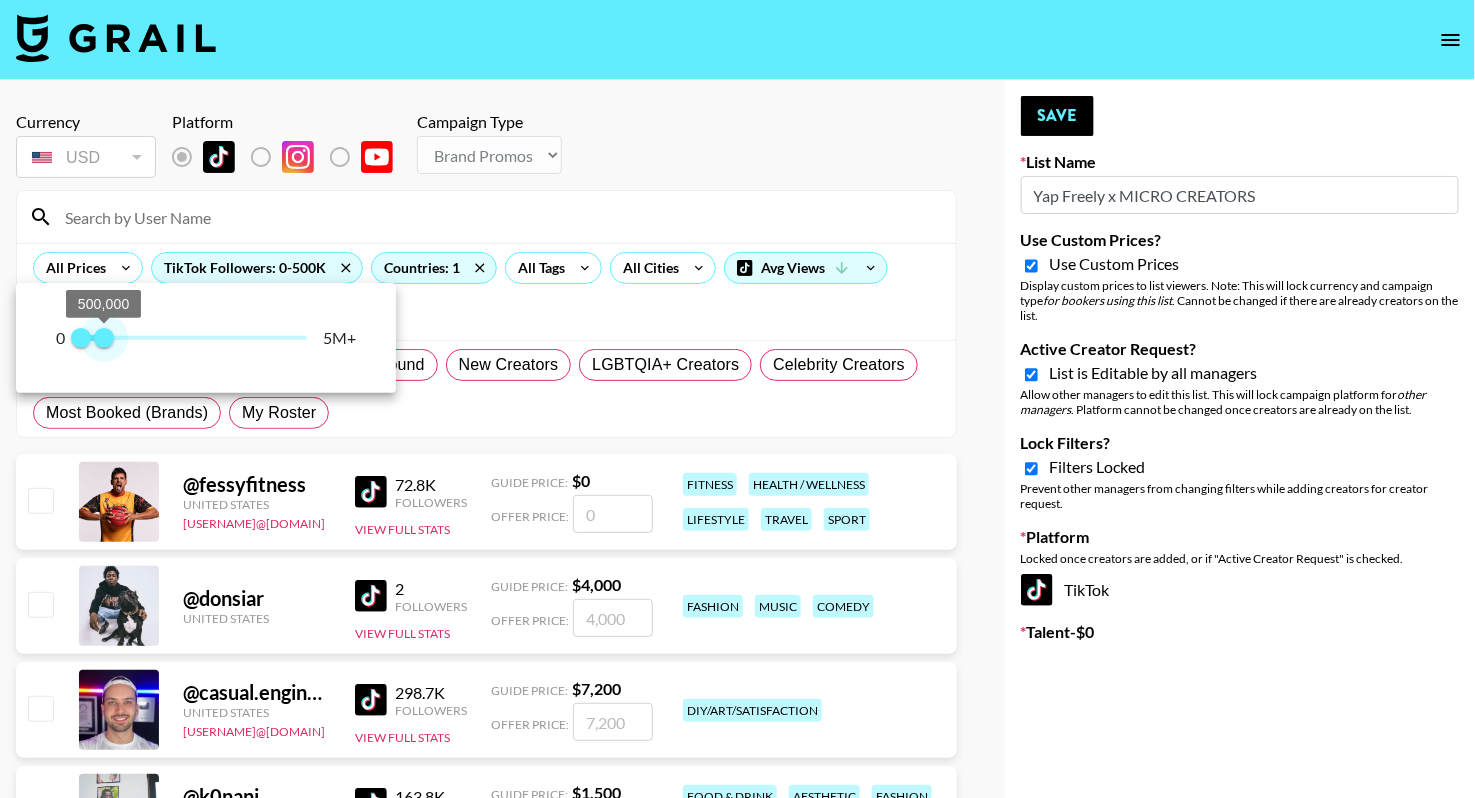 type on "600000" 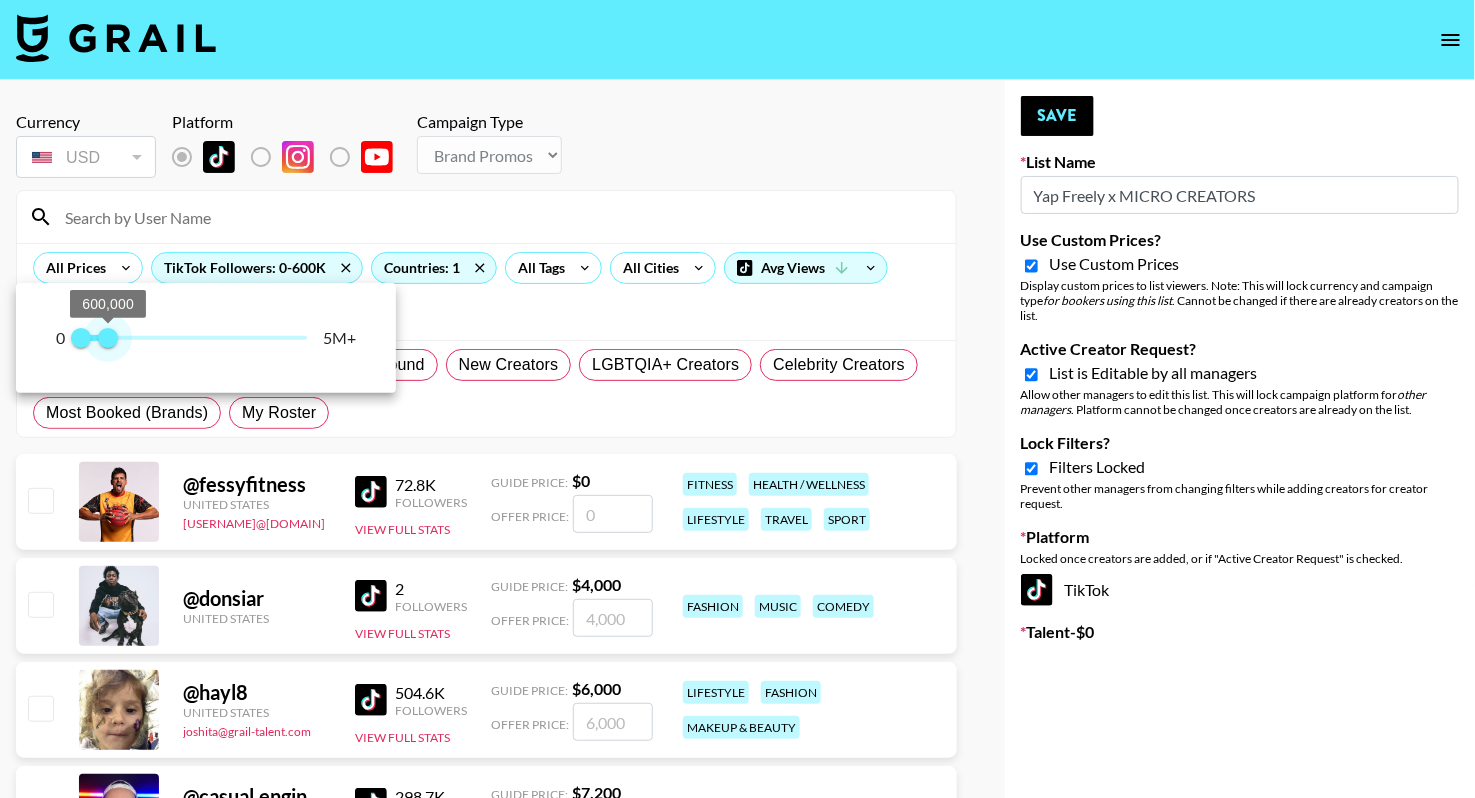 drag, startPoint x: 307, startPoint y: 343, endPoint x: 109, endPoint y: 323, distance: 199.00754 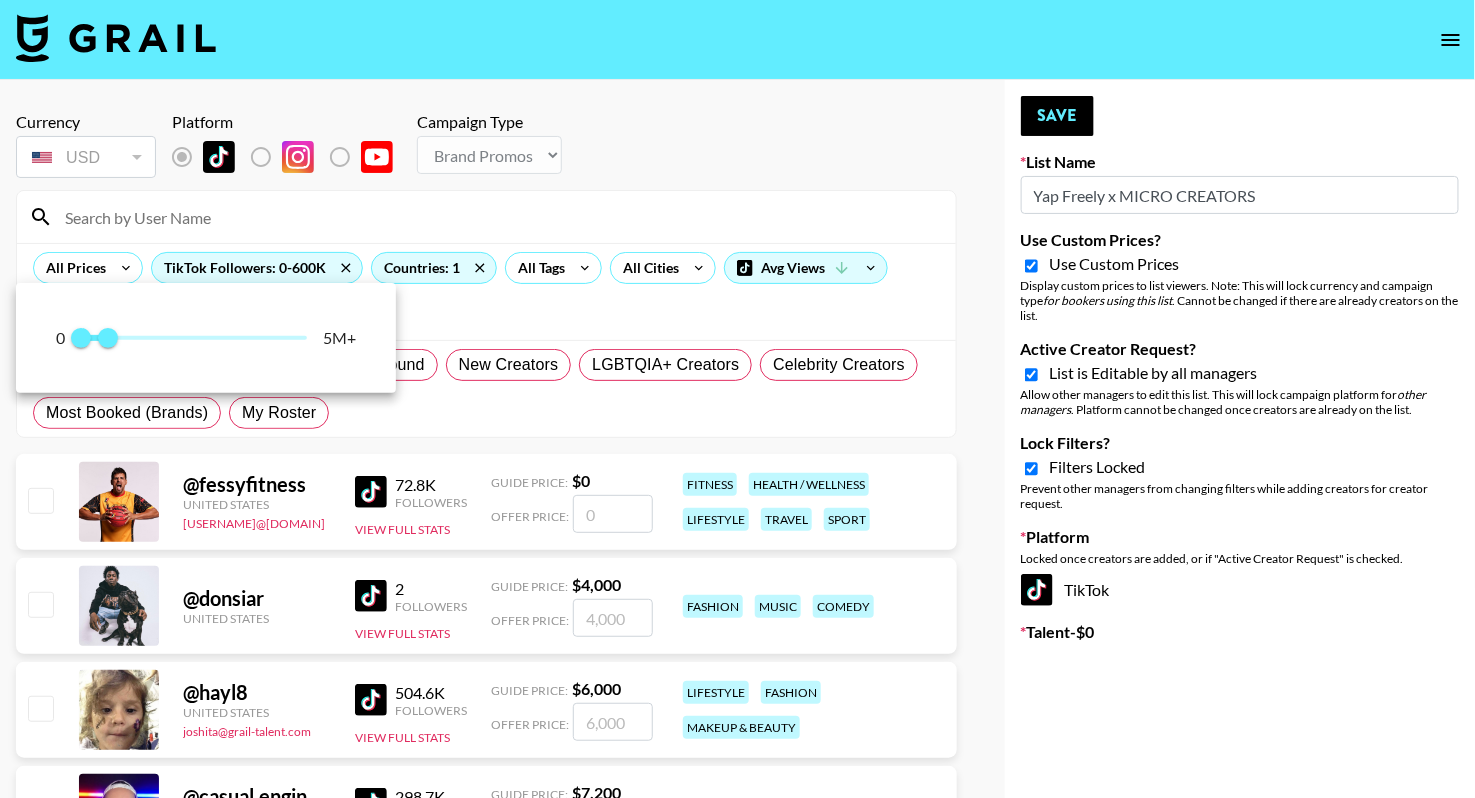 click at bounding box center [737, 399] 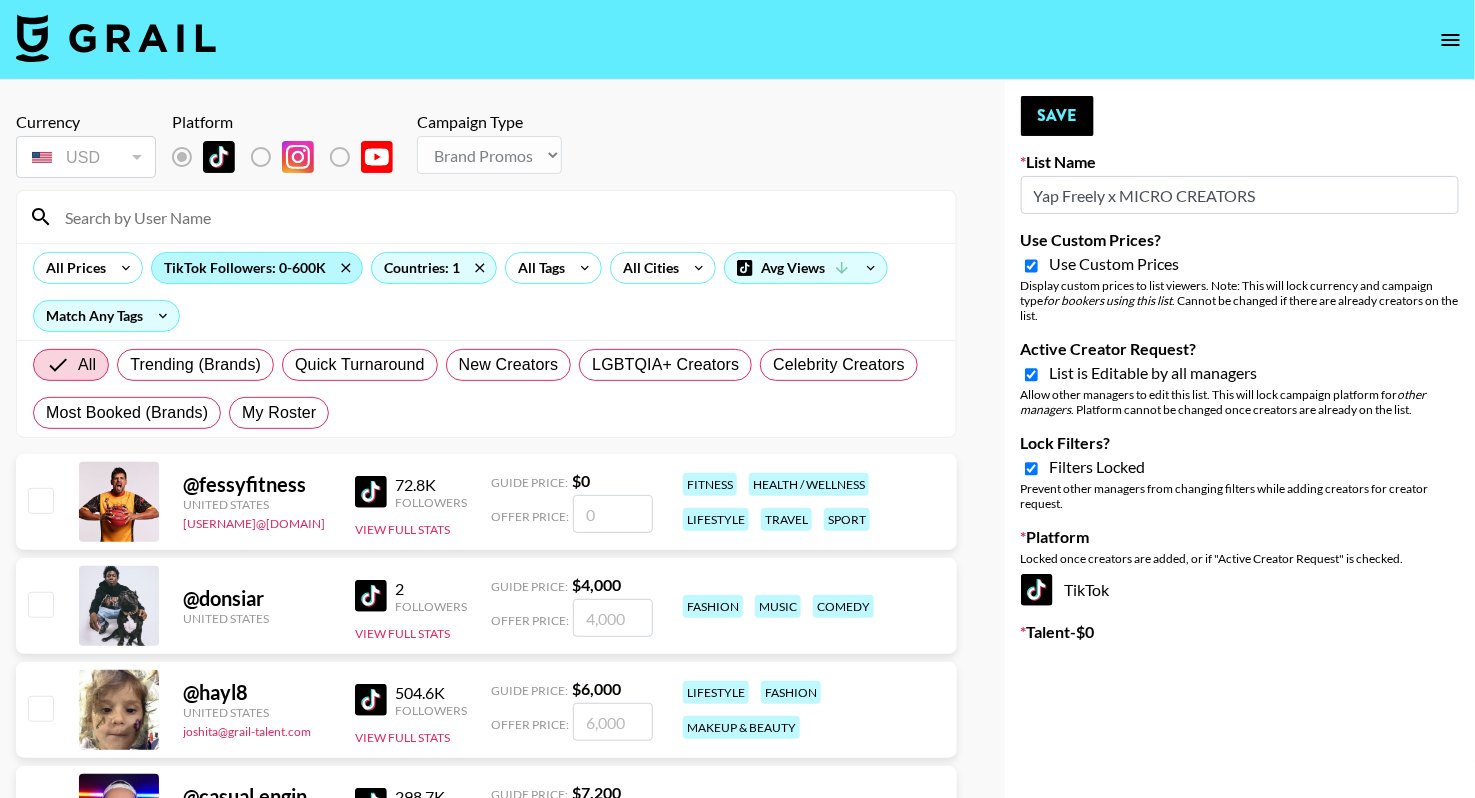 click on "TikTok Followers: 0-600K" at bounding box center [257, 268] 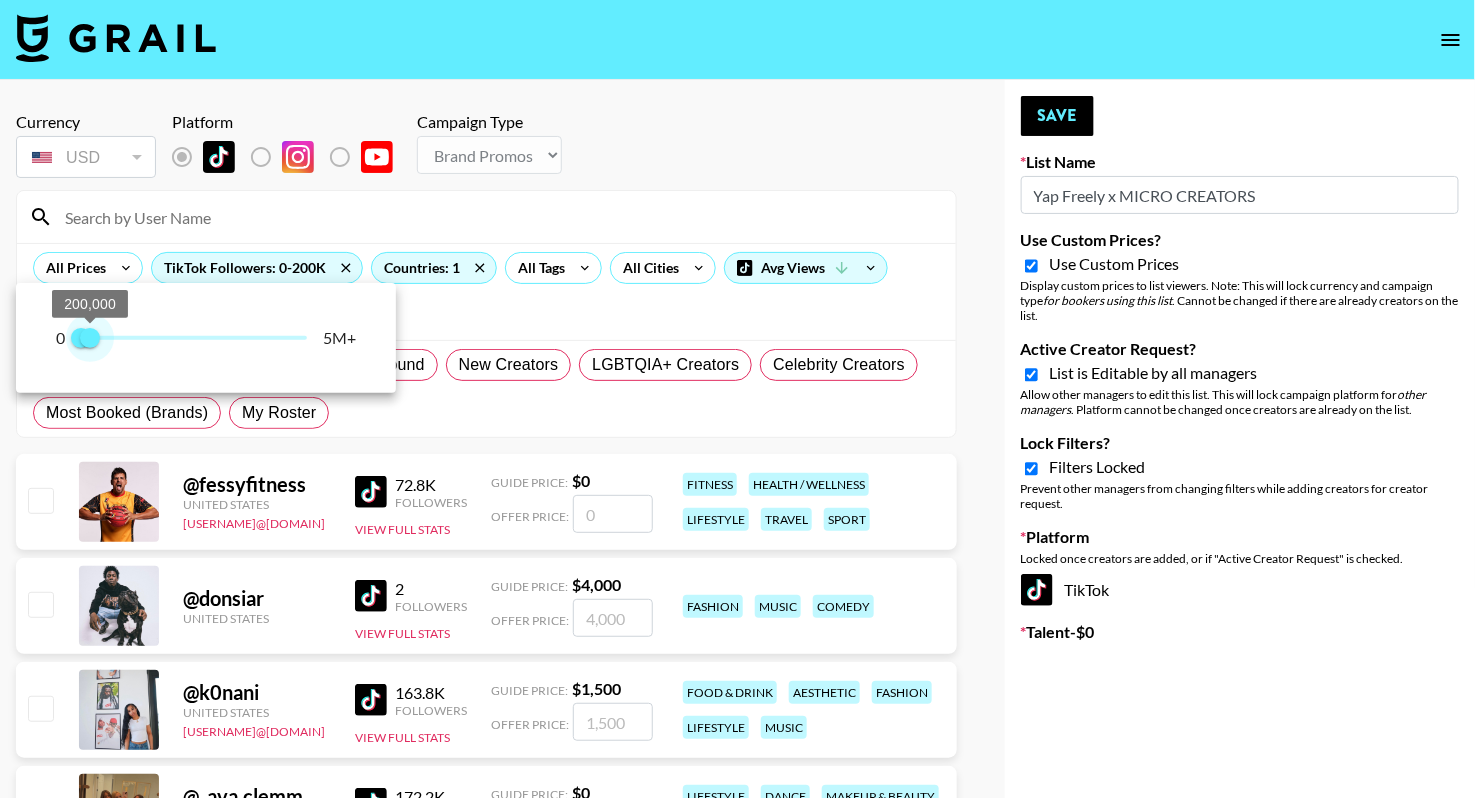 type on "100000" 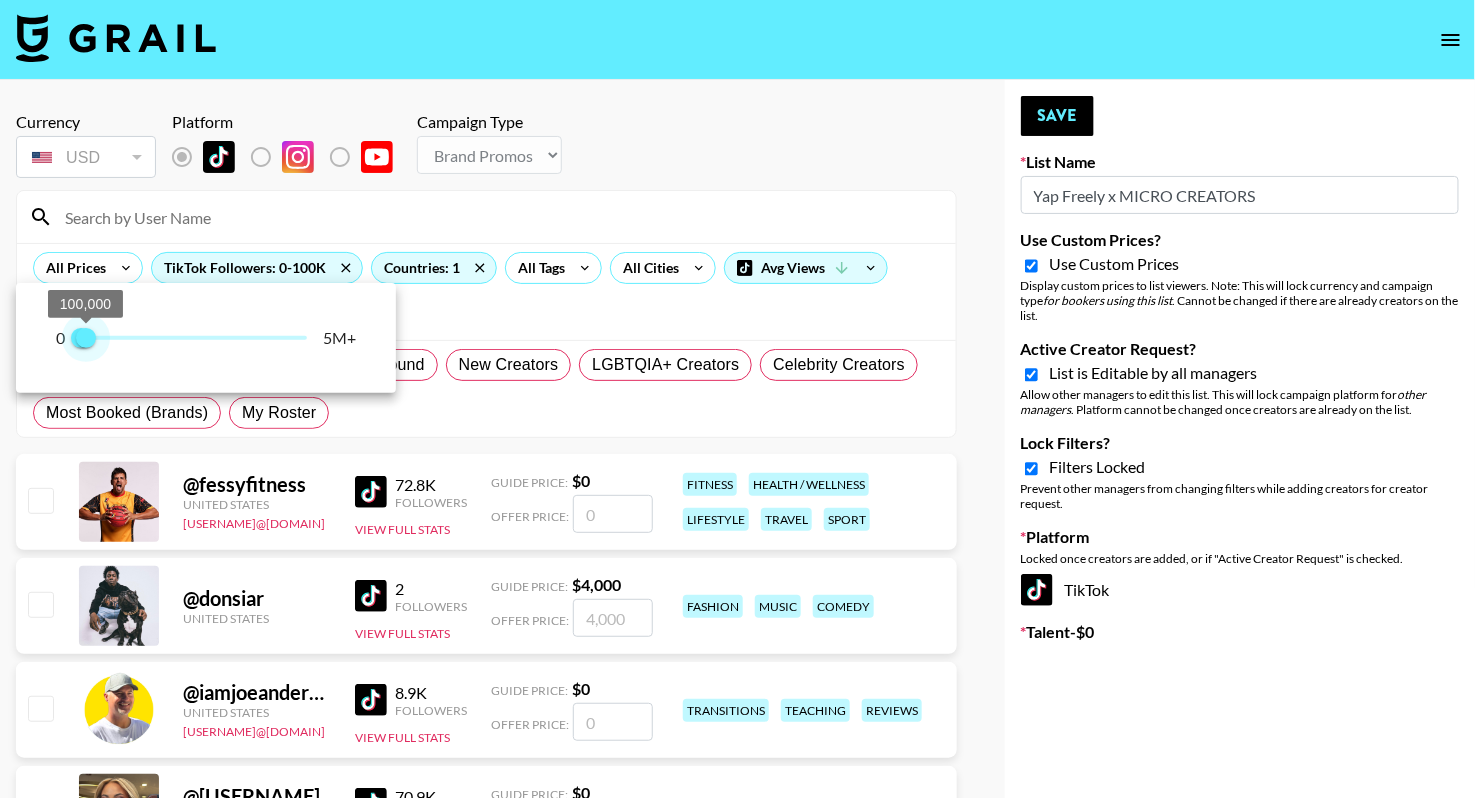 drag, startPoint x: 104, startPoint y: 340, endPoint x: 85, endPoint y: 339, distance: 19.026299 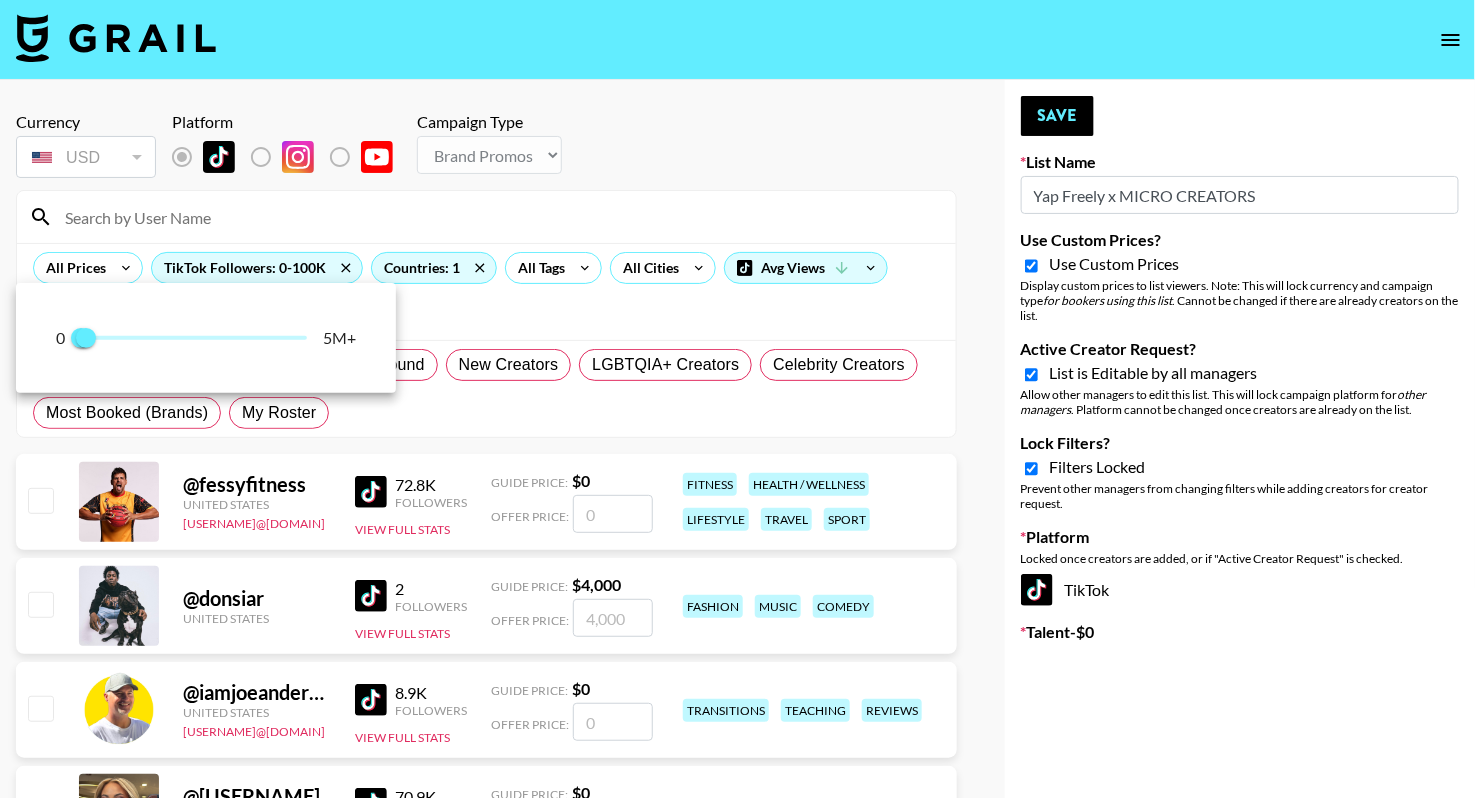 click at bounding box center (737, 399) 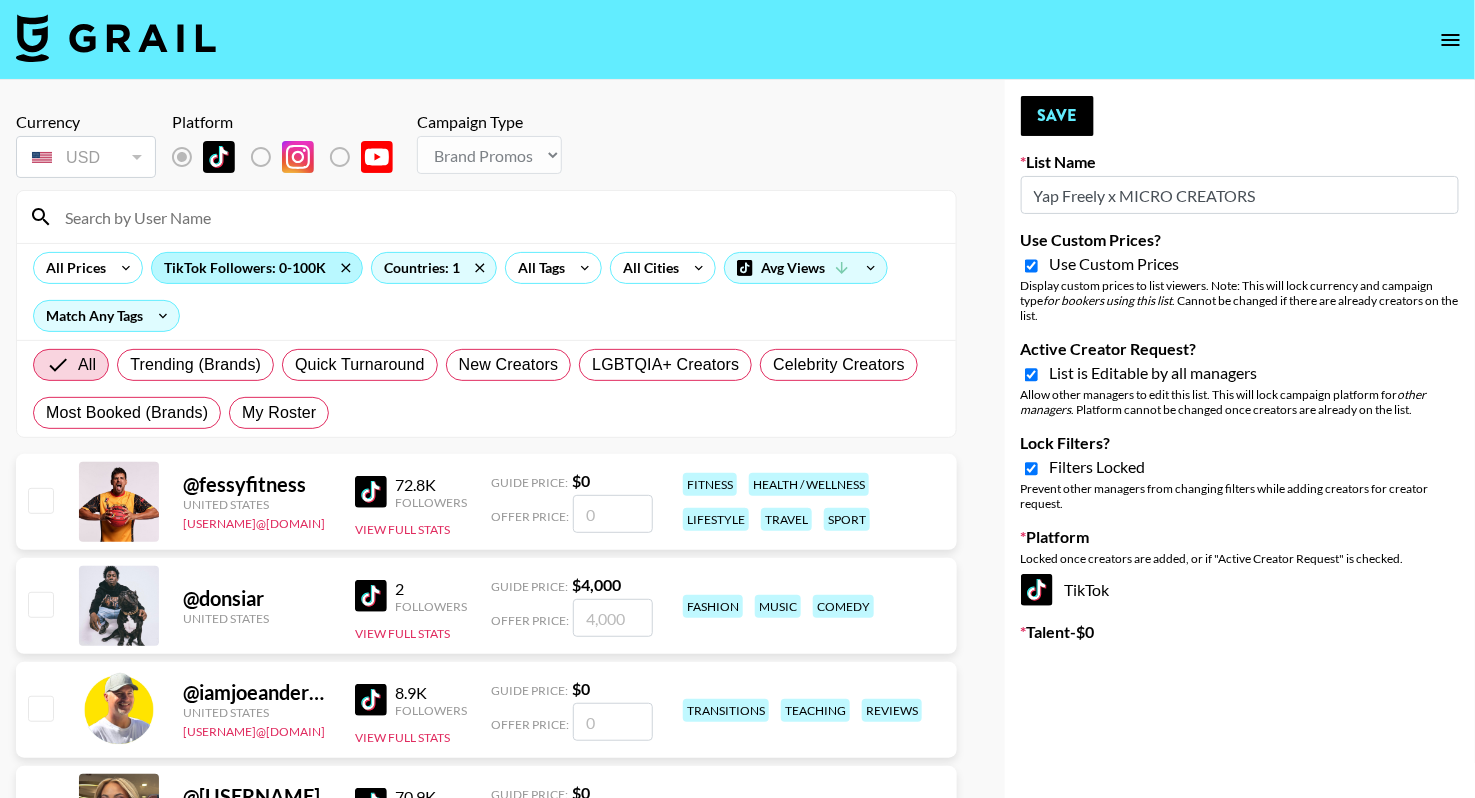click on "TikTok Followers: 0-100K" at bounding box center [257, 268] 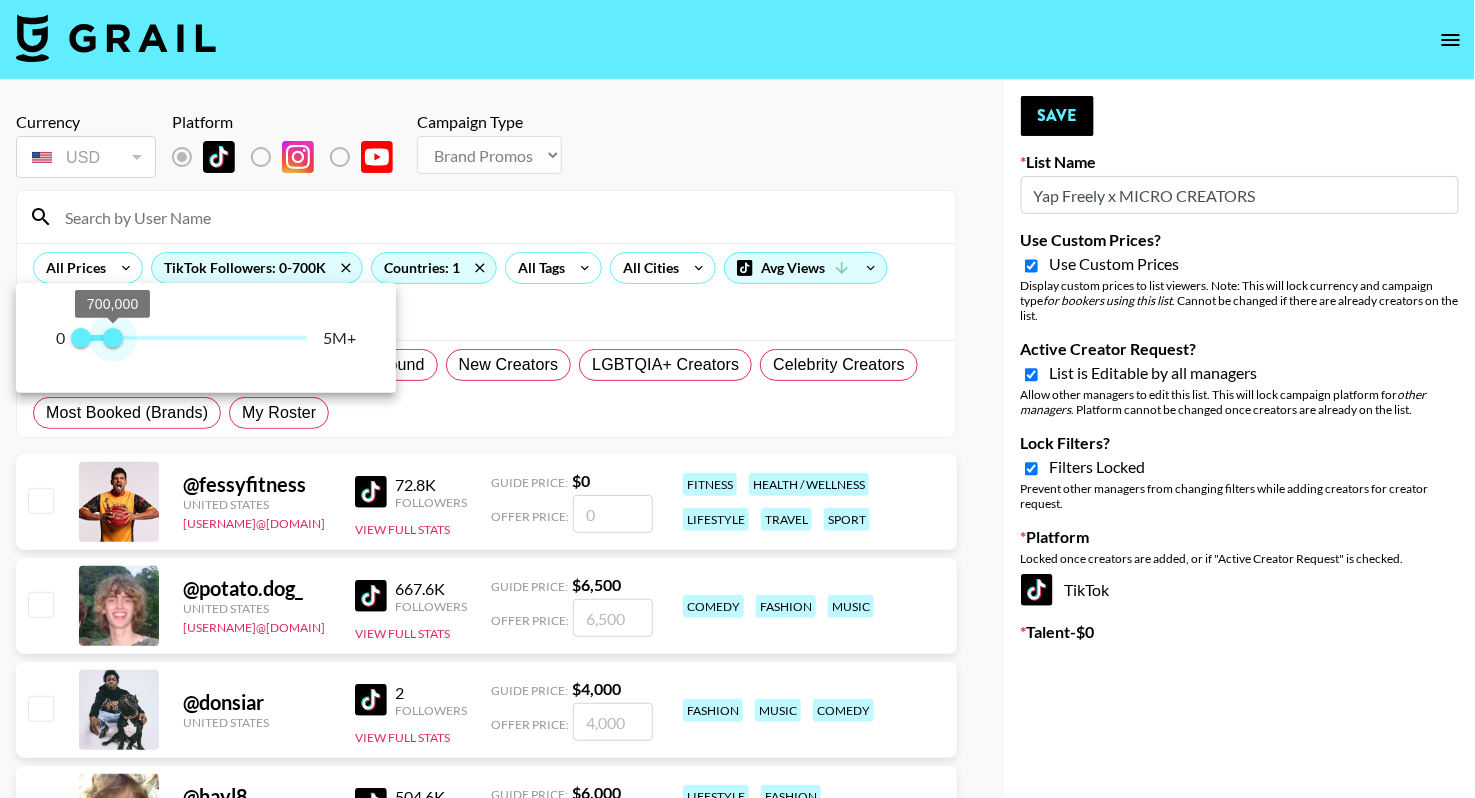 drag, startPoint x: 88, startPoint y: 339, endPoint x: 113, endPoint y: 330, distance: 26.57066 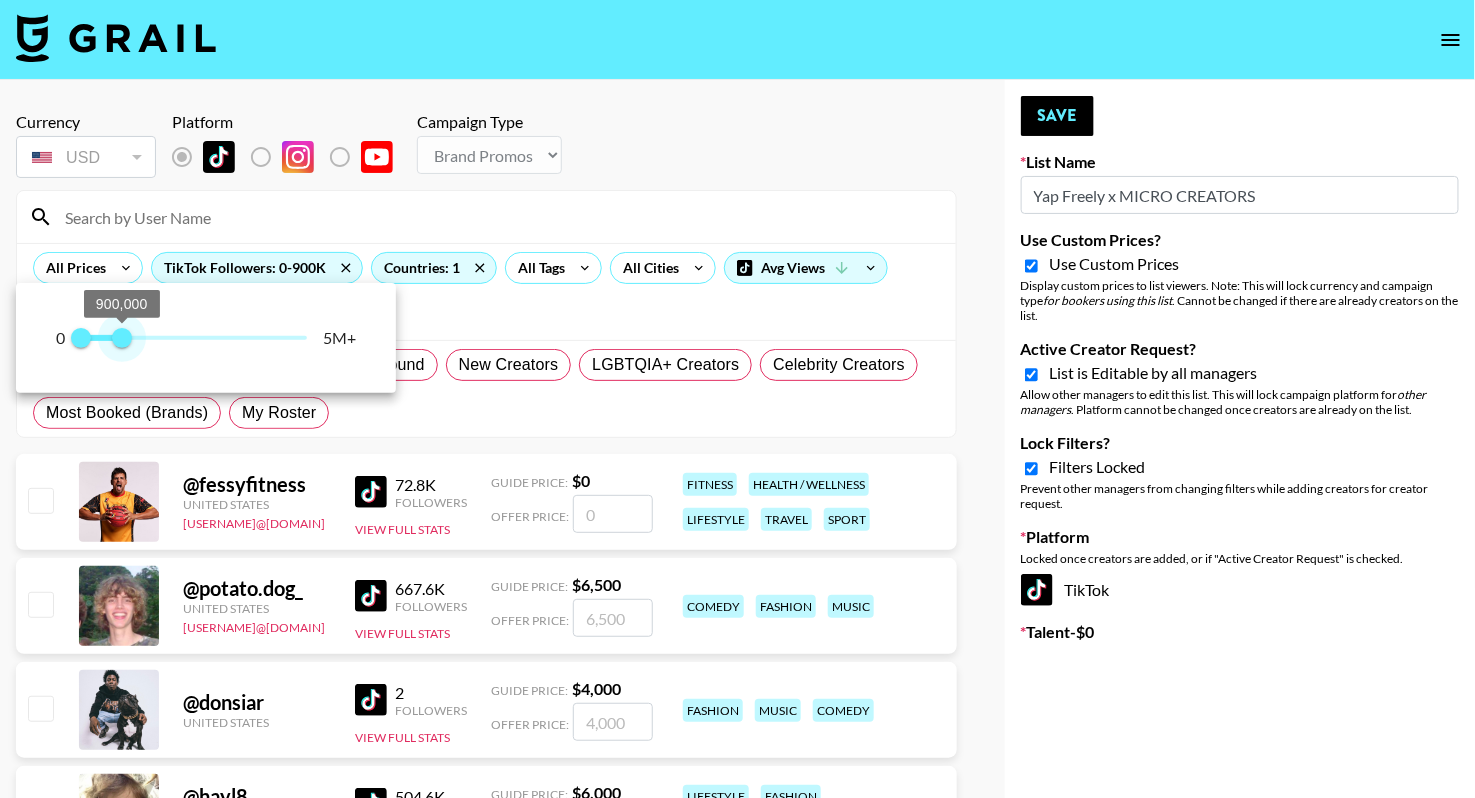 type on "800000" 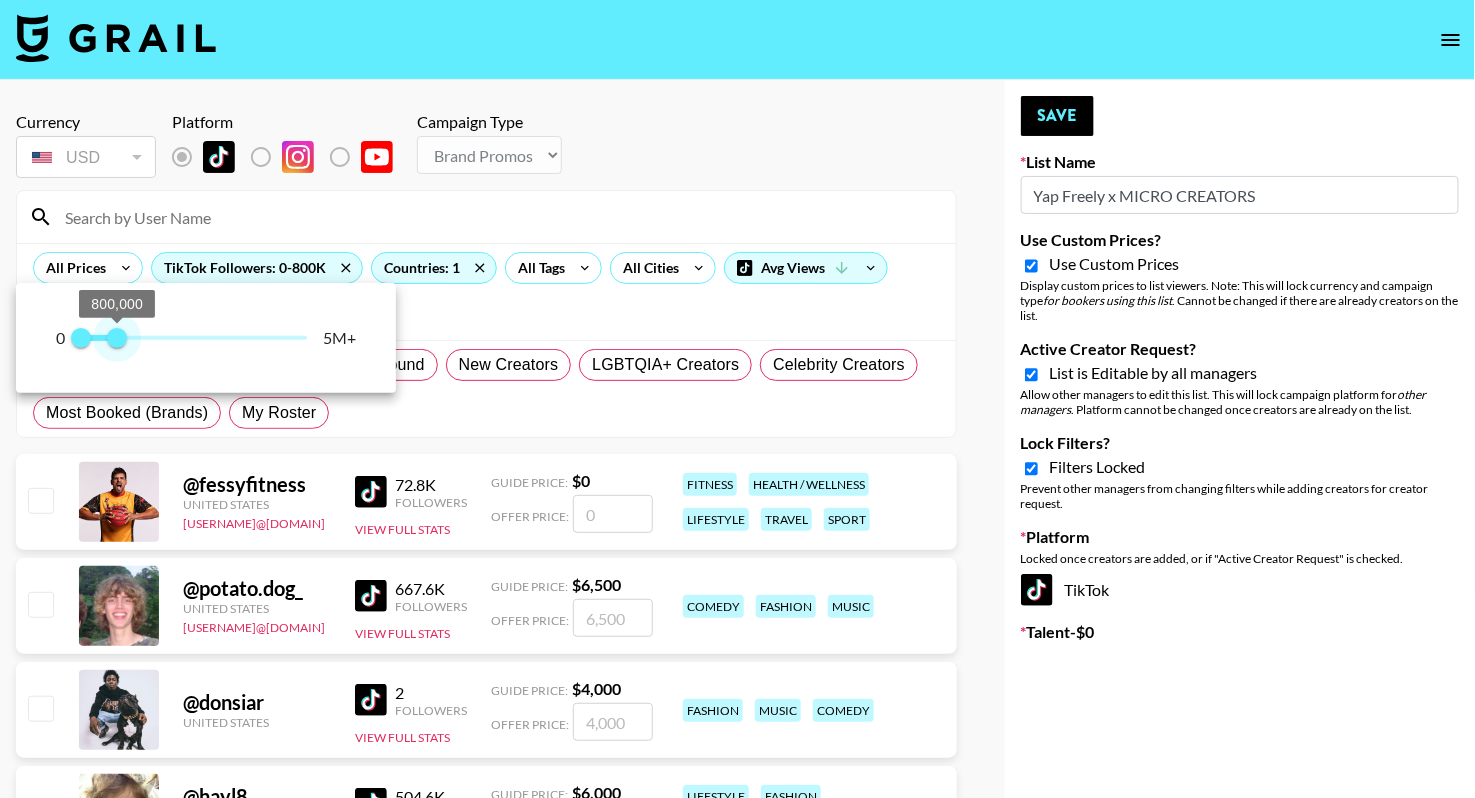 click on "800,000" at bounding box center (117, 338) 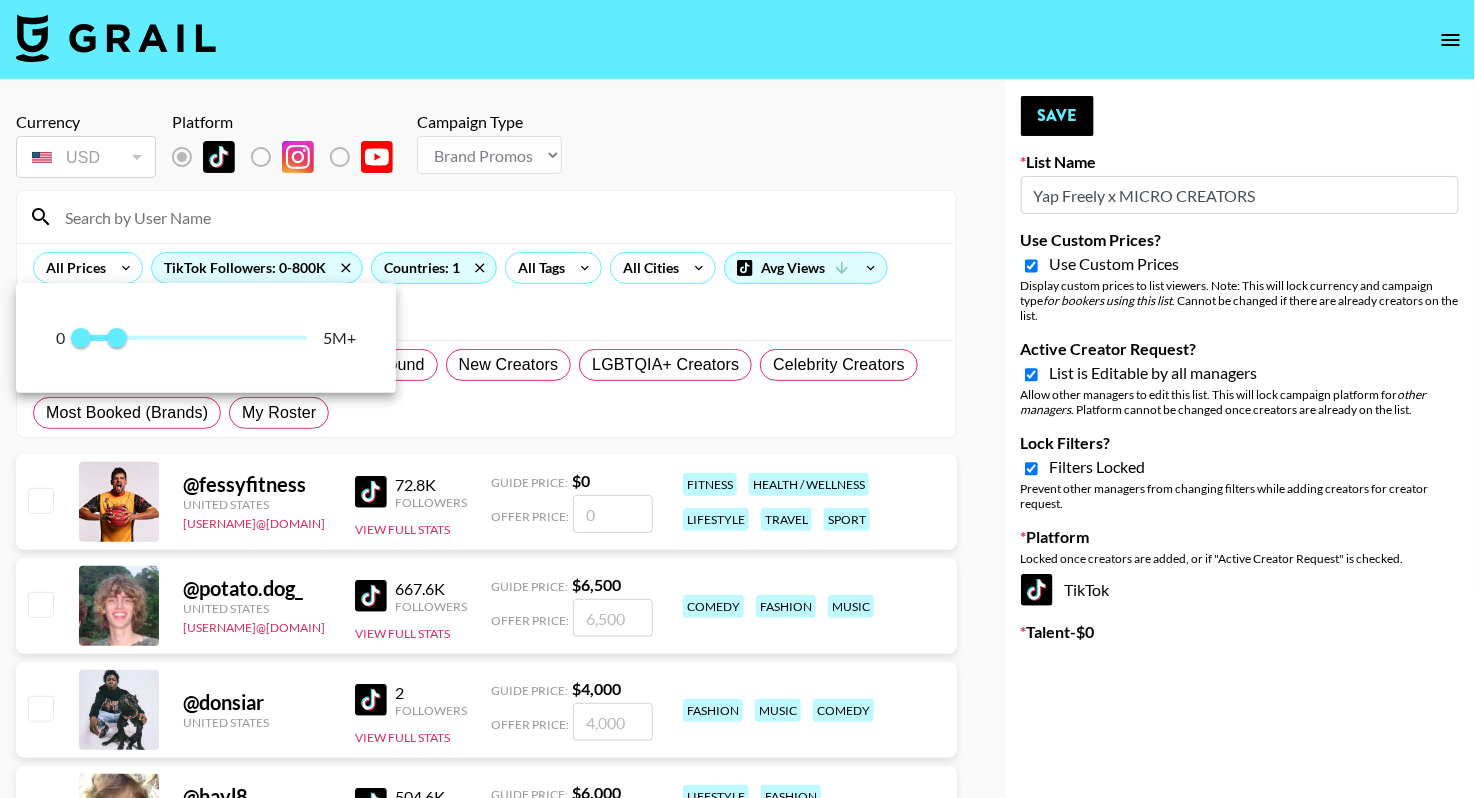 click at bounding box center [737, 399] 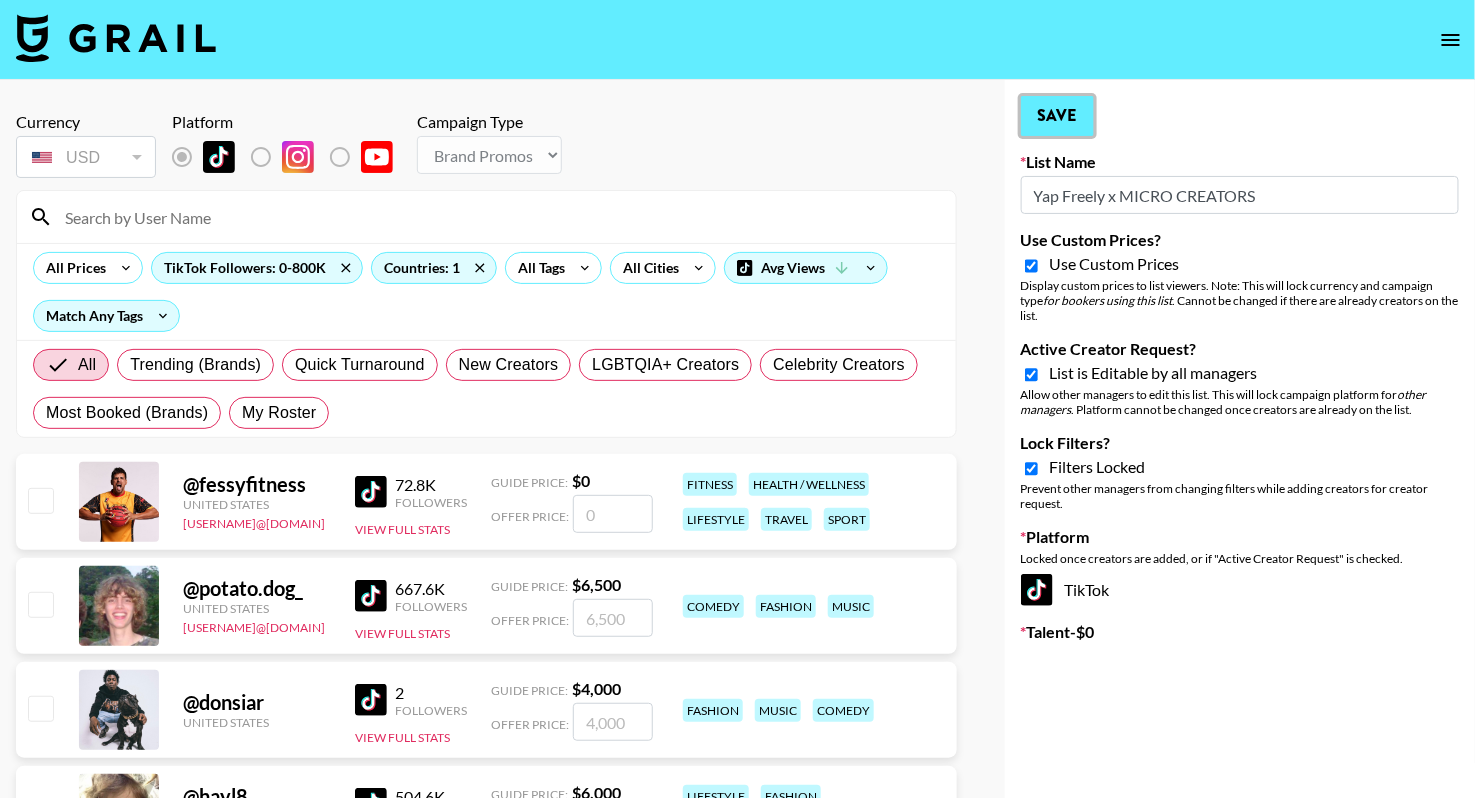 click on "Save" at bounding box center [1057, 116] 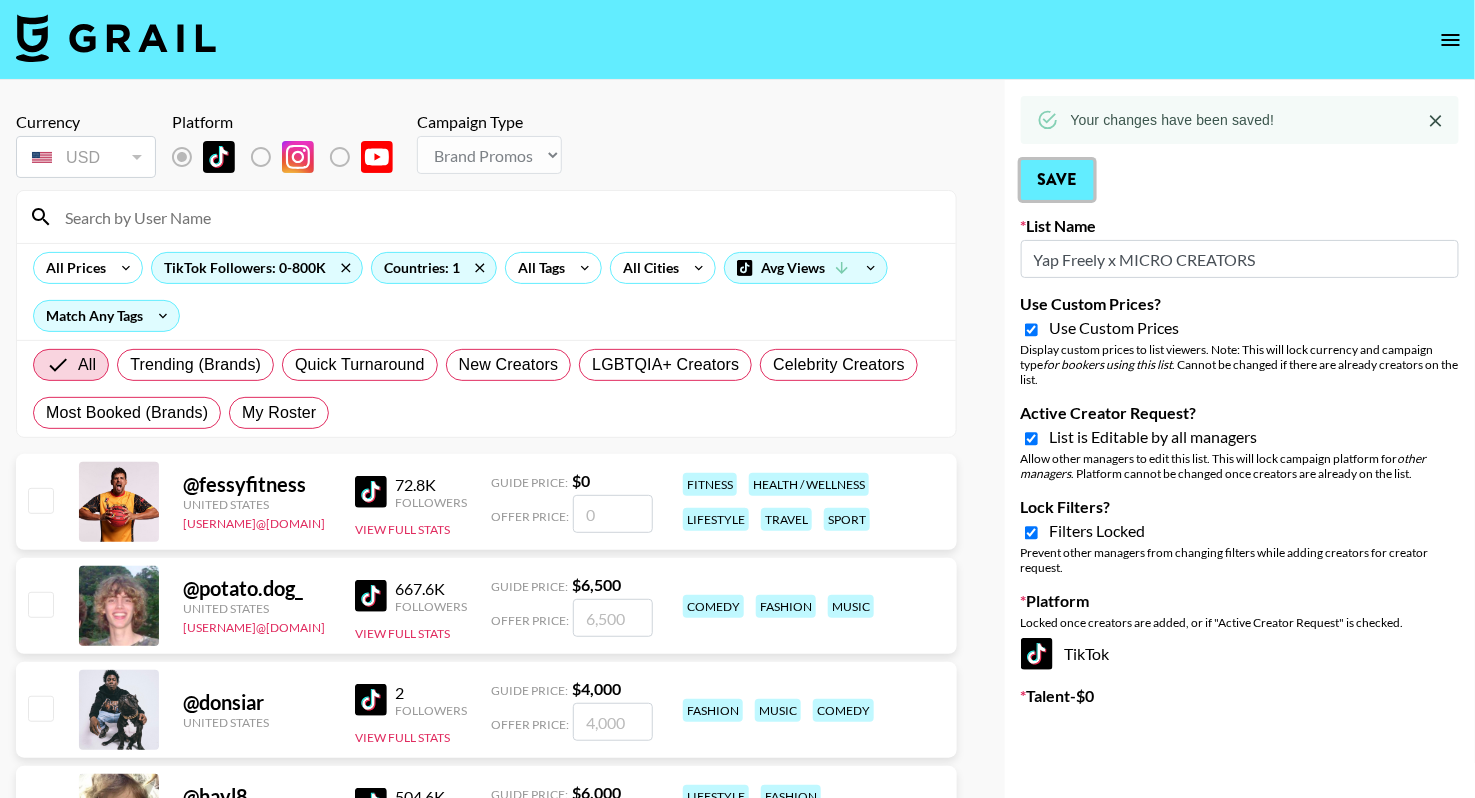 click on "Save" at bounding box center [1057, 180] 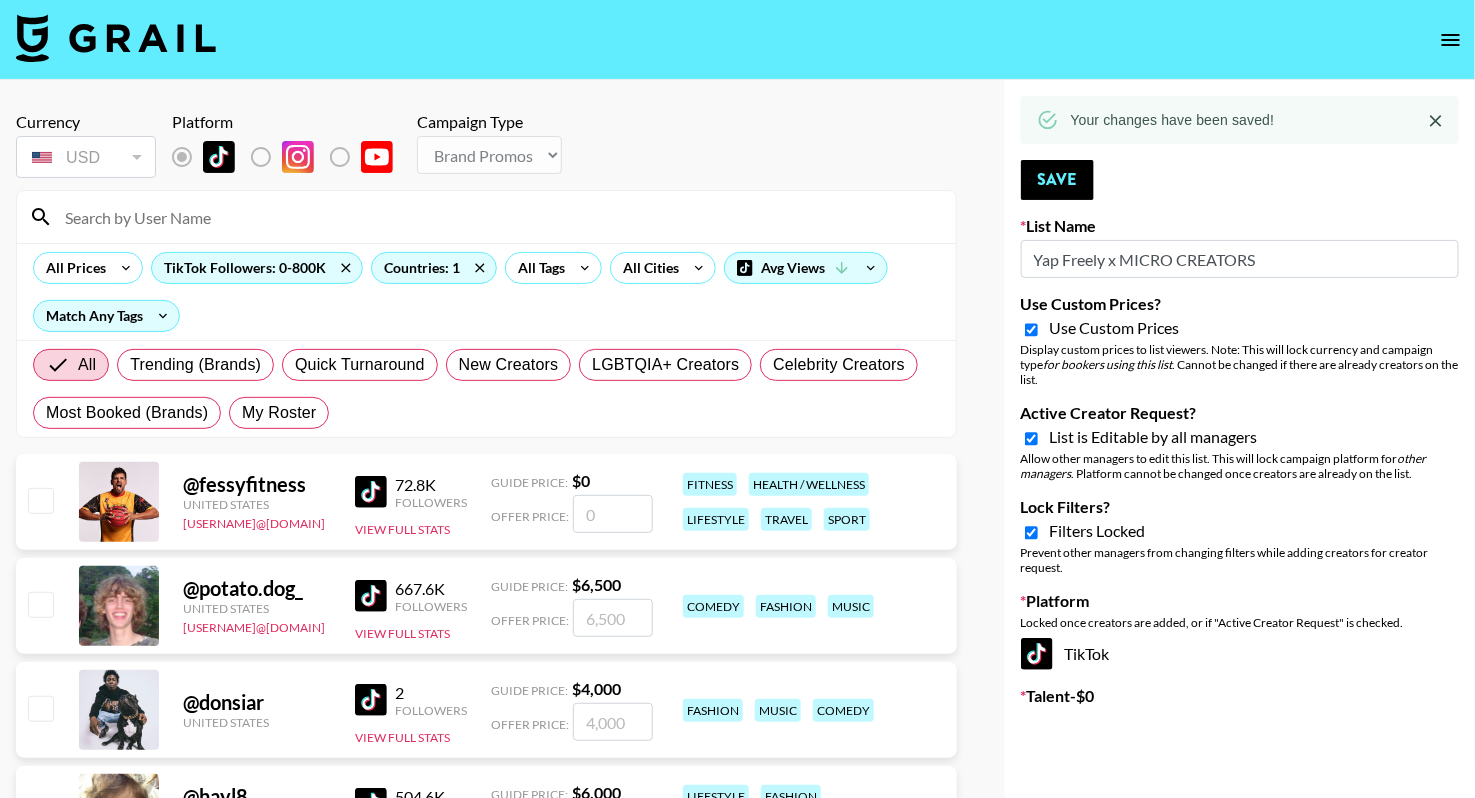click 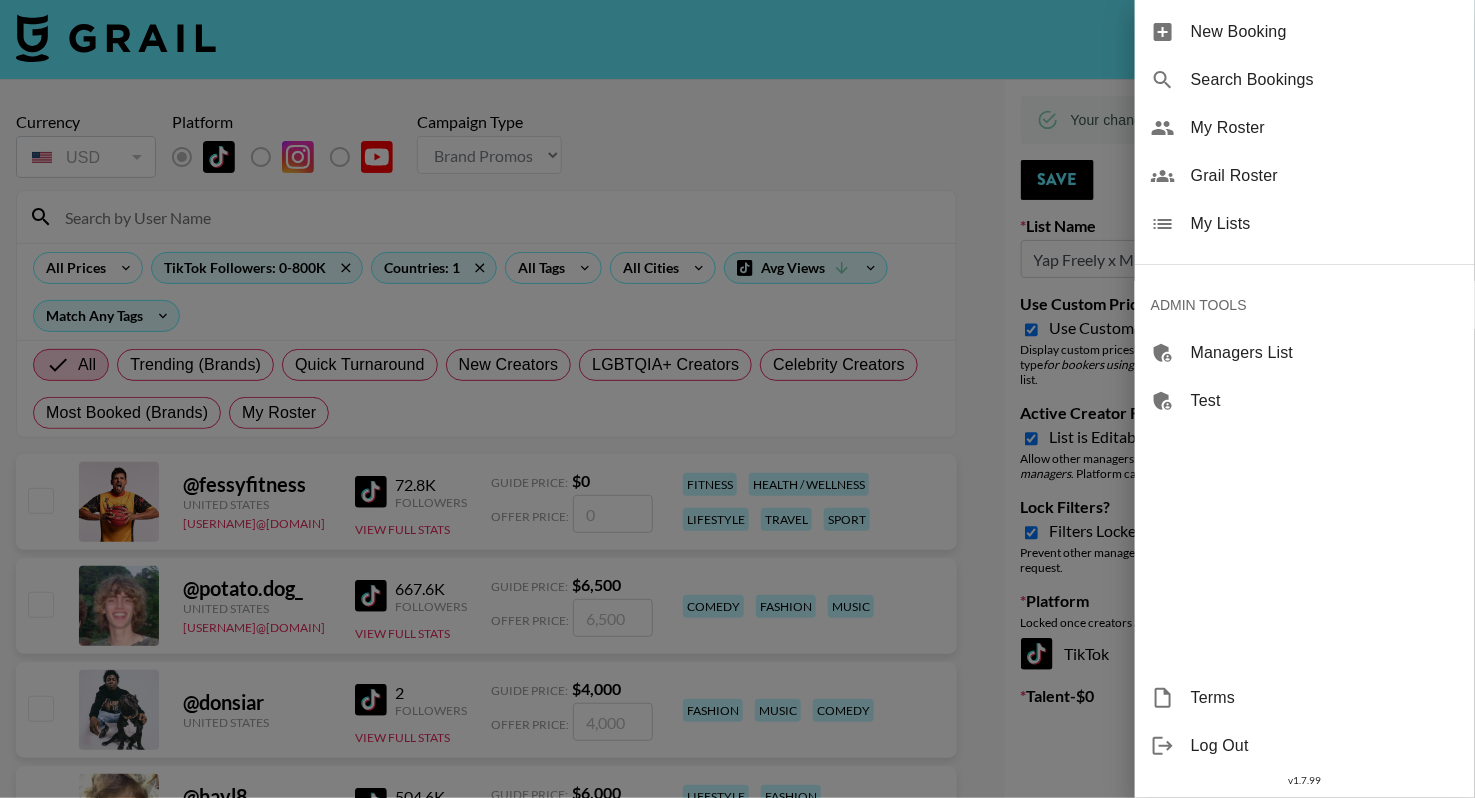 click on "My Lists" at bounding box center [1305, 224] 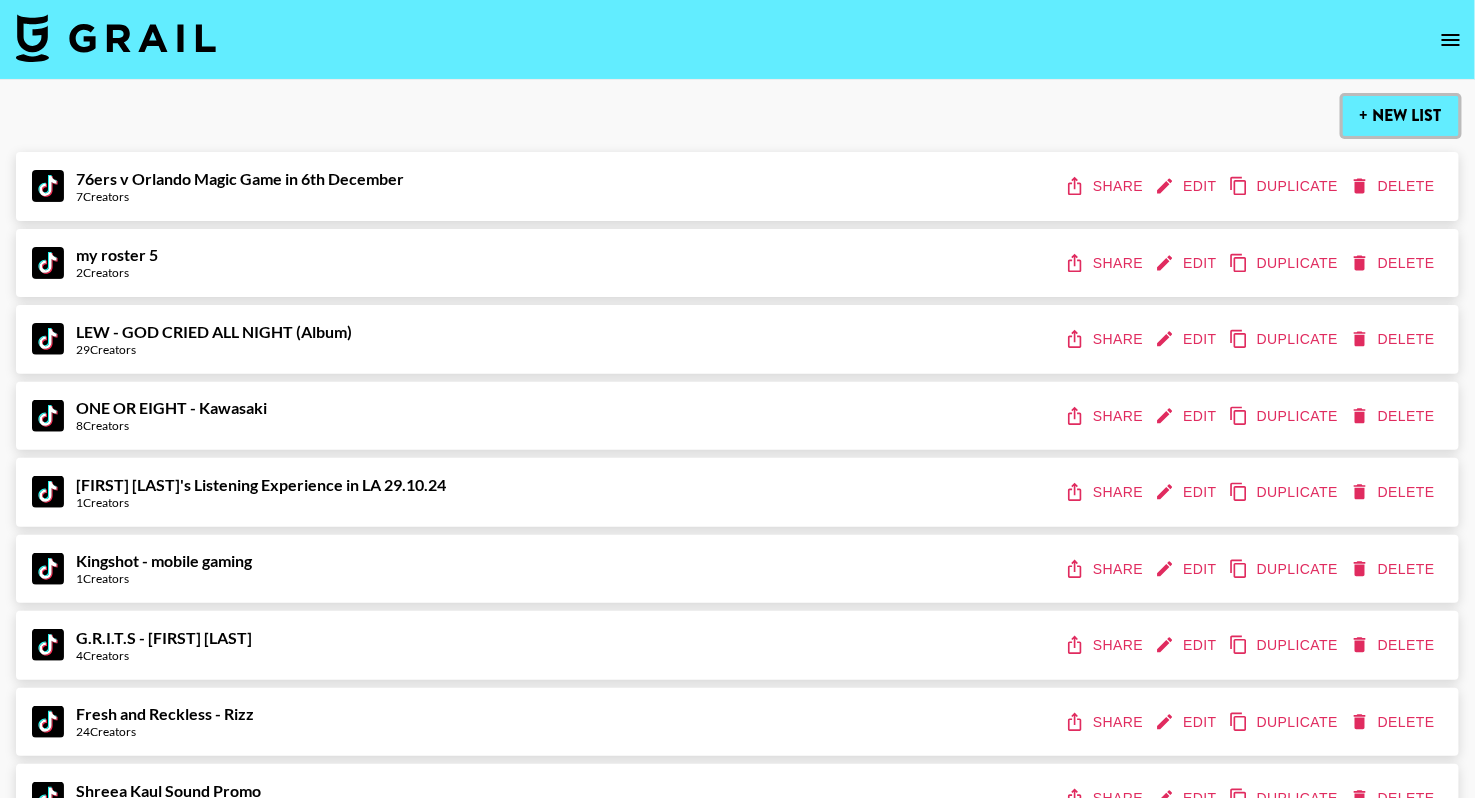 click on "+ New List" at bounding box center (1401, 116) 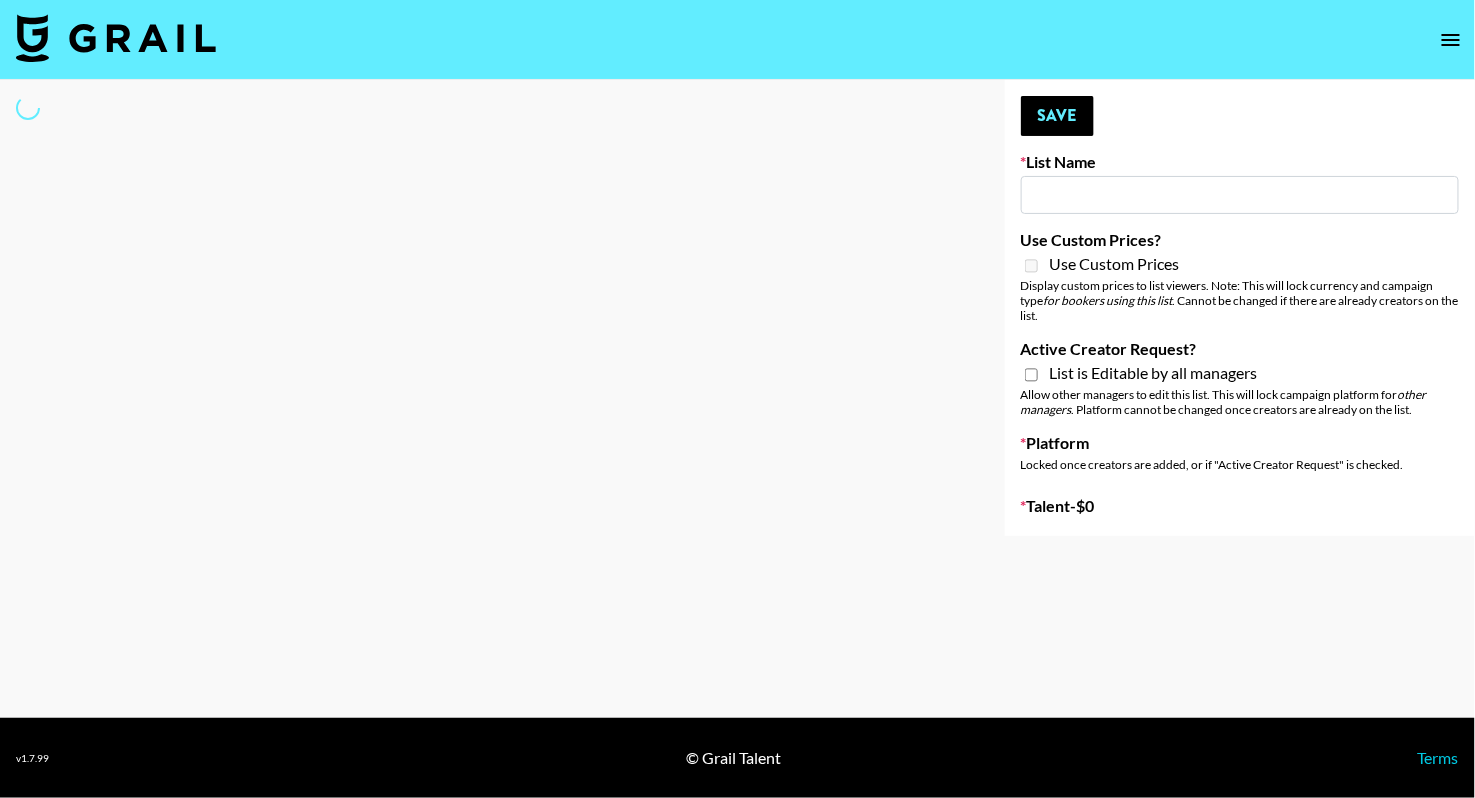 type on "New List" 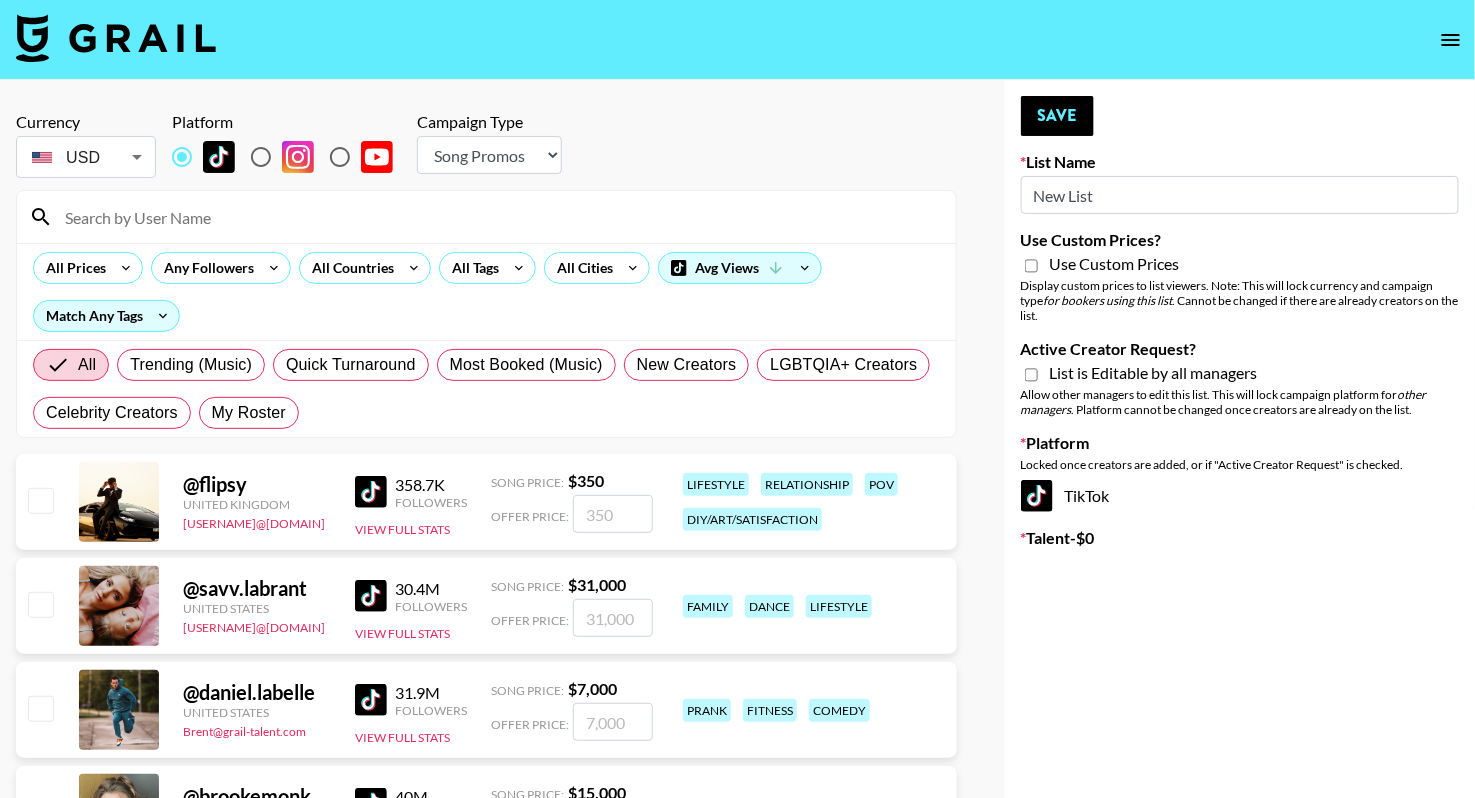 click on "Choose Type... Song Promos Brand Promos" at bounding box center (489, 155) 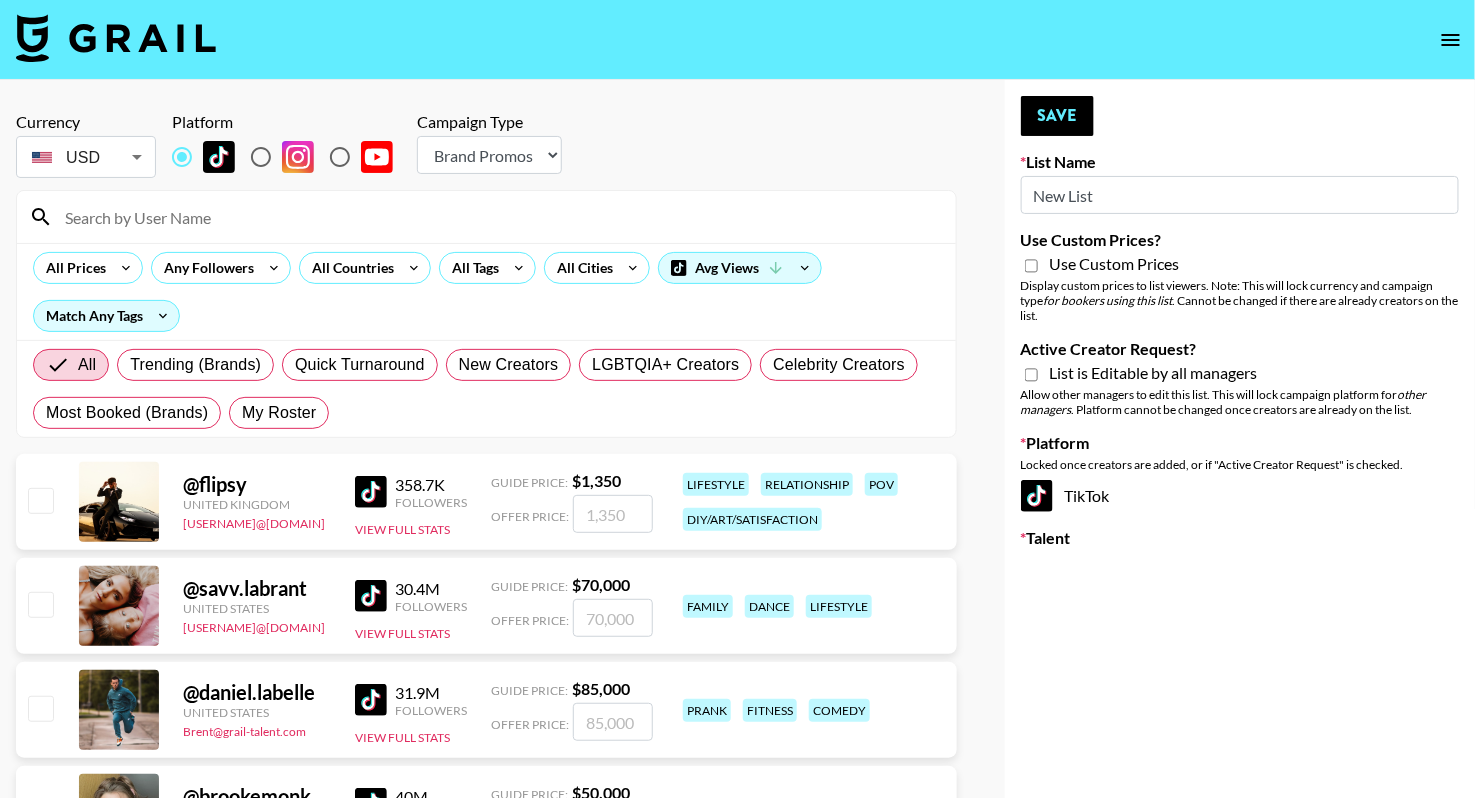 click on "Use Custom Prices" at bounding box center (1240, 266) 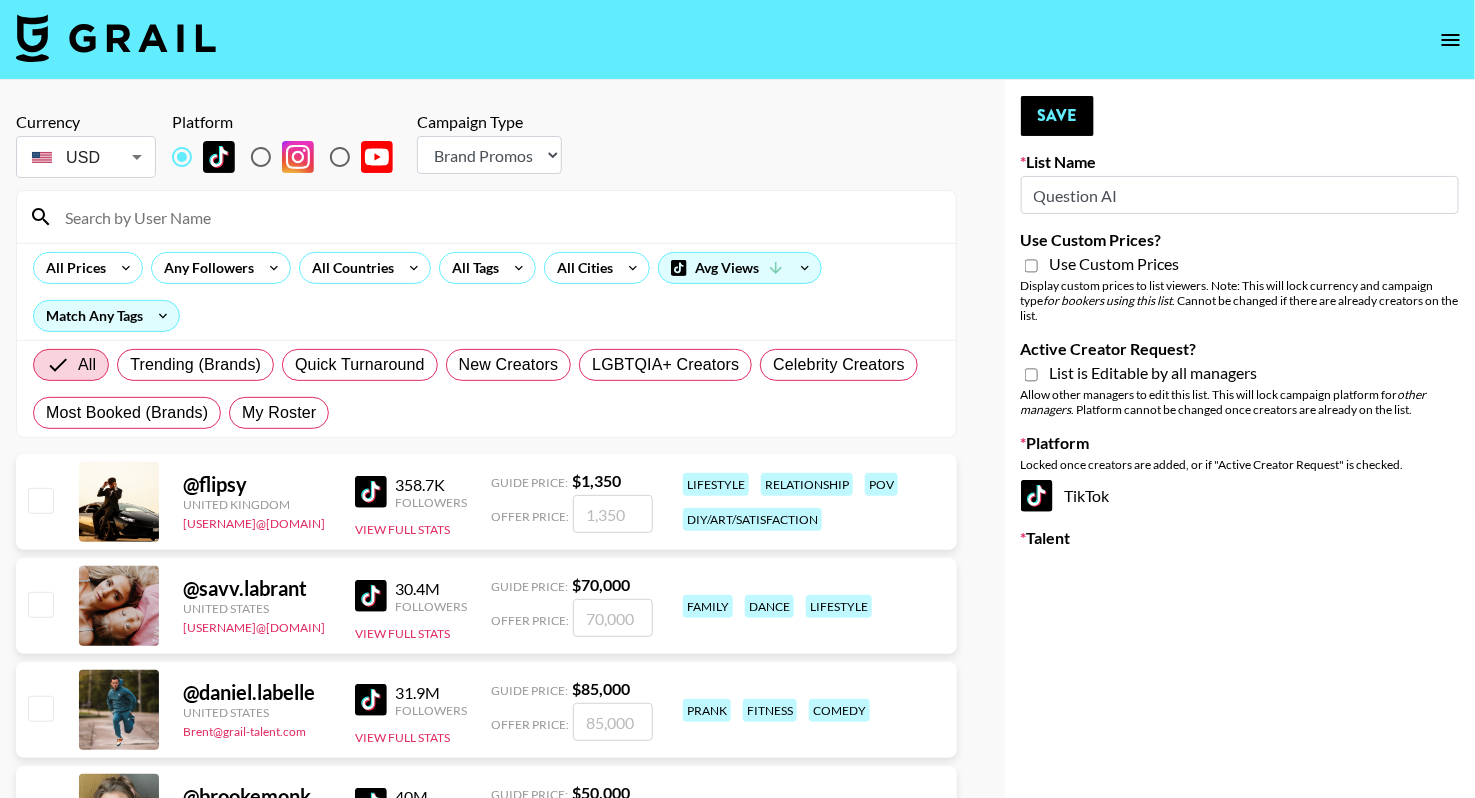 type on "Question AI" 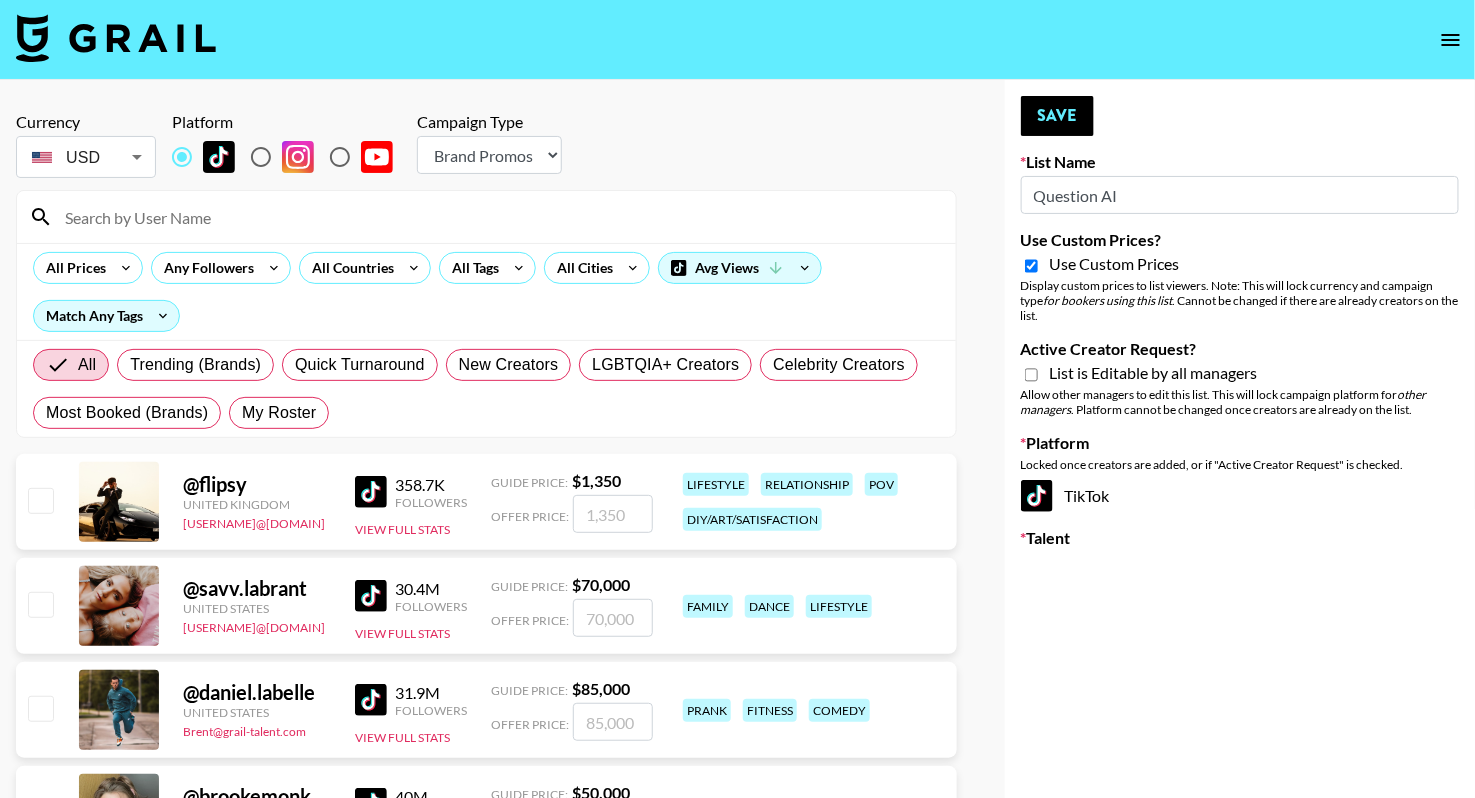 checkbox on "true" 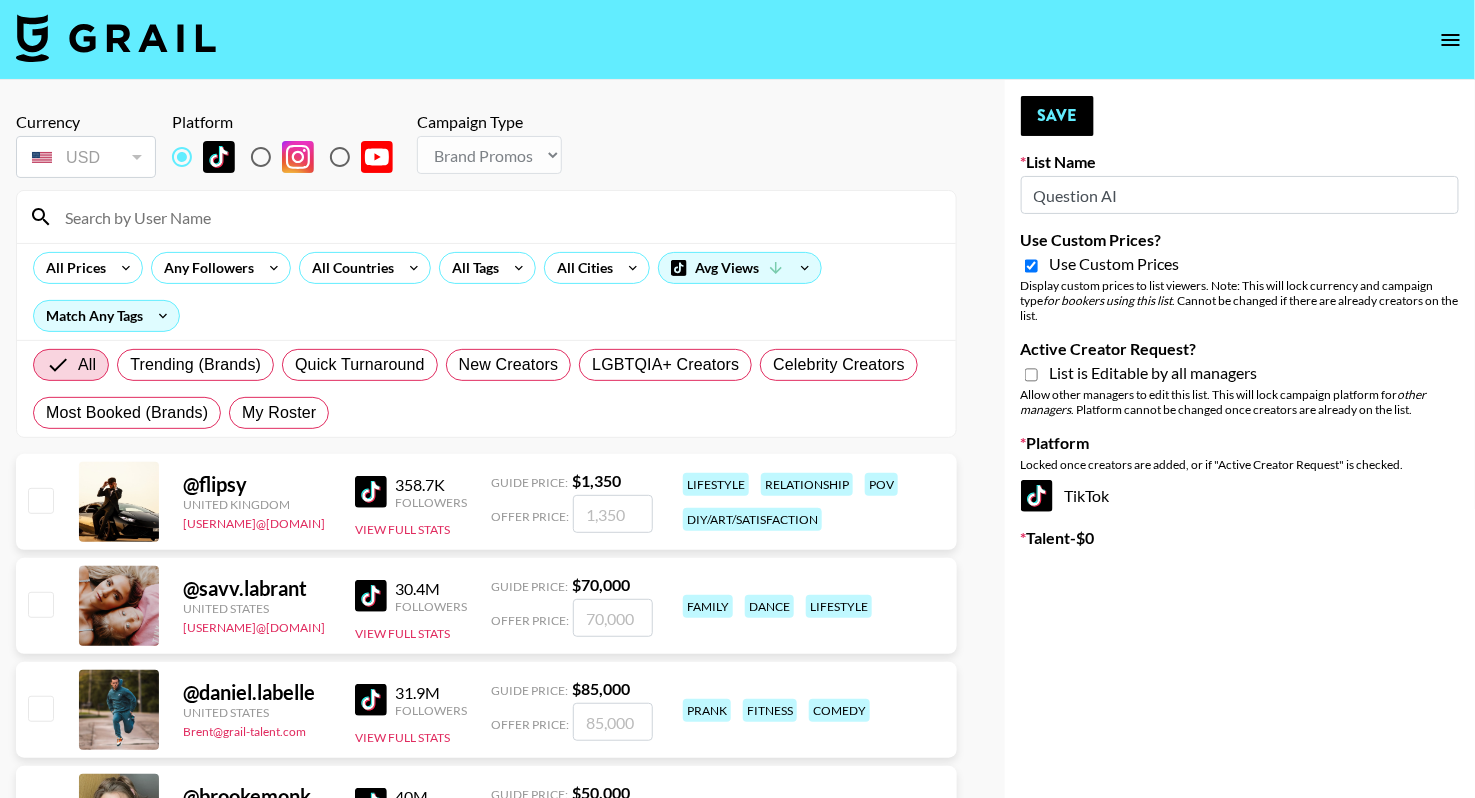 click on "List is Editable by all managers" at bounding box center [1154, 373] 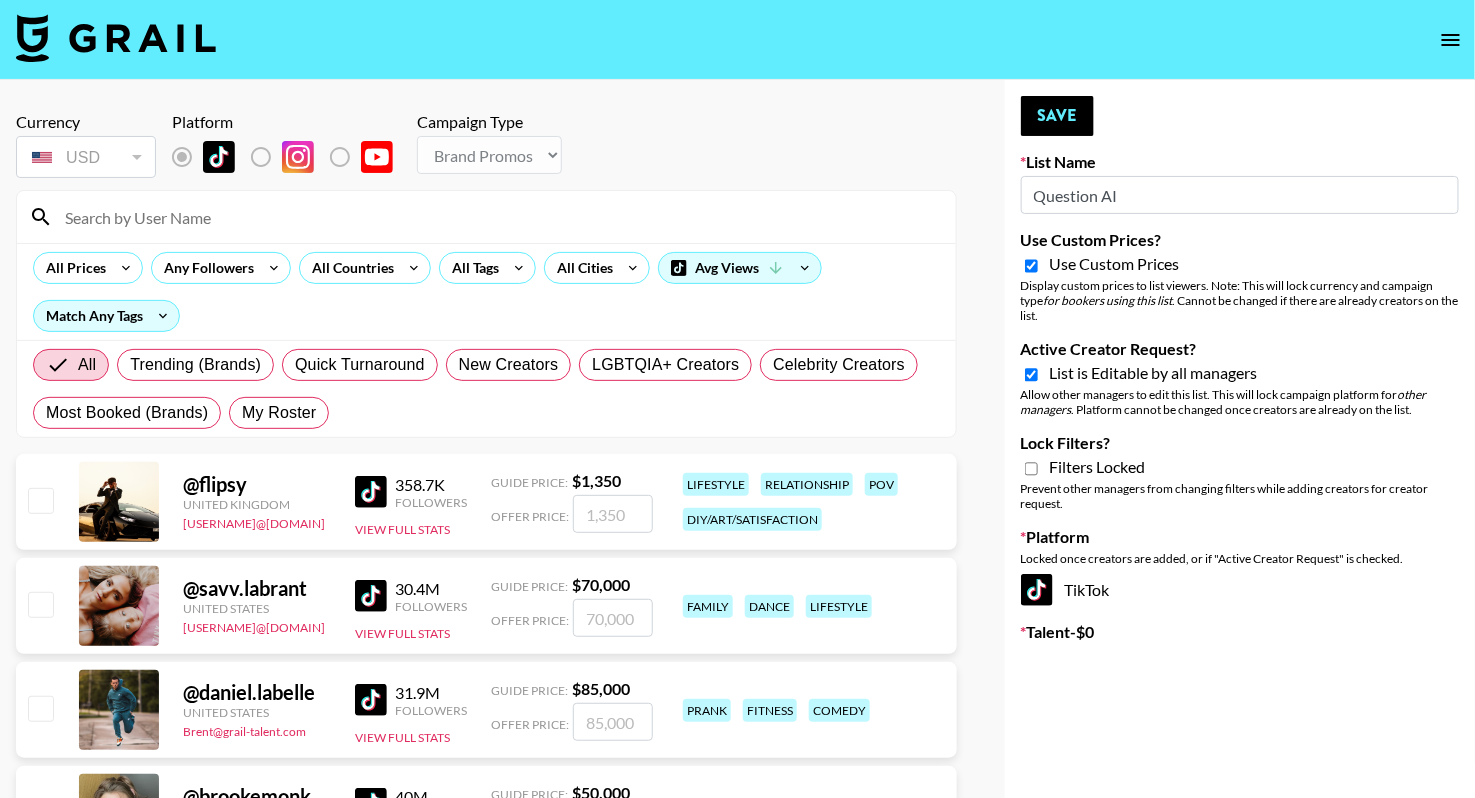 click on "Filters Locked" at bounding box center [1098, 467] 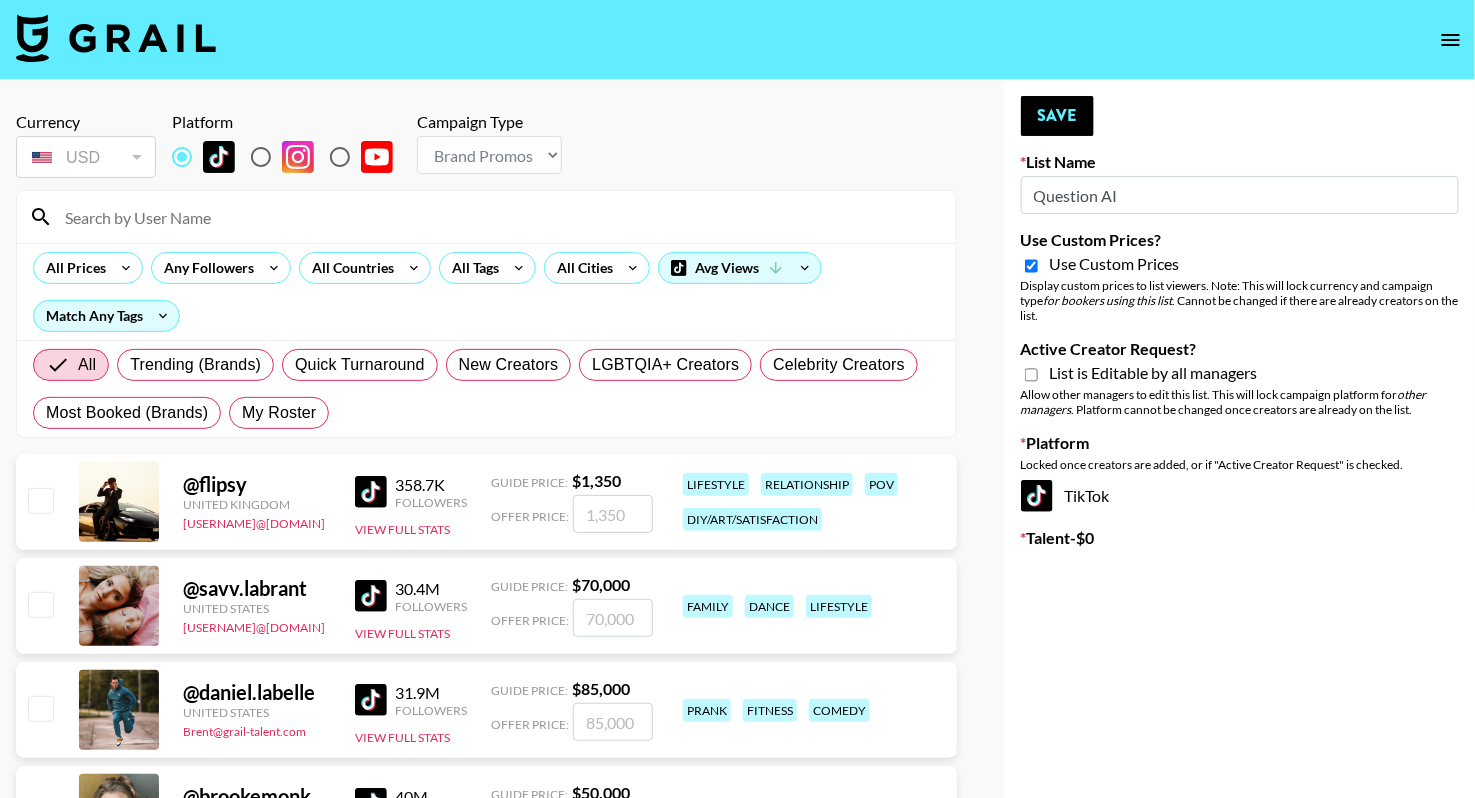 click on "Active Creator Request?" at bounding box center (1031, 375) 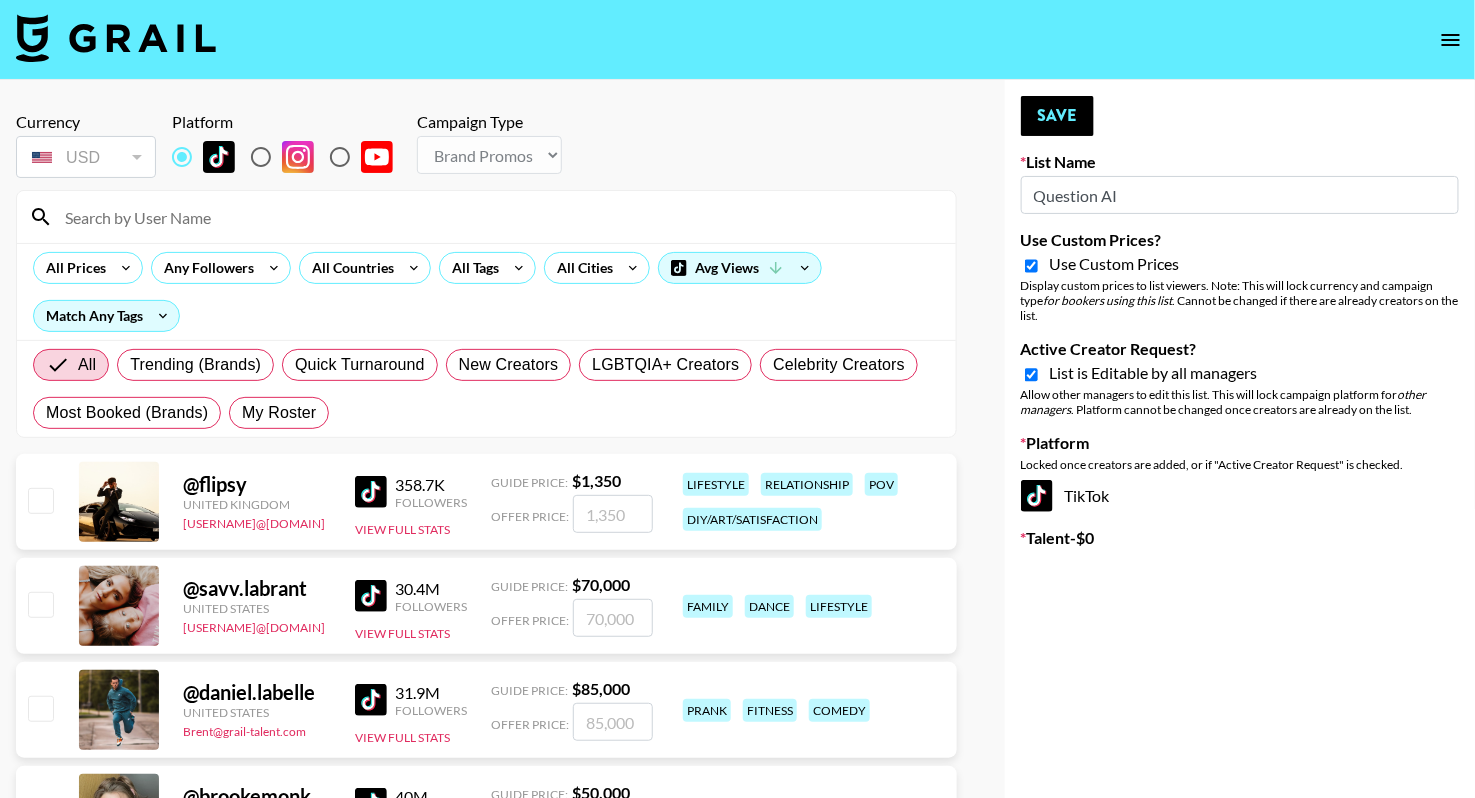 checkbox on "true" 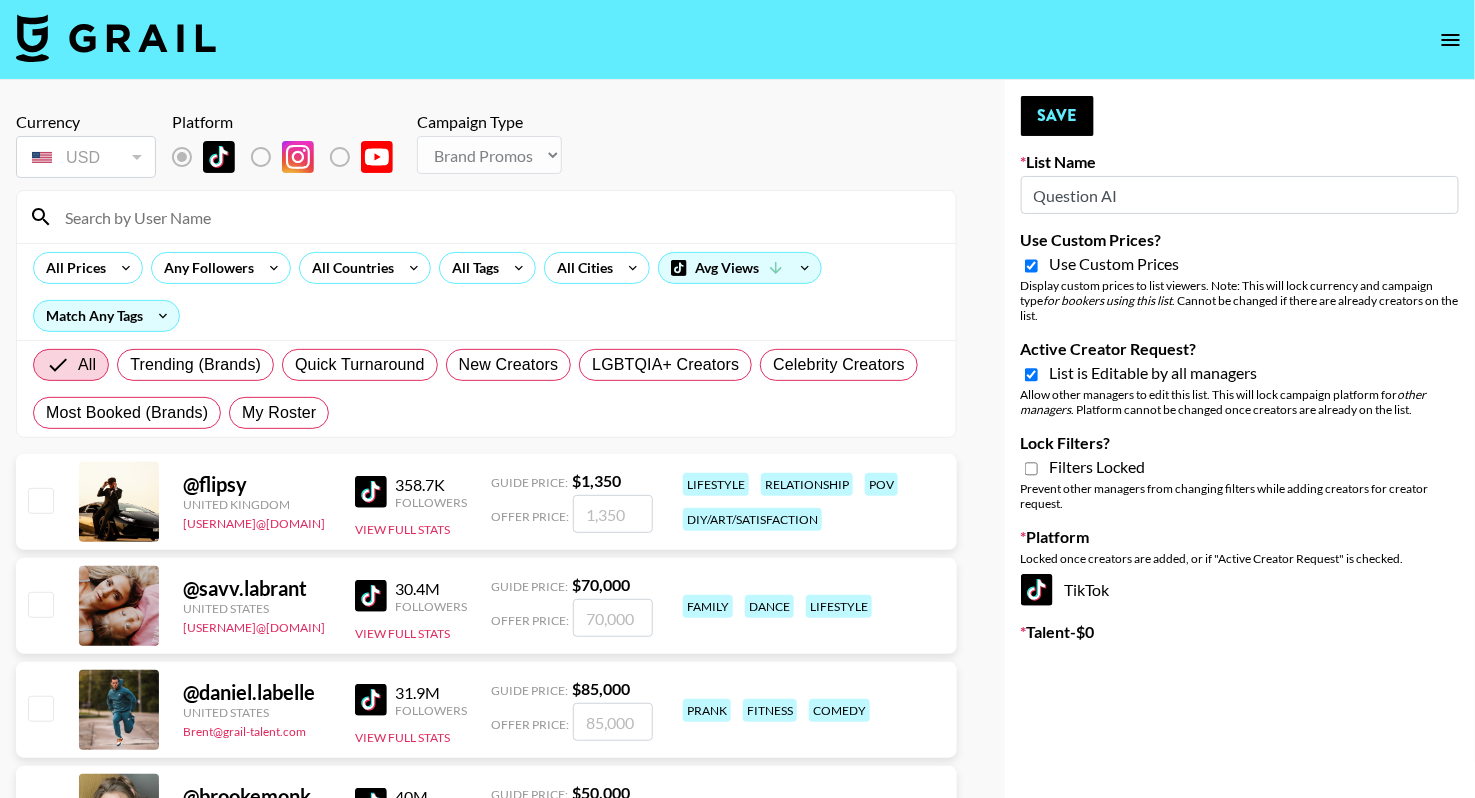 click on "Lock Filters?" at bounding box center [1031, 469] 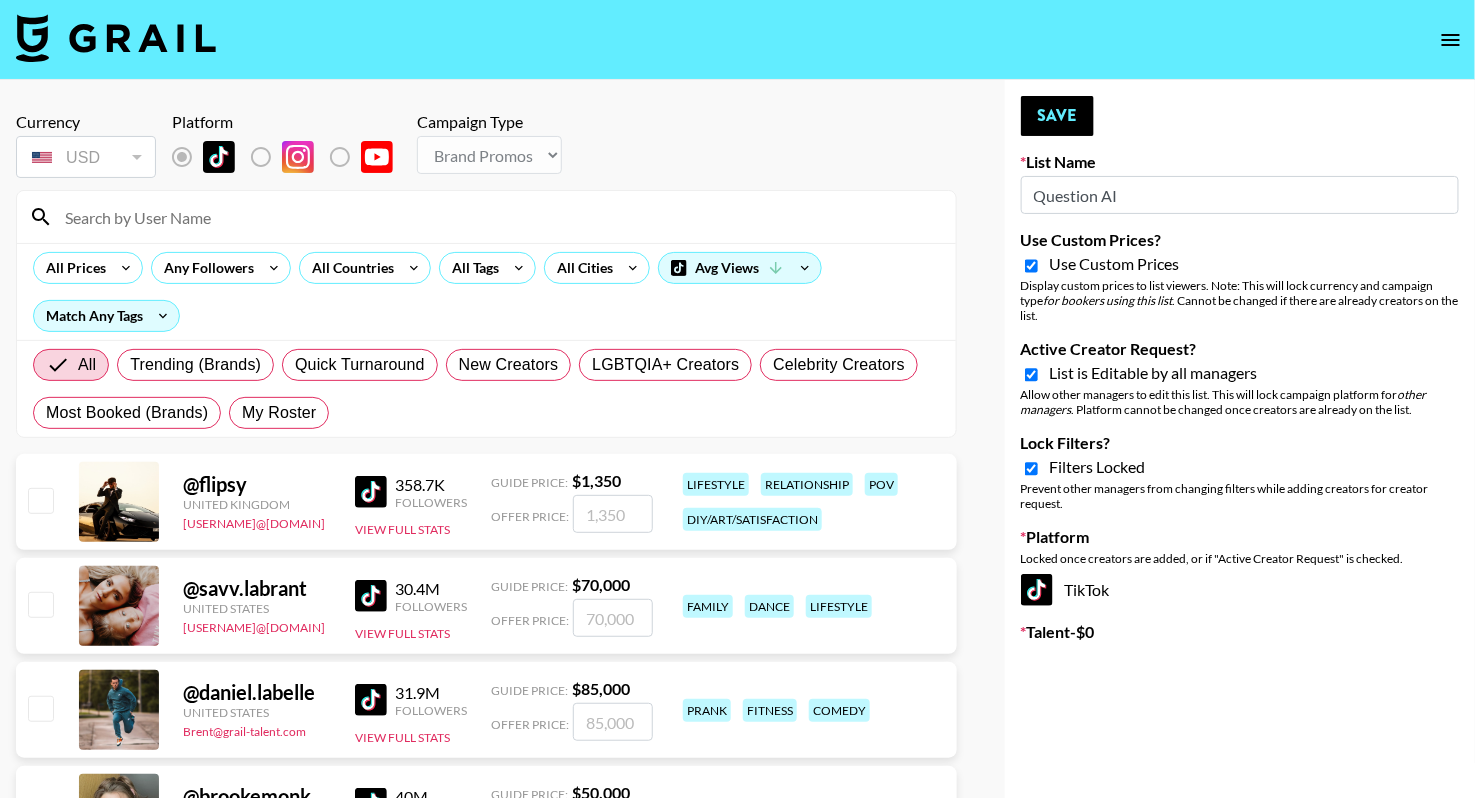 checkbox on "true" 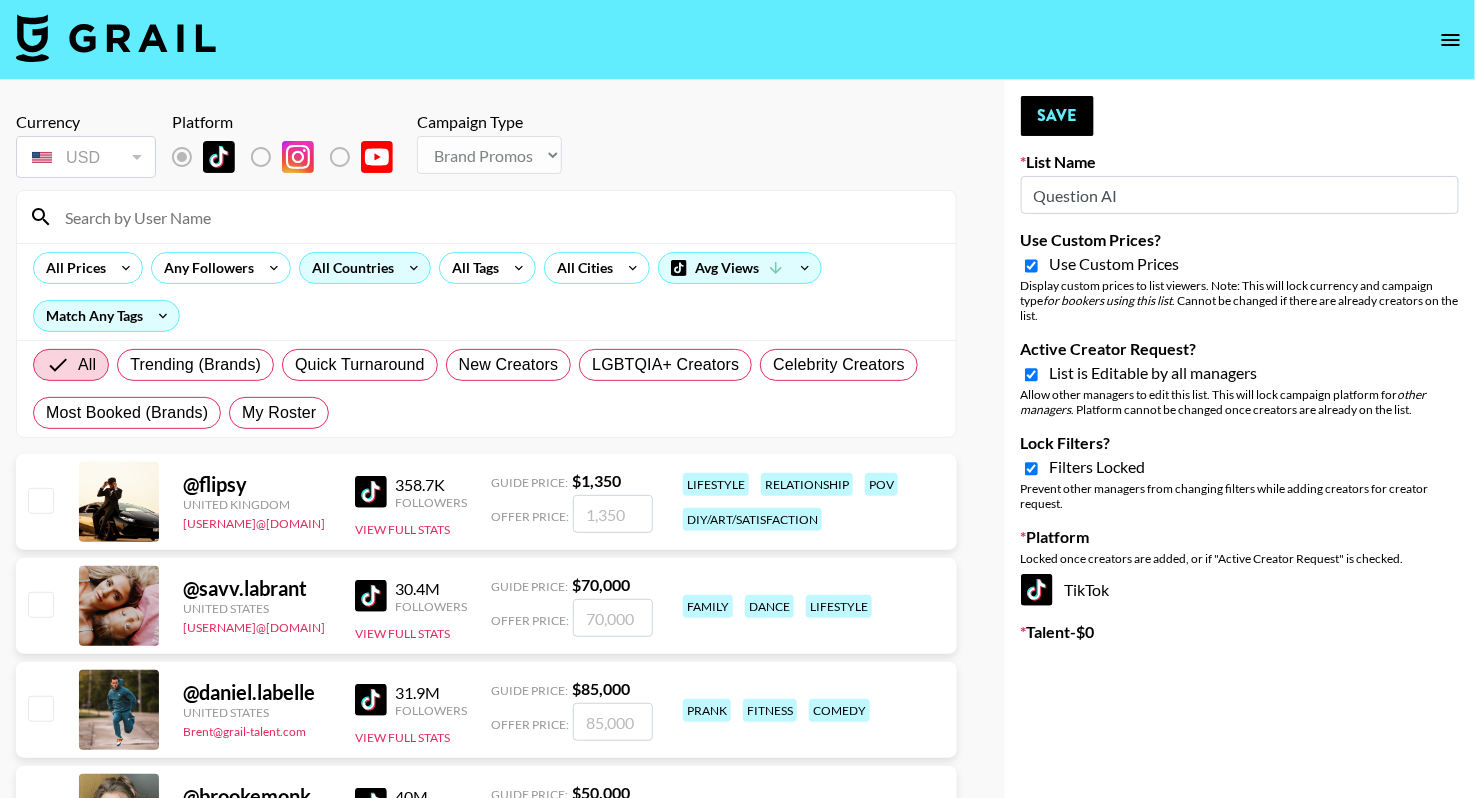 click on "All Countries" at bounding box center [349, 268] 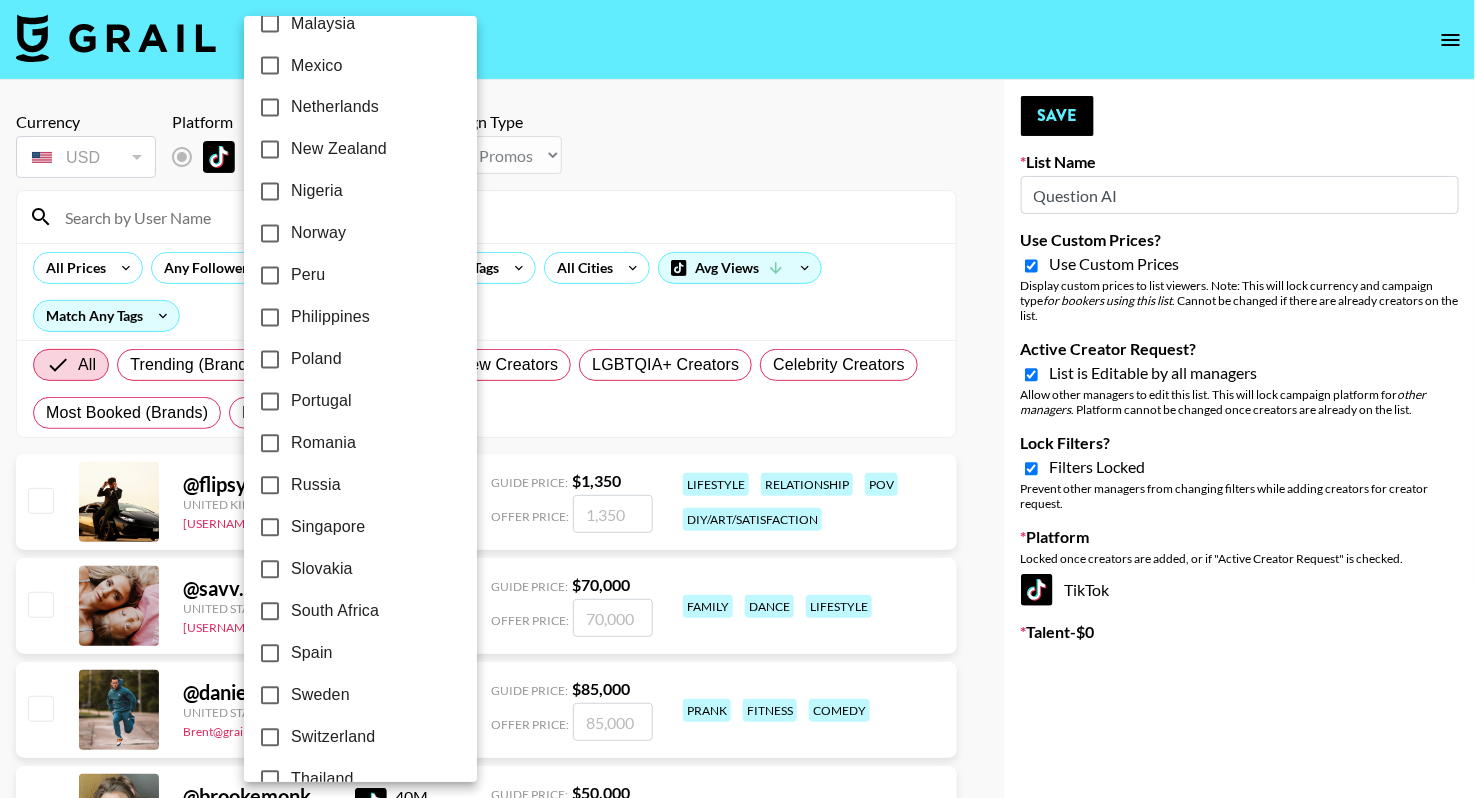 scroll, scrollTop: 1533, scrollLeft: 0, axis: vertical 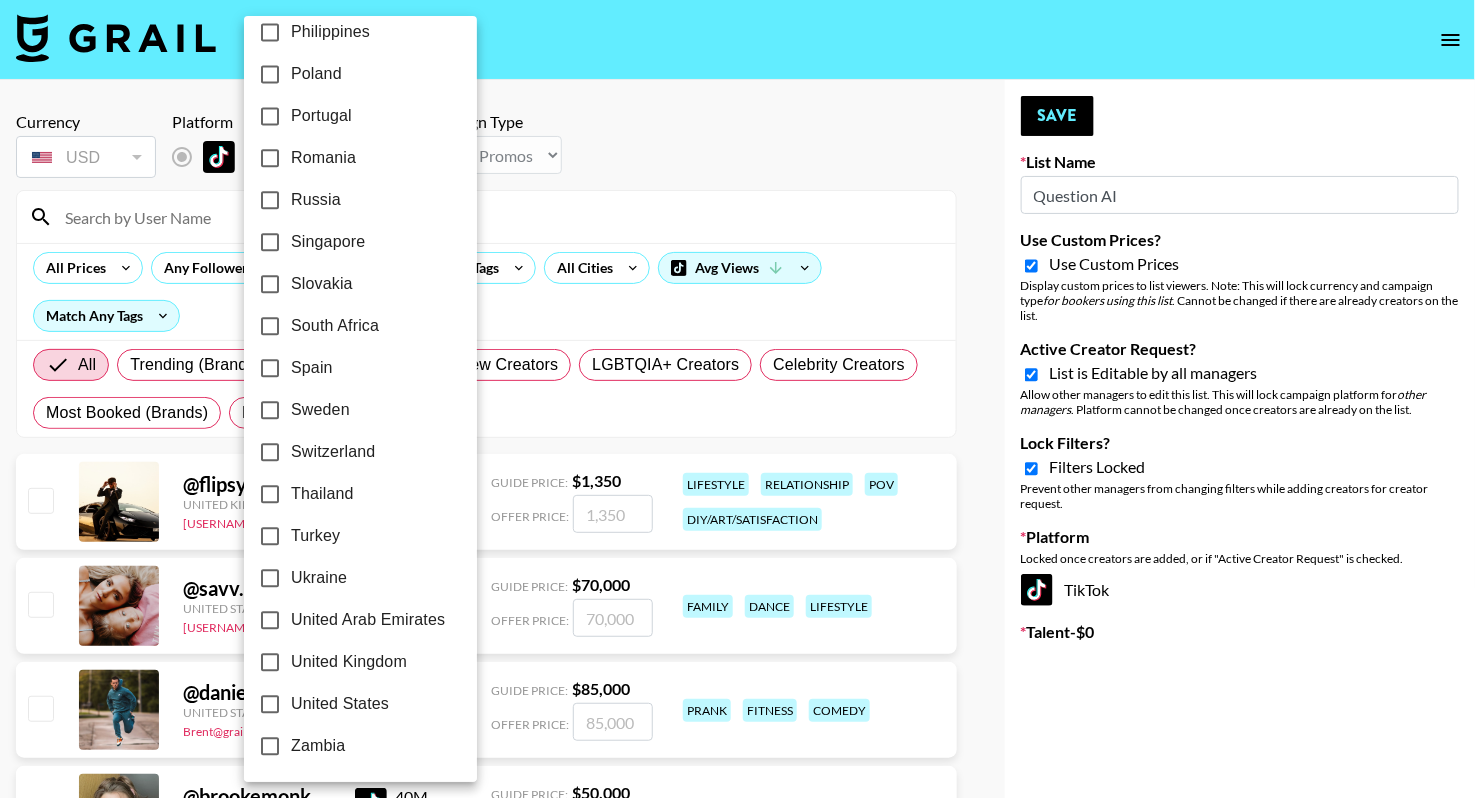 drag, startPoint x: 360, startPoint y: 695, endPoint x: 517, endPoint y: 538, distance: 222.03152 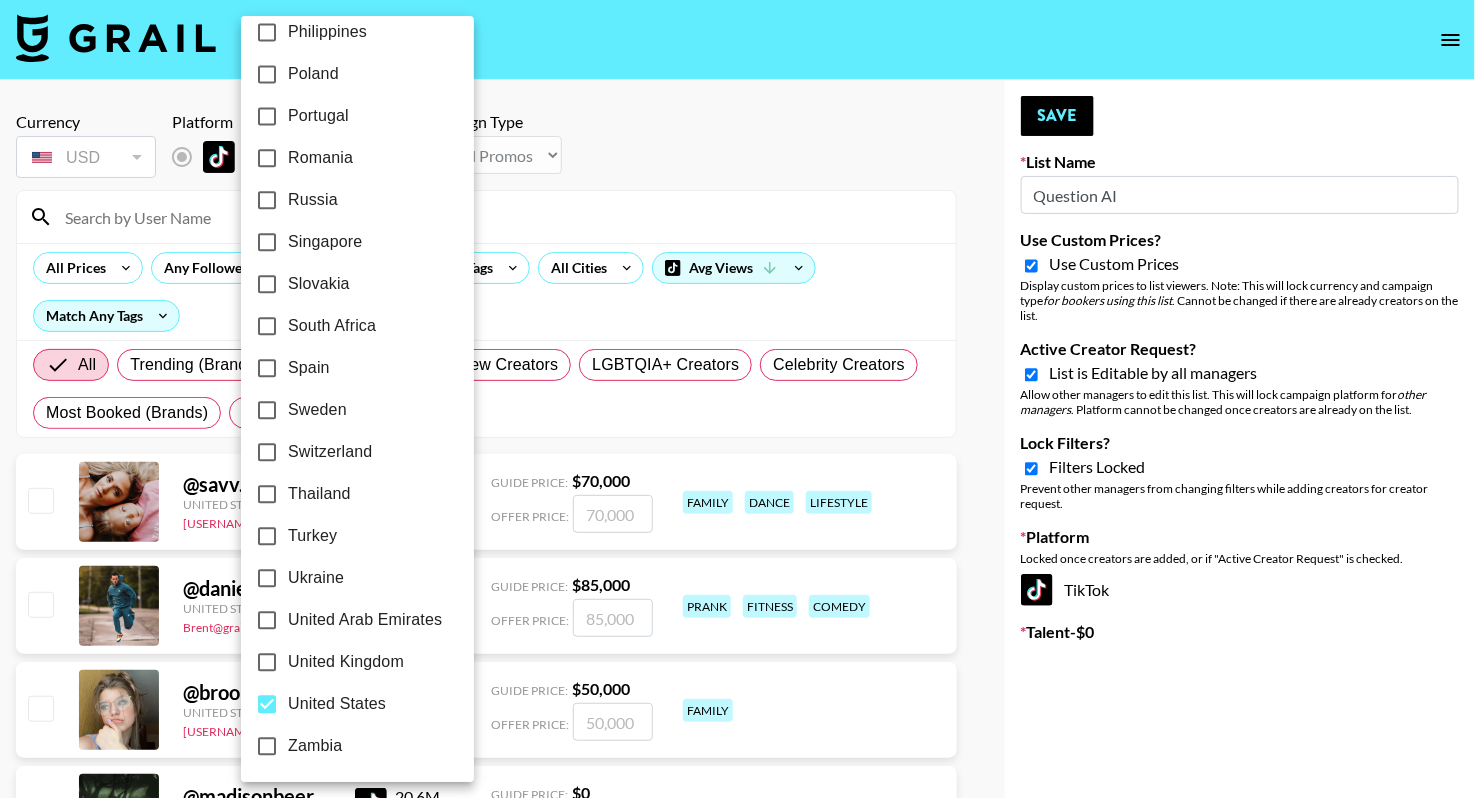 click at bounding box center [737, 399] 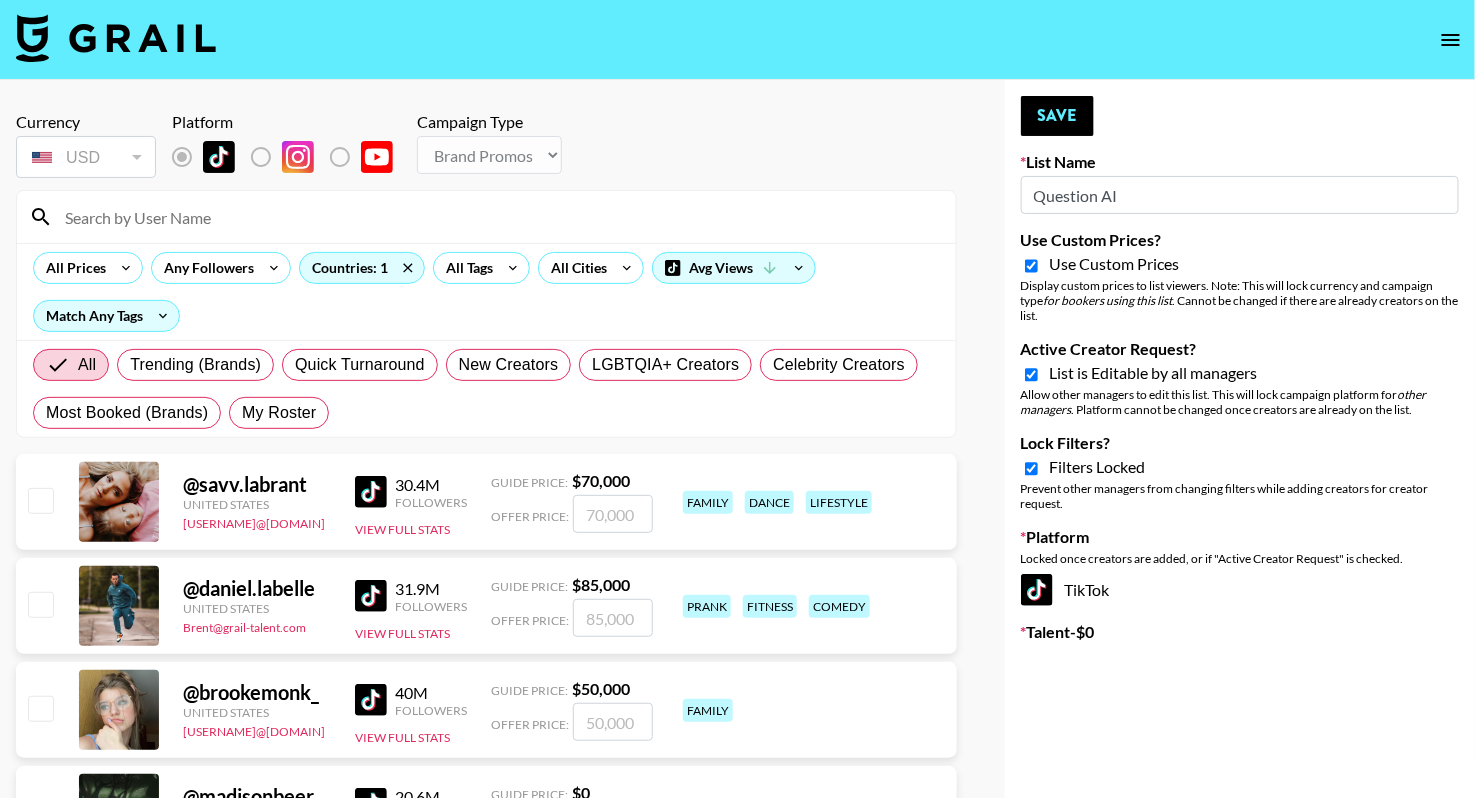 click on "Albania Argentina Aruba Australia Austria Barbados Belgium Brazil Canada Chile China Colombia Czech Republic Denmark Egypt Estonia France Georgia Germany Ghana Greece Indonesia Ireland Israel Italy Japan Kazakhstan Korea, Republic of Macedonia Malaysia Mexico Netherlands New Zealand Nigeria Norway Peru Philippines Poland Portugal Romania Russia Singapore Slovakia South Africa Spain Sweden Switzerland Thailand Turkey Ukraine United Arab Emirates United Kingdom United States Zambia" at bounding box center [737, 399] 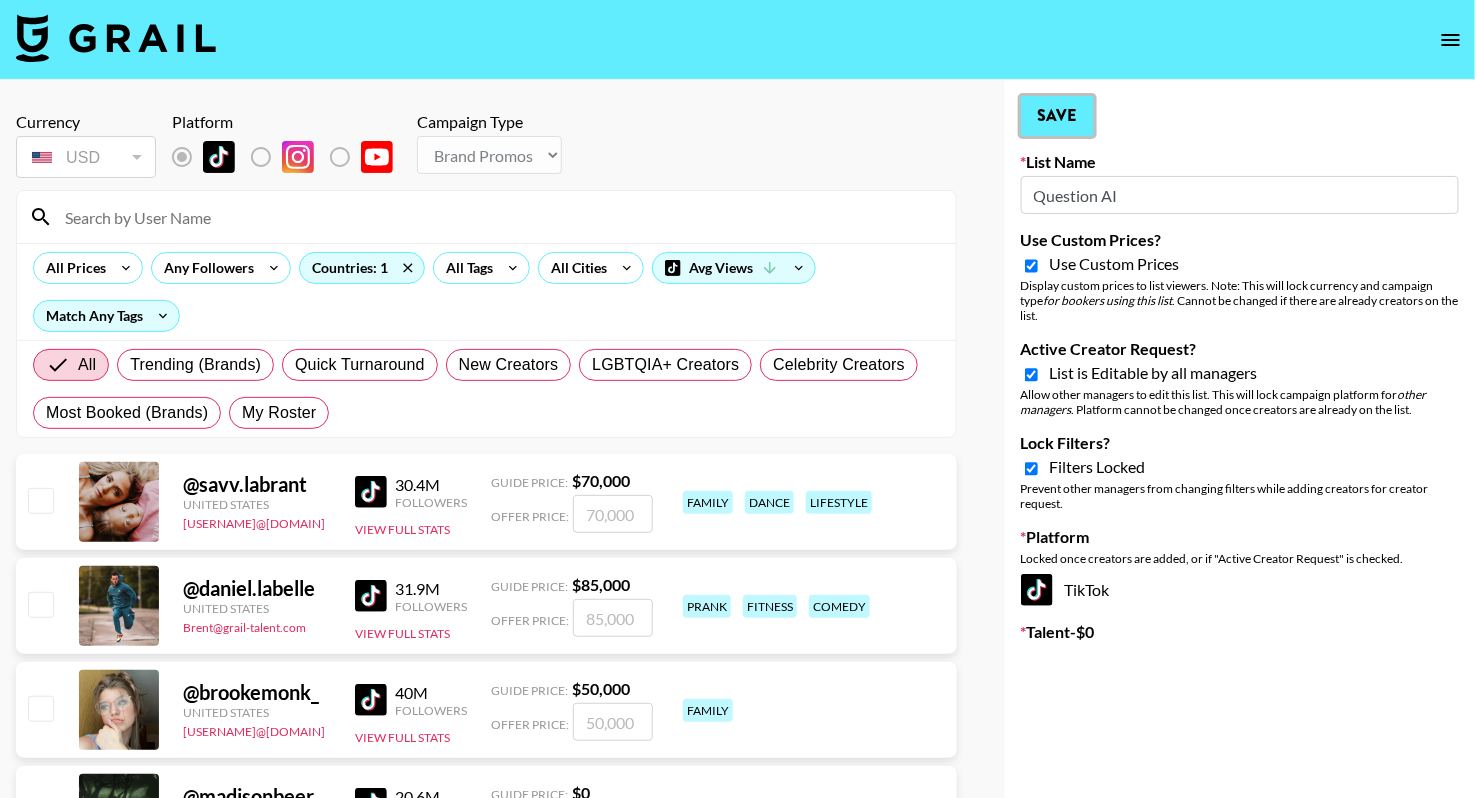click on "Save" at bounding box center (1057, 116) 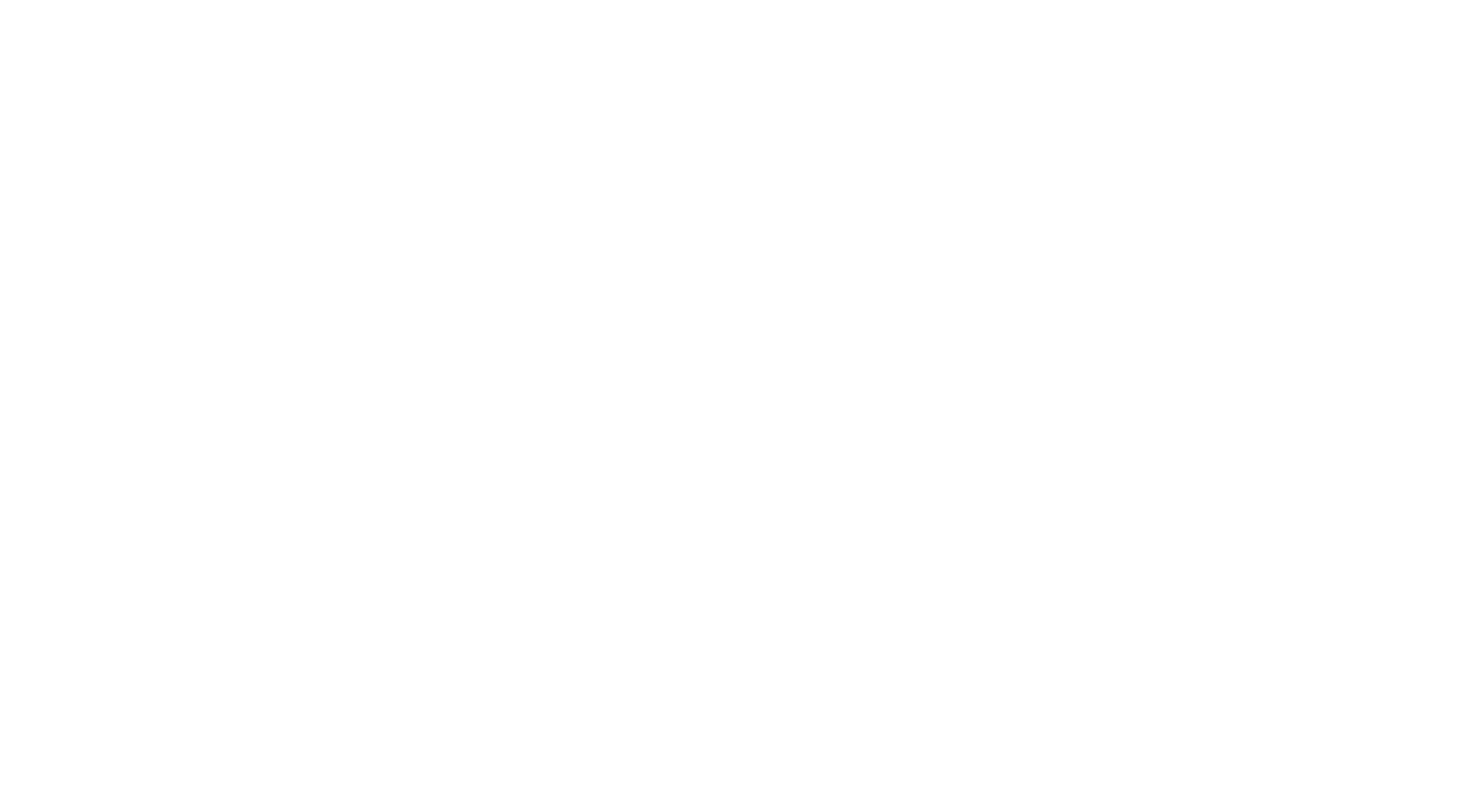 scroll, scrollTop: 0, scrollLeft: 0, axis: both 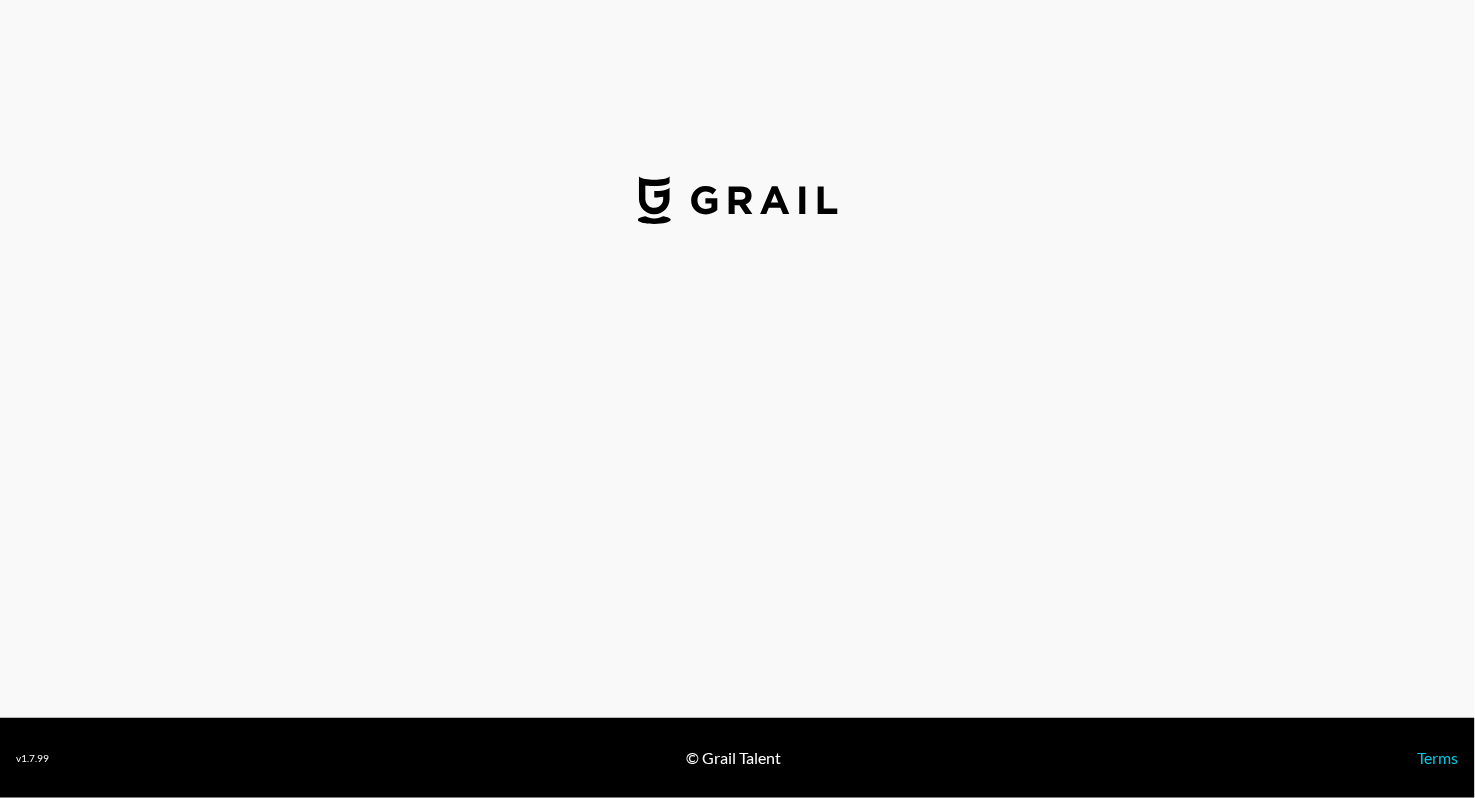 select on "GBP" 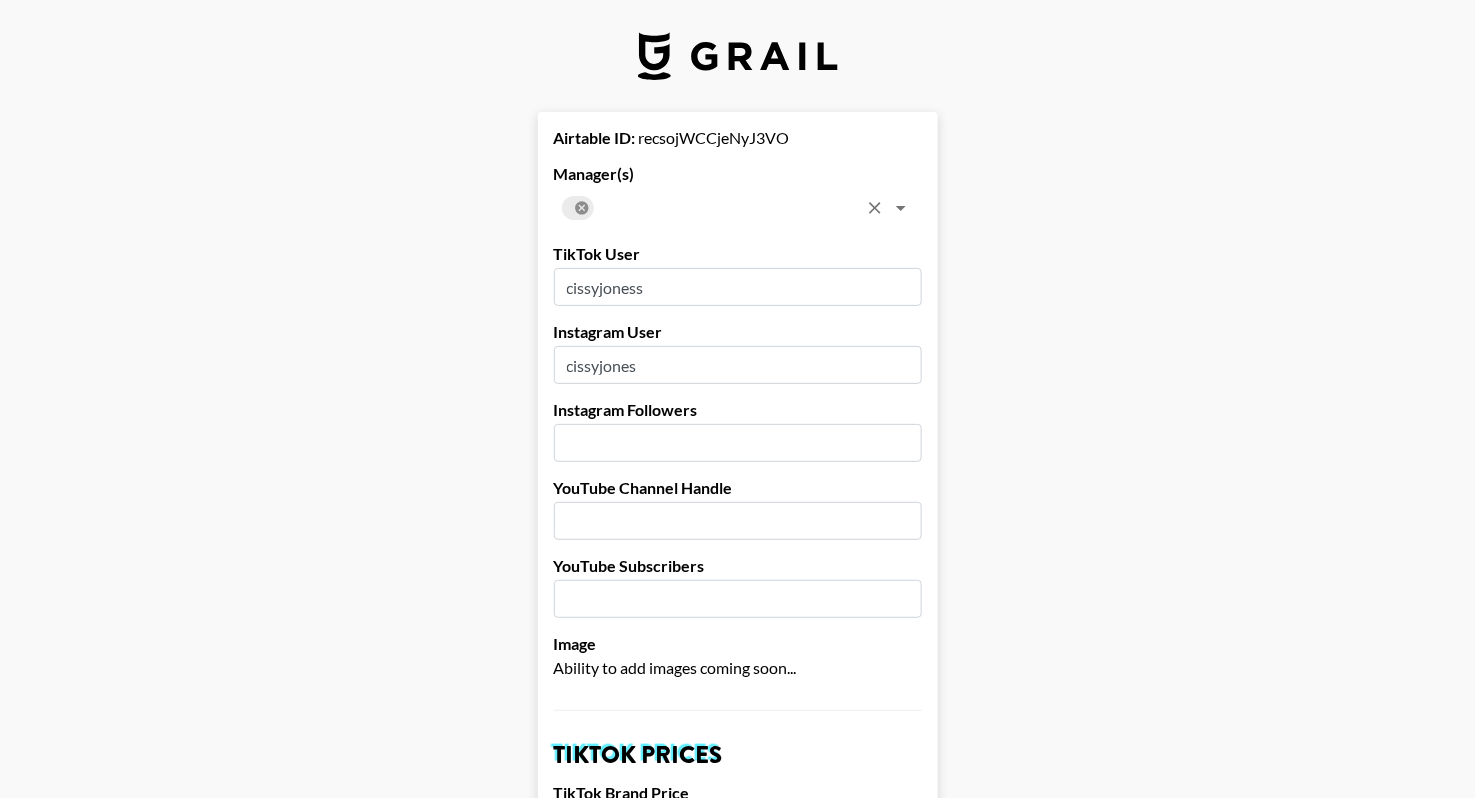 click 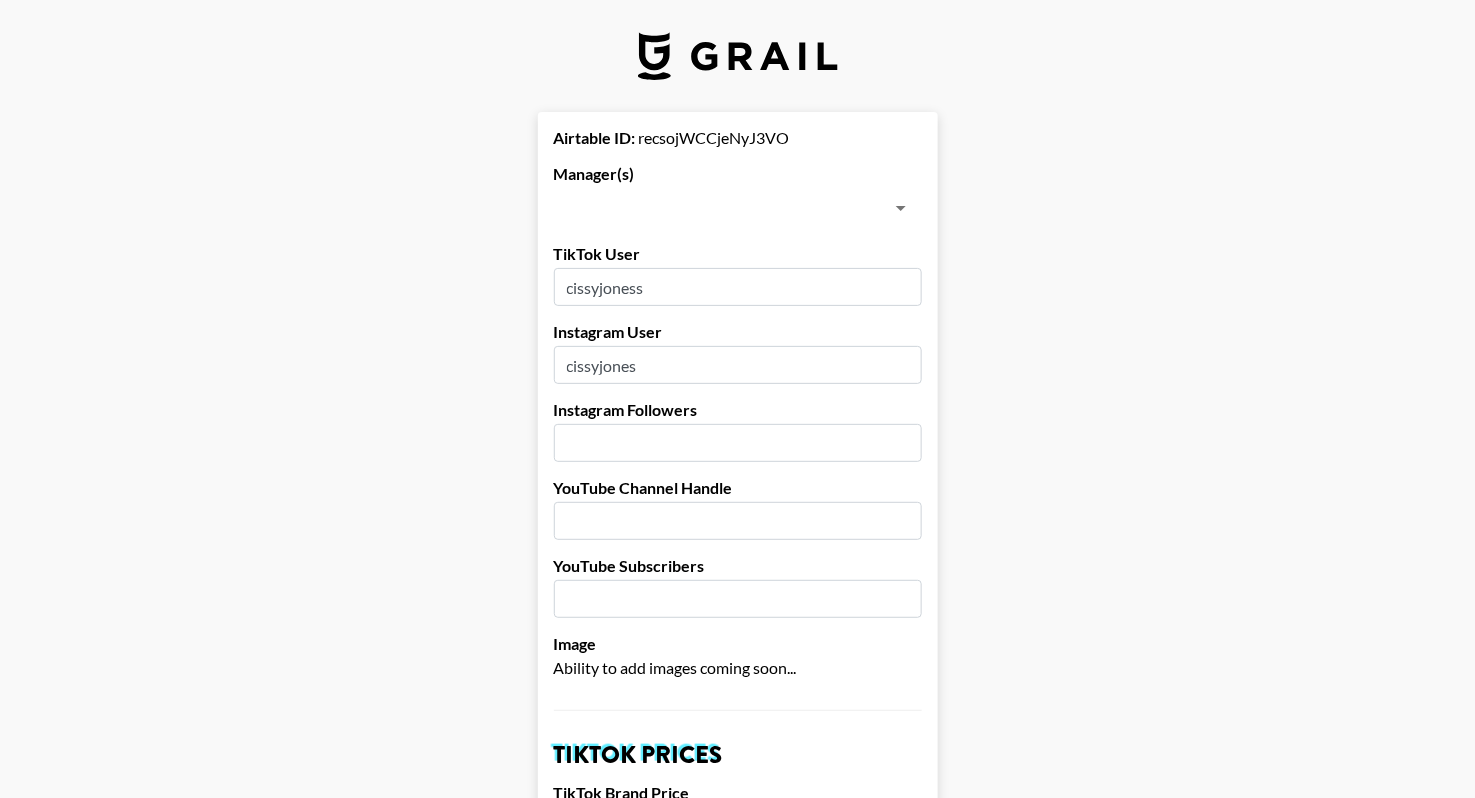 click at bounding box center [721, 208] 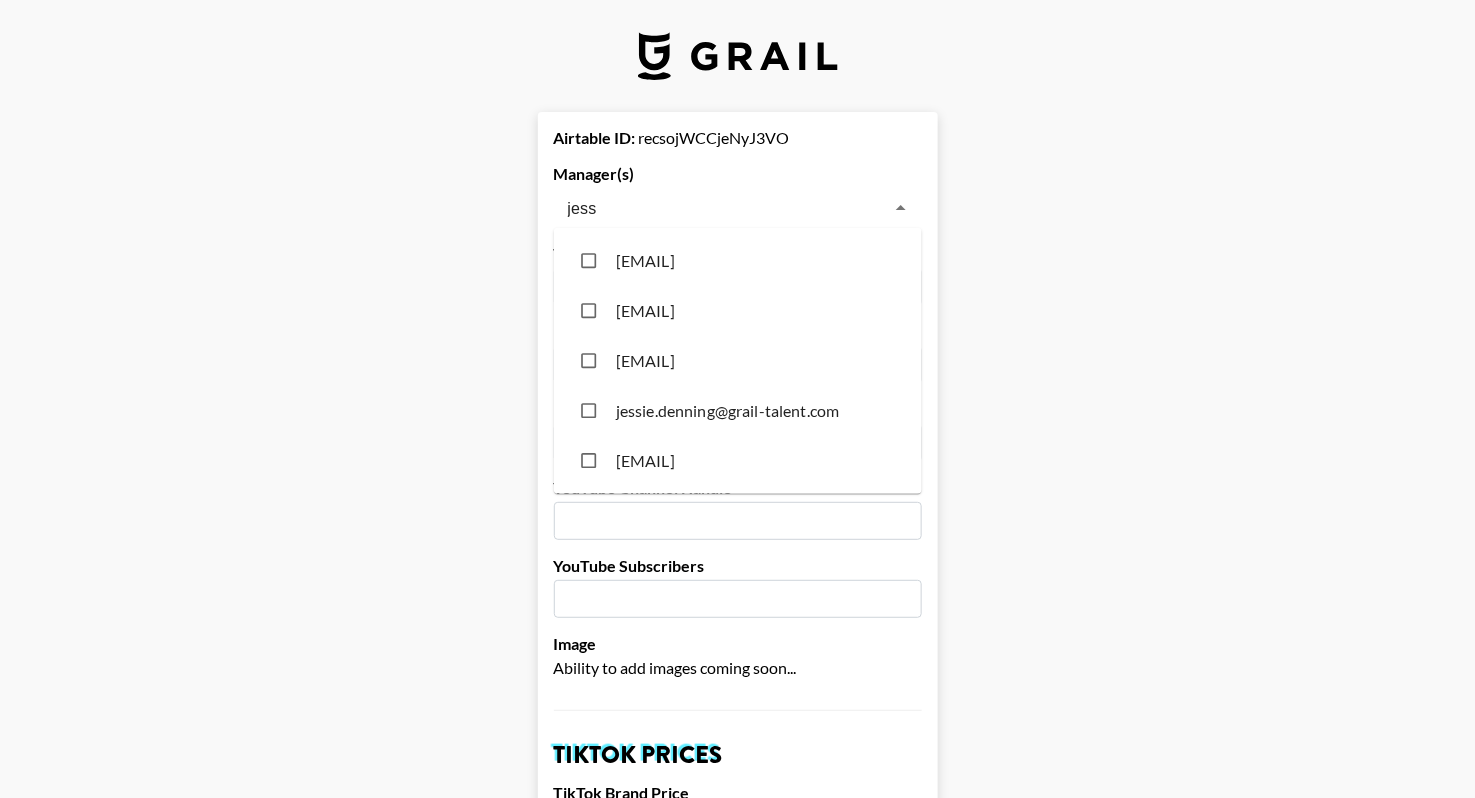type on "jessi" 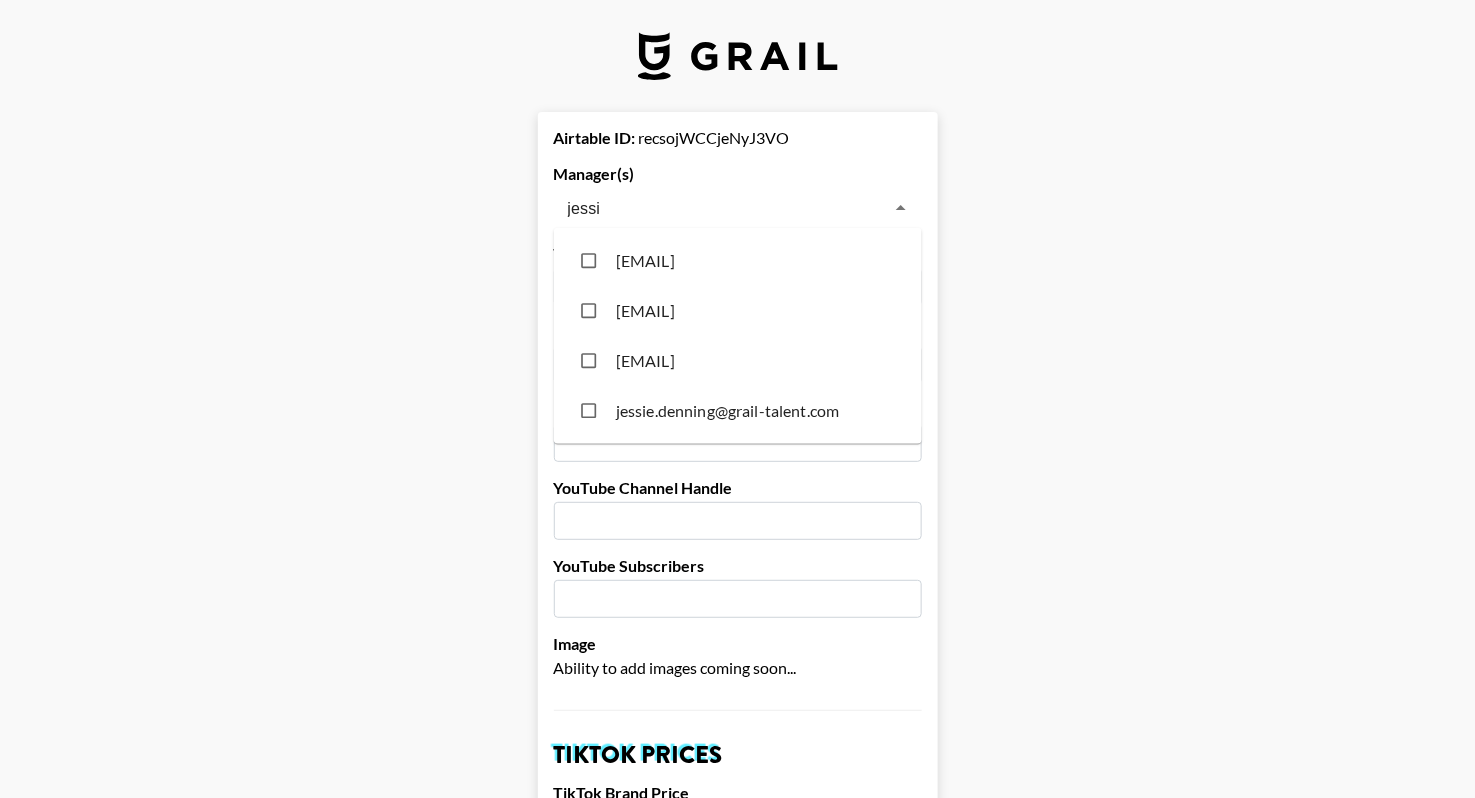 click on "jessie.denning@grail-talent.com" at bounding box center [738, 411] 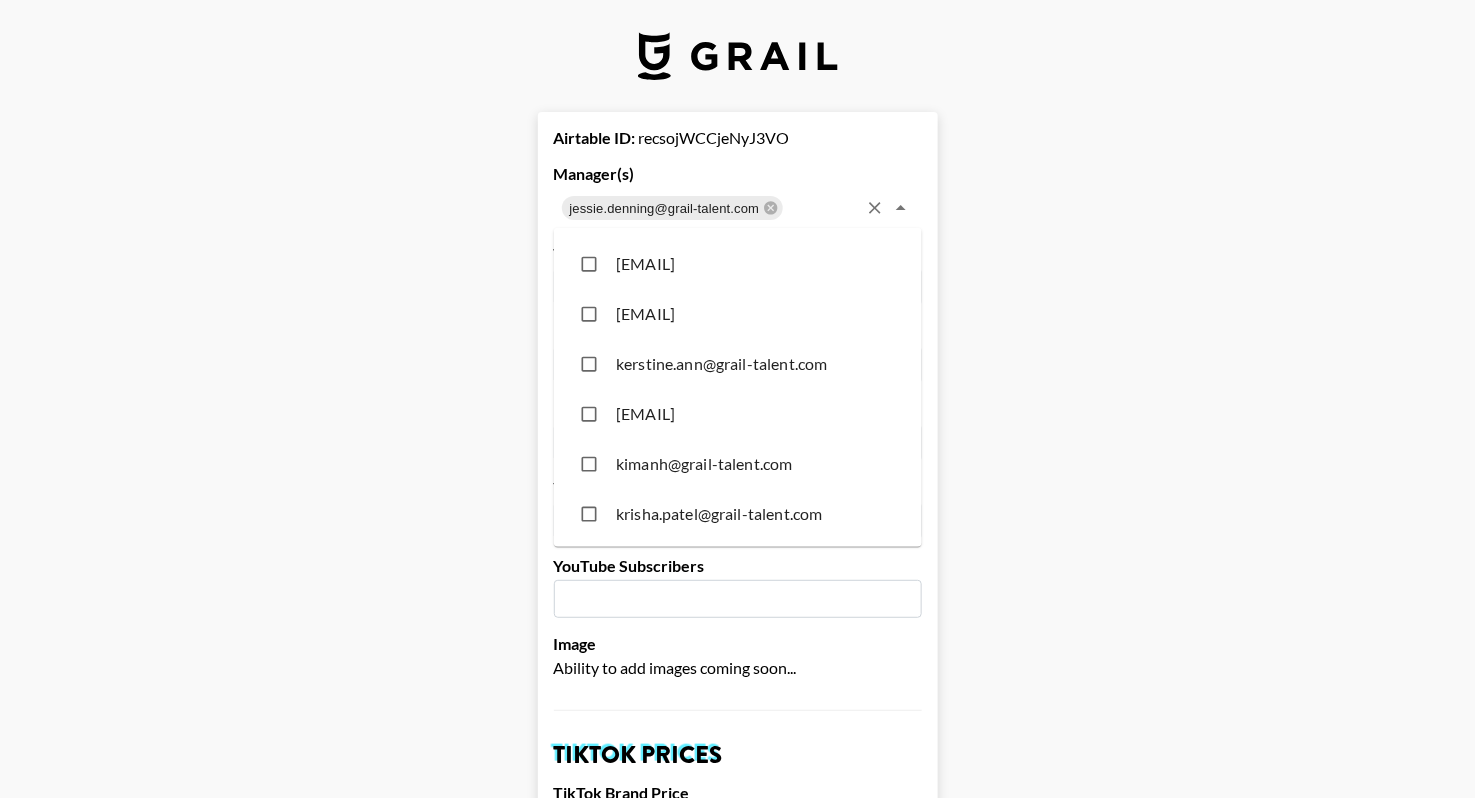 scroll, scrollTop: 10733, scrollLeft: 0, axis: vertical 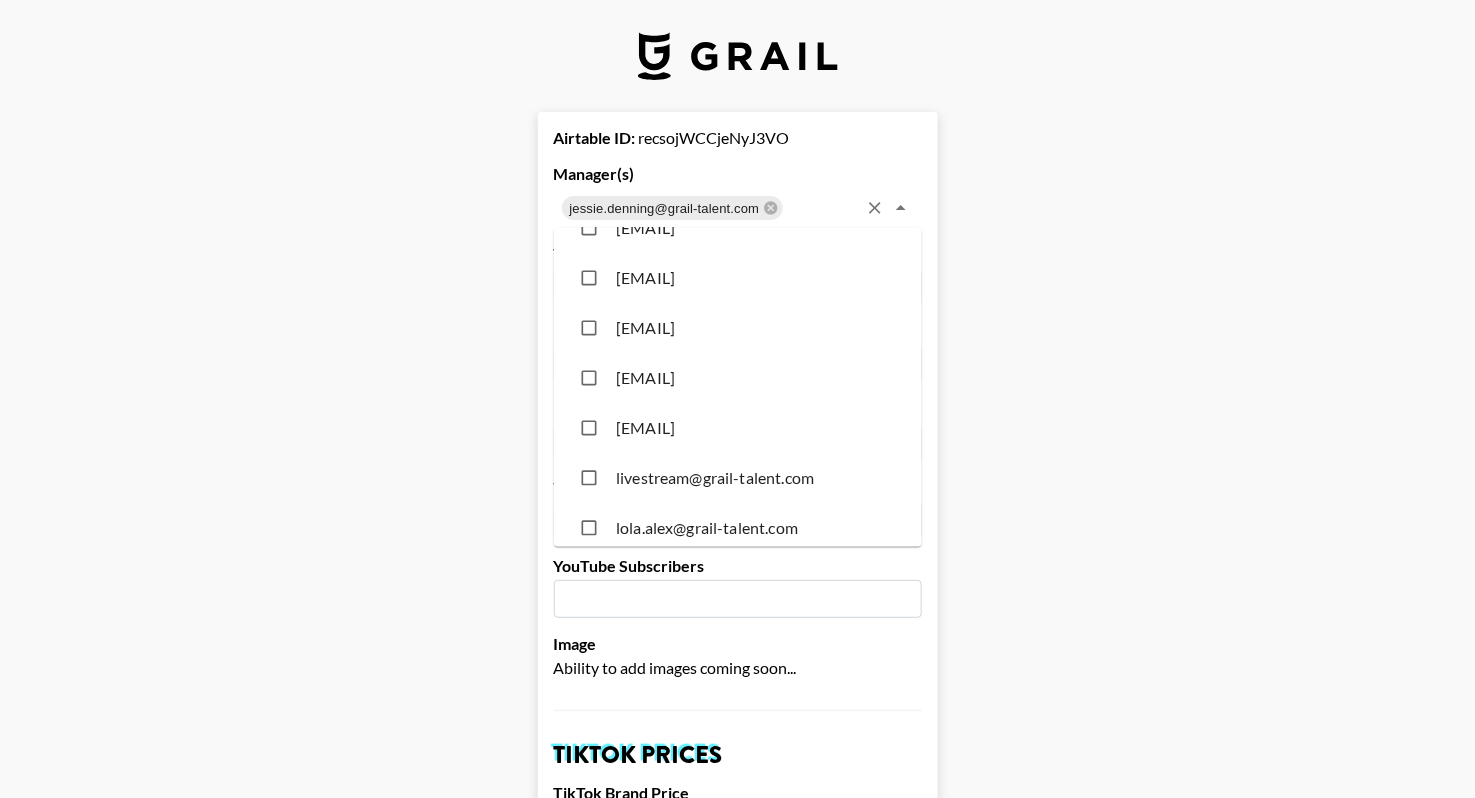 click on "Airtable ID:   recsojWCCjeNyJ3VO Manager(s) jessie.denning@grail-talent.com ​ TikTok User cissyjoness Instagram User cissyjones Instagram Followers YouTube Channel Handle YouTube Subscribers Image Ability to add images coming soon... TikTok Prices TikTok Brand Price 1000 TikTok Song Price 400 Instagram Prices Brand Prices Reel  - (Default Brand Price) Grid Post 3-Frame Story Song Price IG Song Price YouTube Prices Brand Prices 60-90s Integration  - (Default Brand Price) Pre-Roll YouTube Short Song Price YT Song Price Hide on Booking Platform If checked, creator will be hidden from  clients  but not from managers. Delete from Booking Platform If checked, creator will be hidden from both clients   and managers . USE CAREFULLY. Show on Marketing Site? Show on  https://grail-talent.com/talent Name Cissy Jones Country United Kingdom ​ Birthday 1997-04-12 Creator's Currency Select a Currency USD GBP Save Creator" at bounding box center (737, 1356) 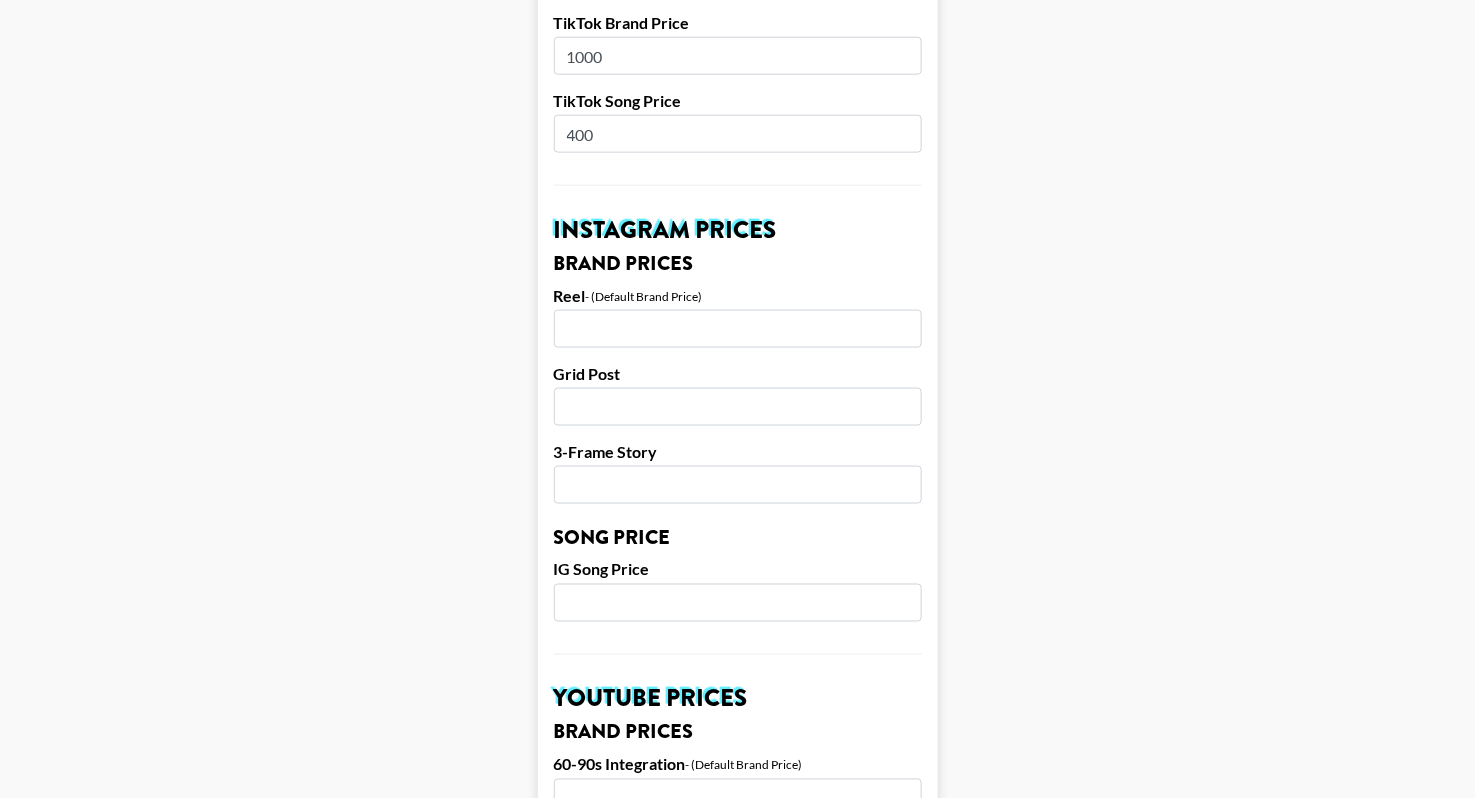 scroll, scrollTop: 1911, scrollLeft: 0, axis: vertical 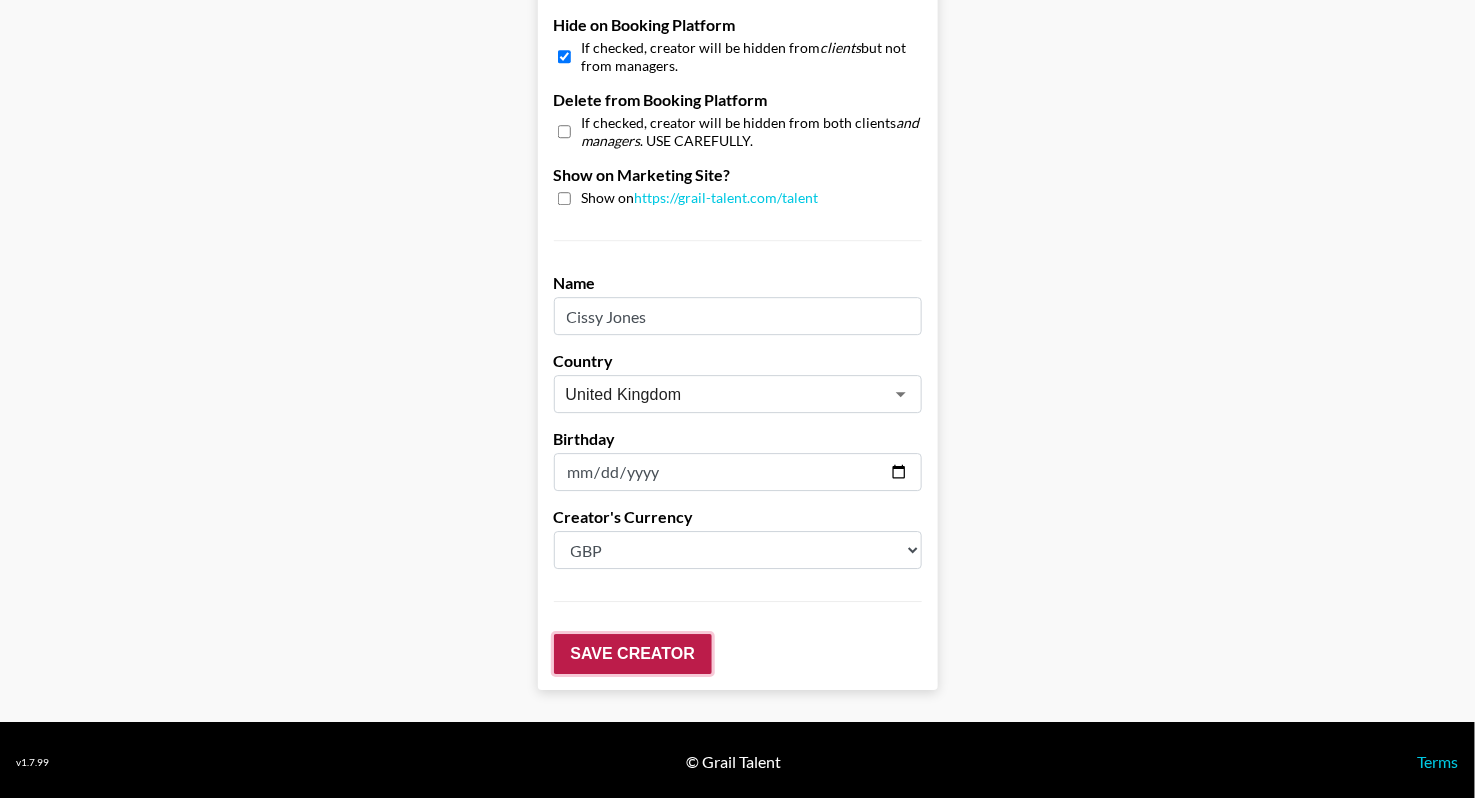 click on "Save Creator" at bounding box center (633, 654) 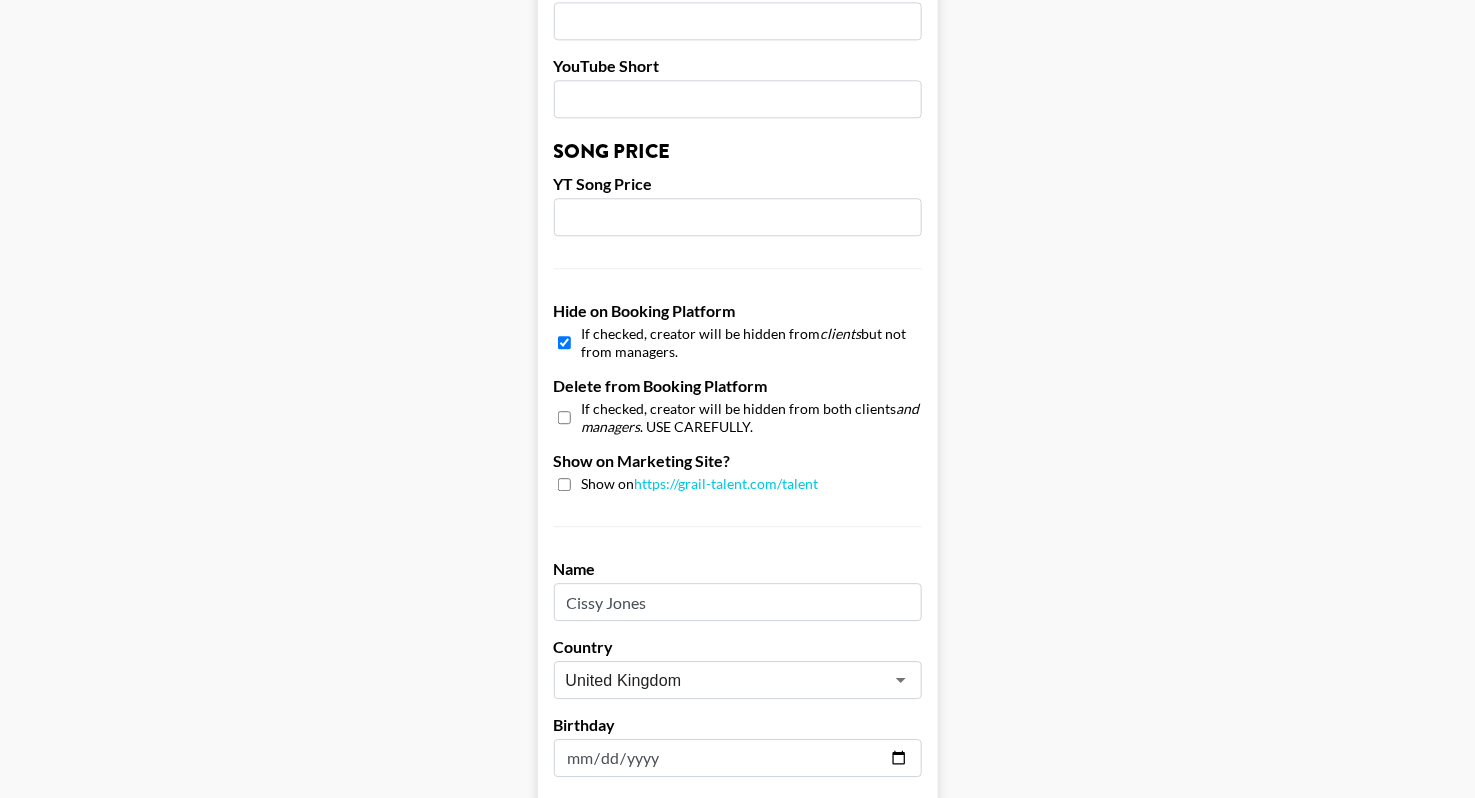scroll, scrollTop: 1460, scrollLeft: 0, axis: vertical 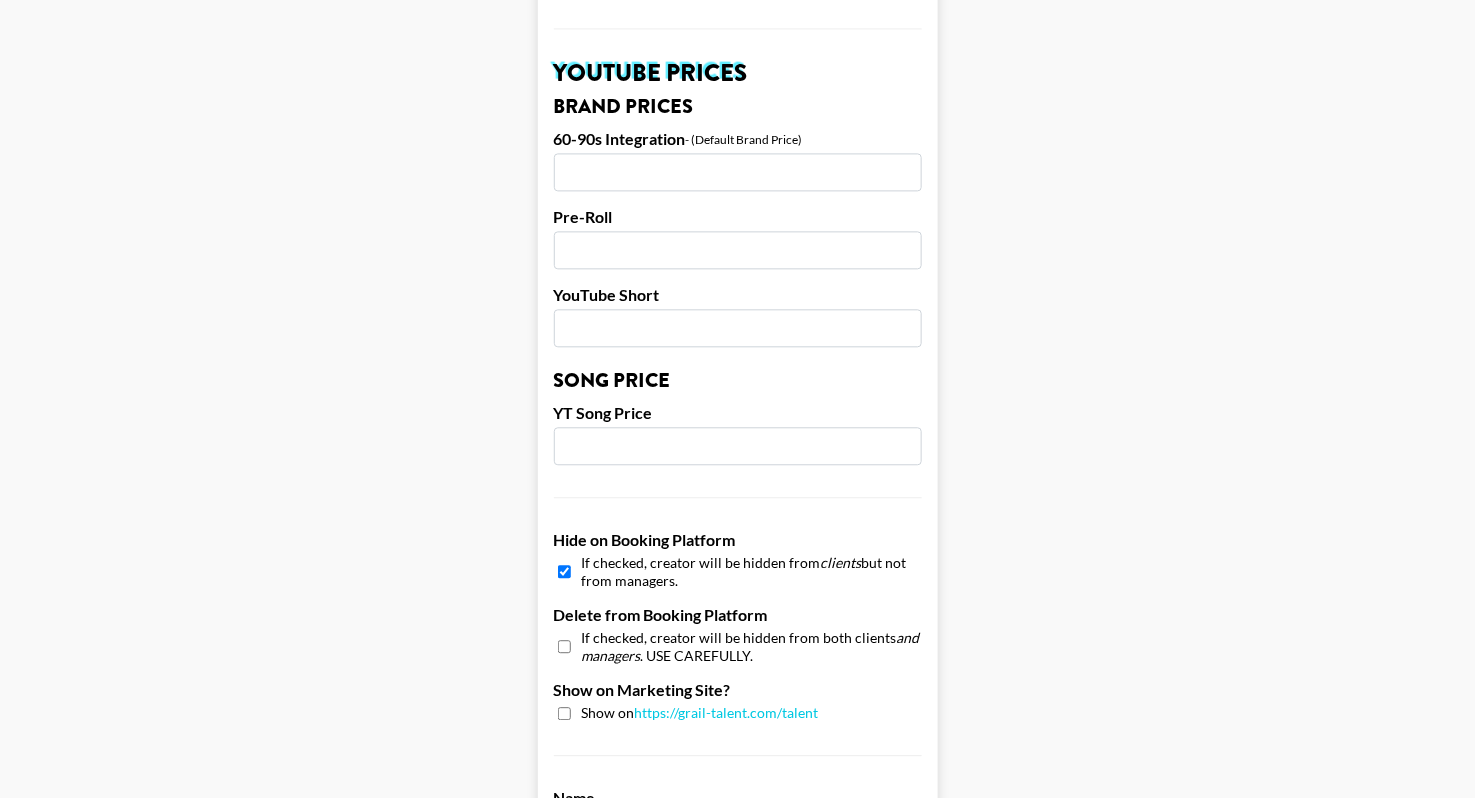 click at bounding box center (564, 571) 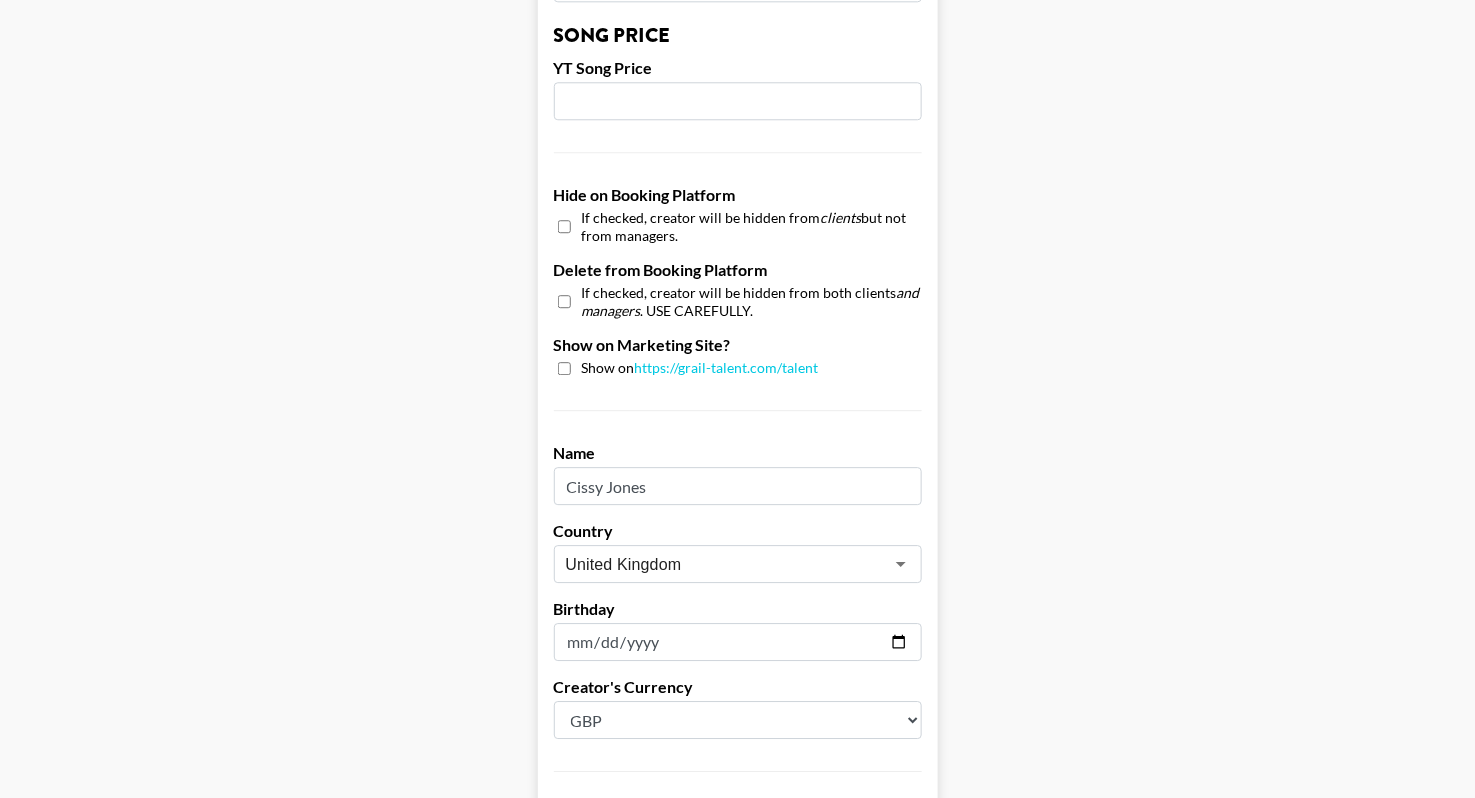 scroll, scrollTop: 1976, scrollLeft: 0, axis: vertical 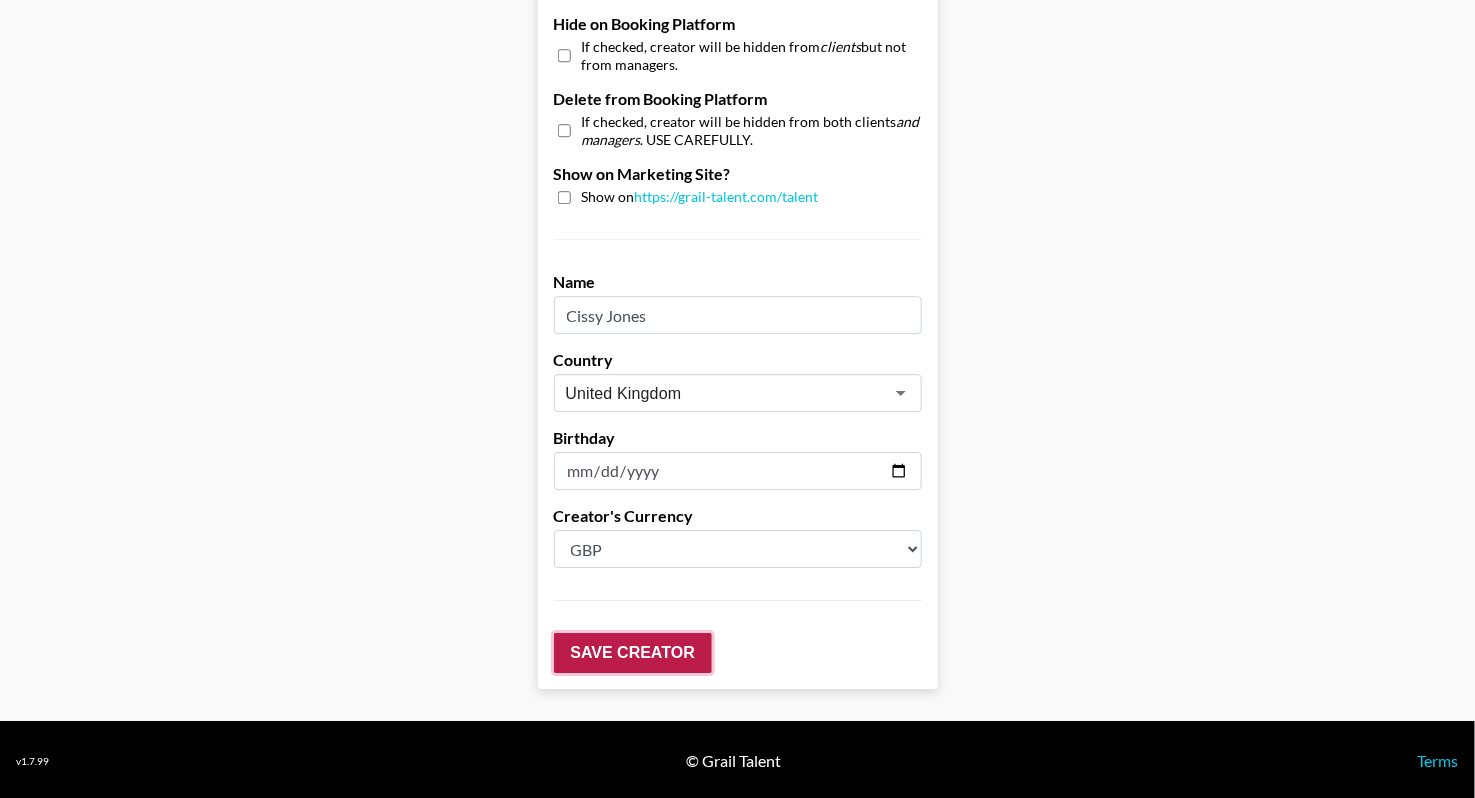 click on "Save Creator" at bounding box center (633, 653) 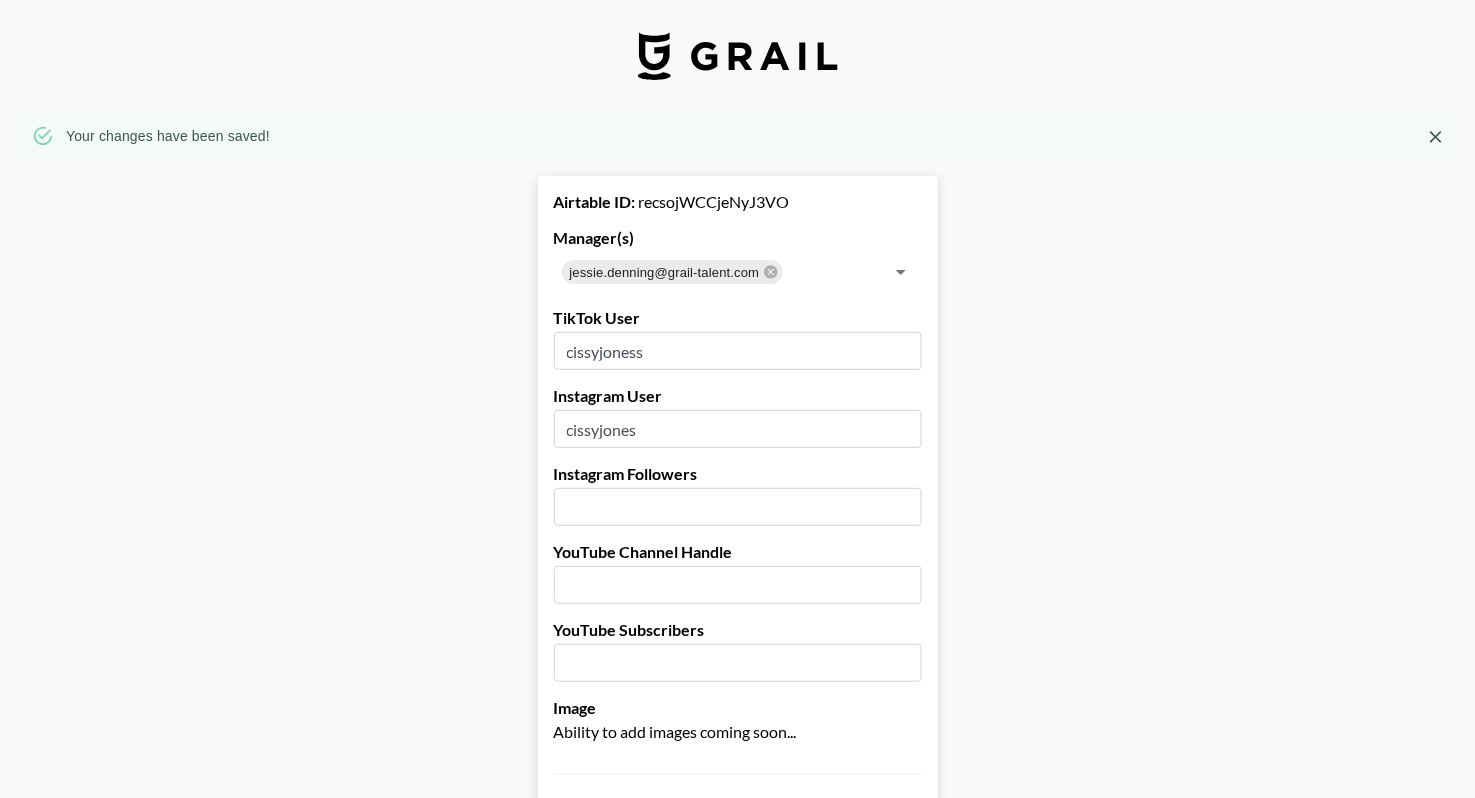 click on "cissyjoness" at bounding box center [738, 351] 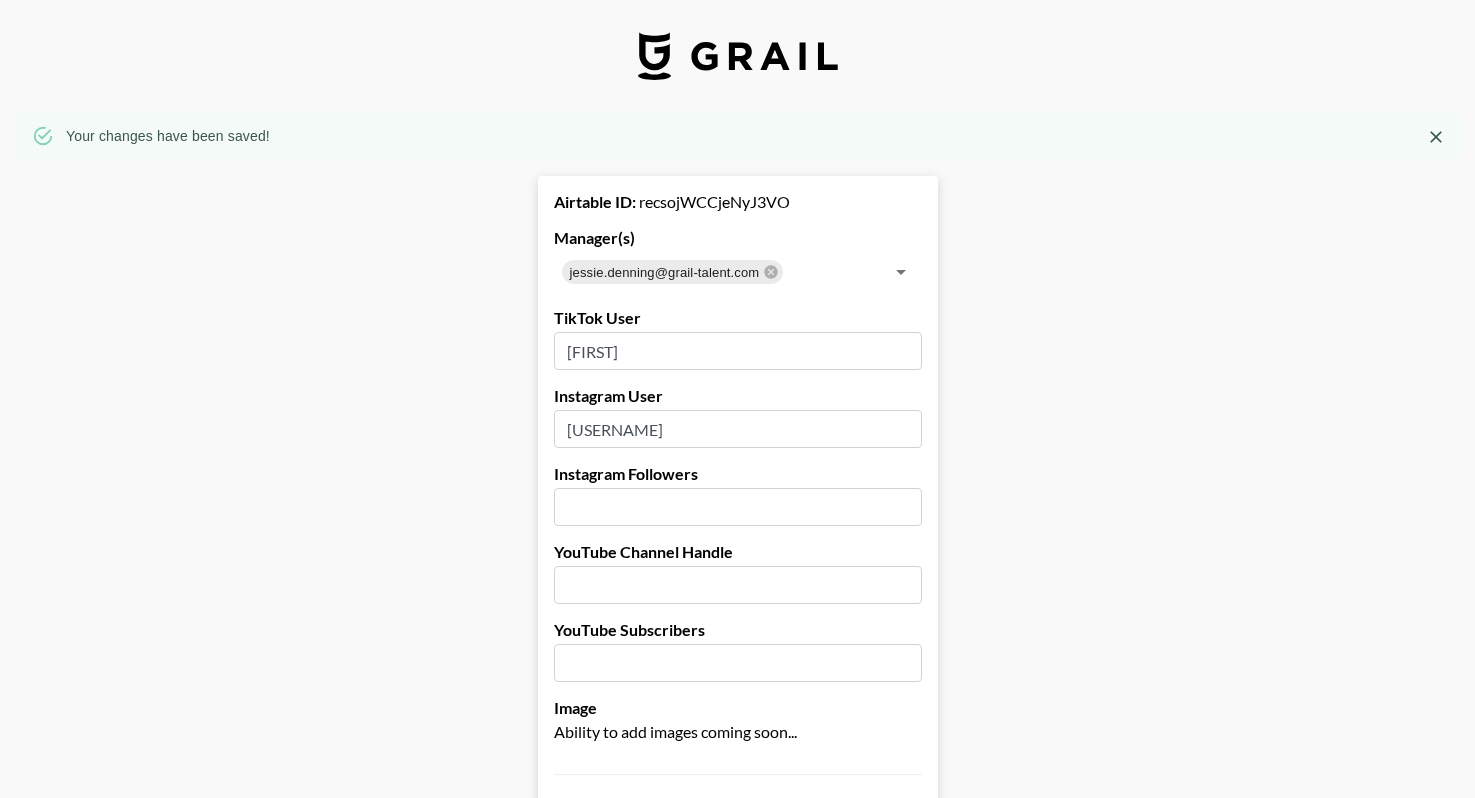 select on "GBP" 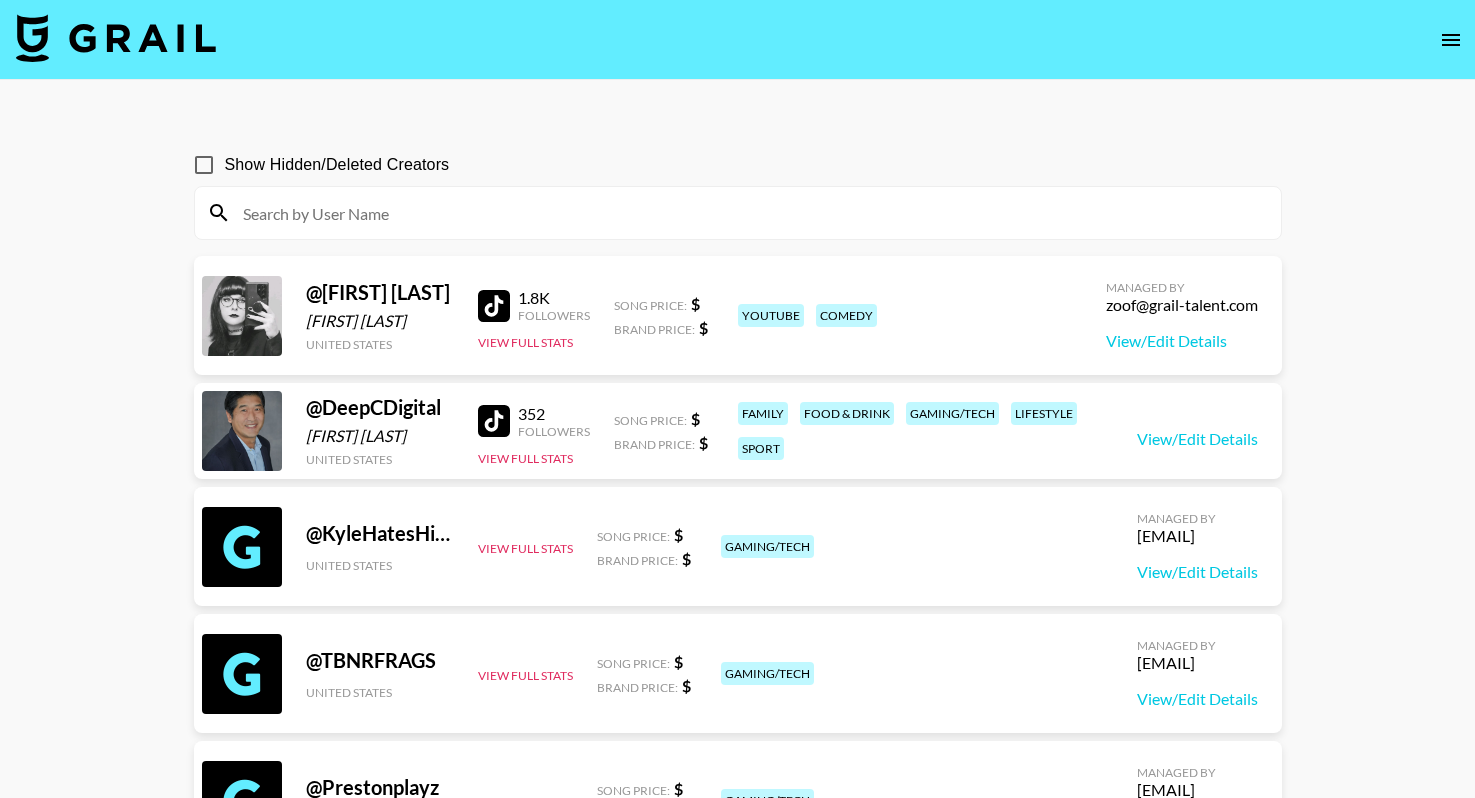 scroll, scrollTop: 0, scrollLeft: 0, axis: both 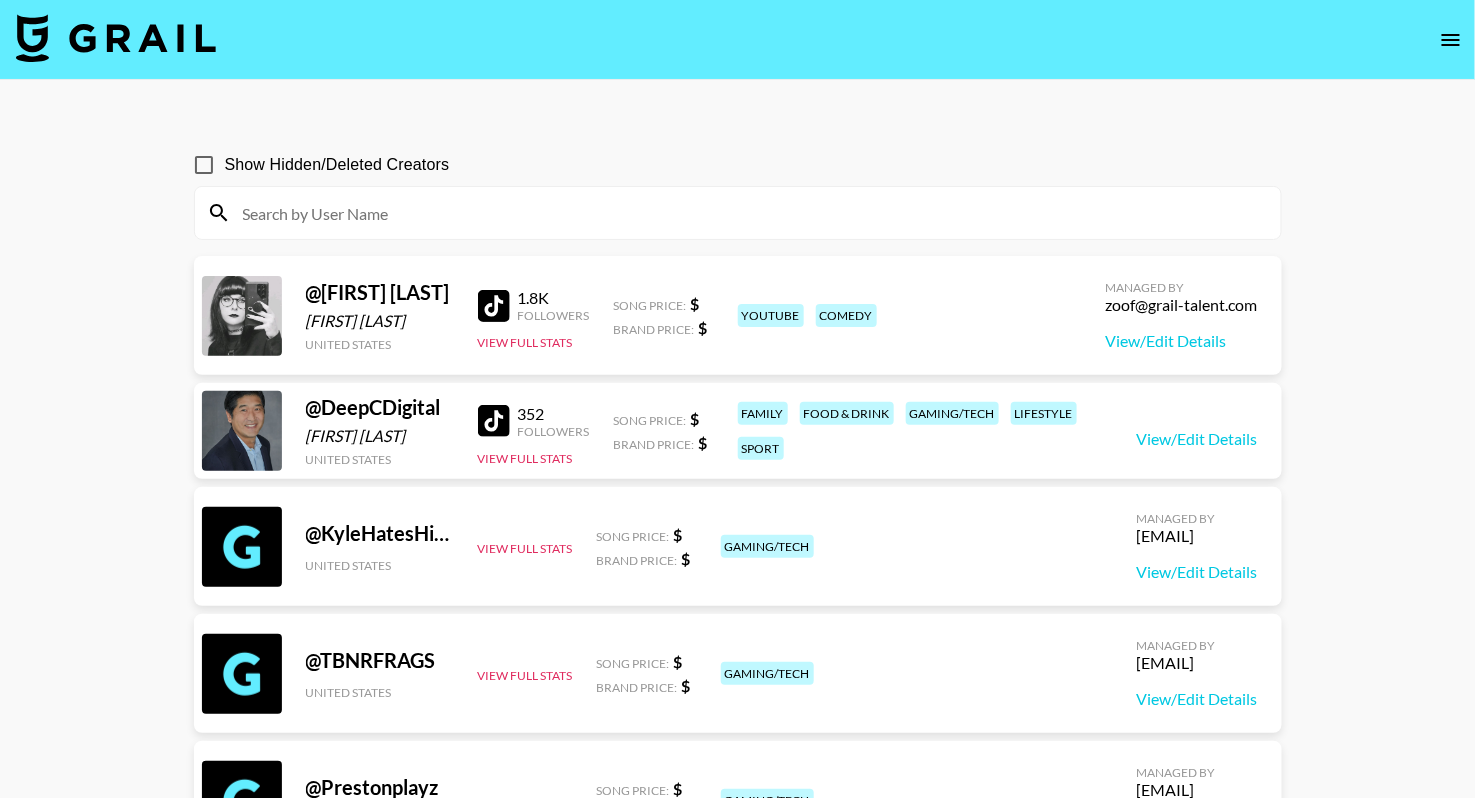 click at bounding box center [1451, 40] 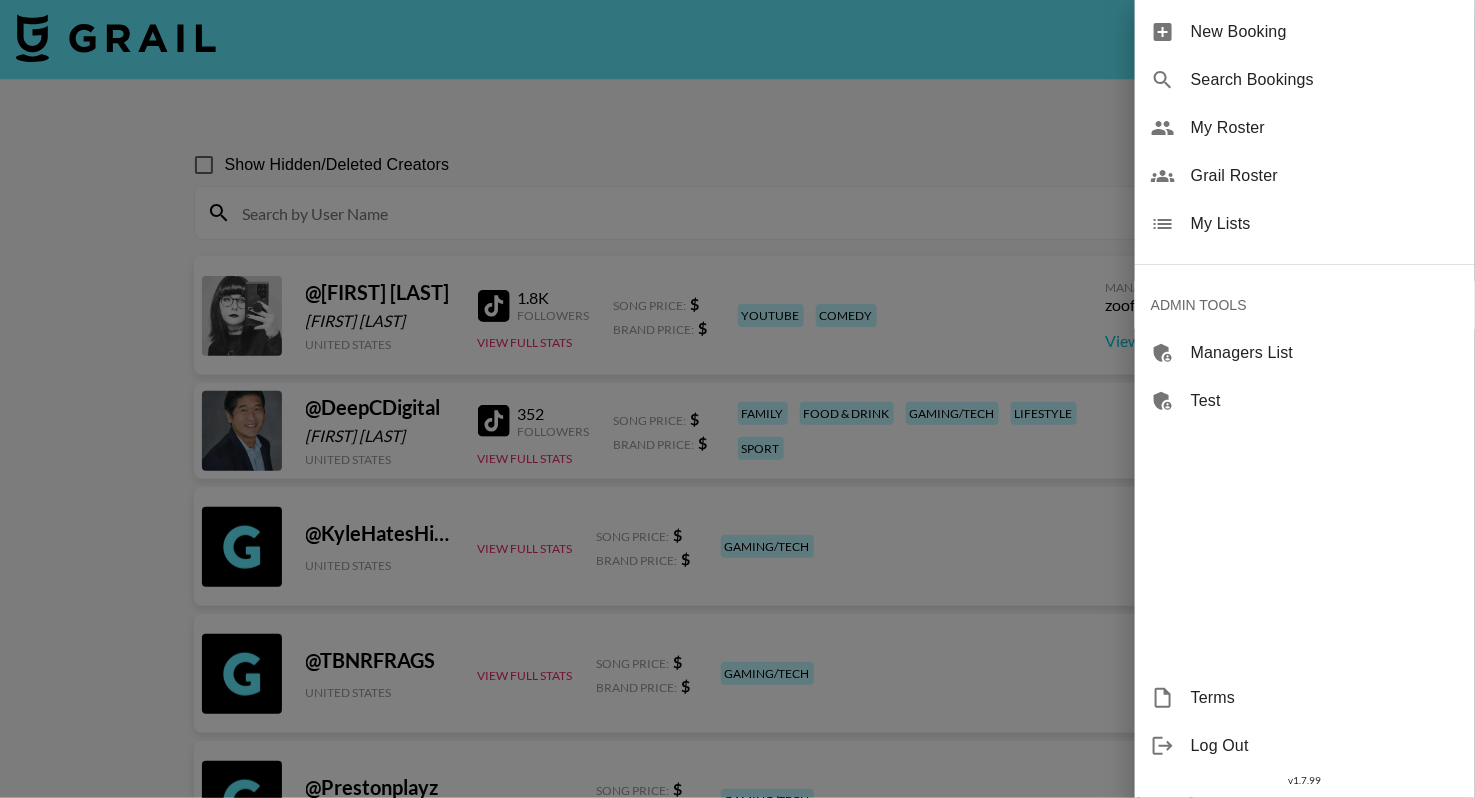 click on "My Lists" at bounding box center [1325, 224] 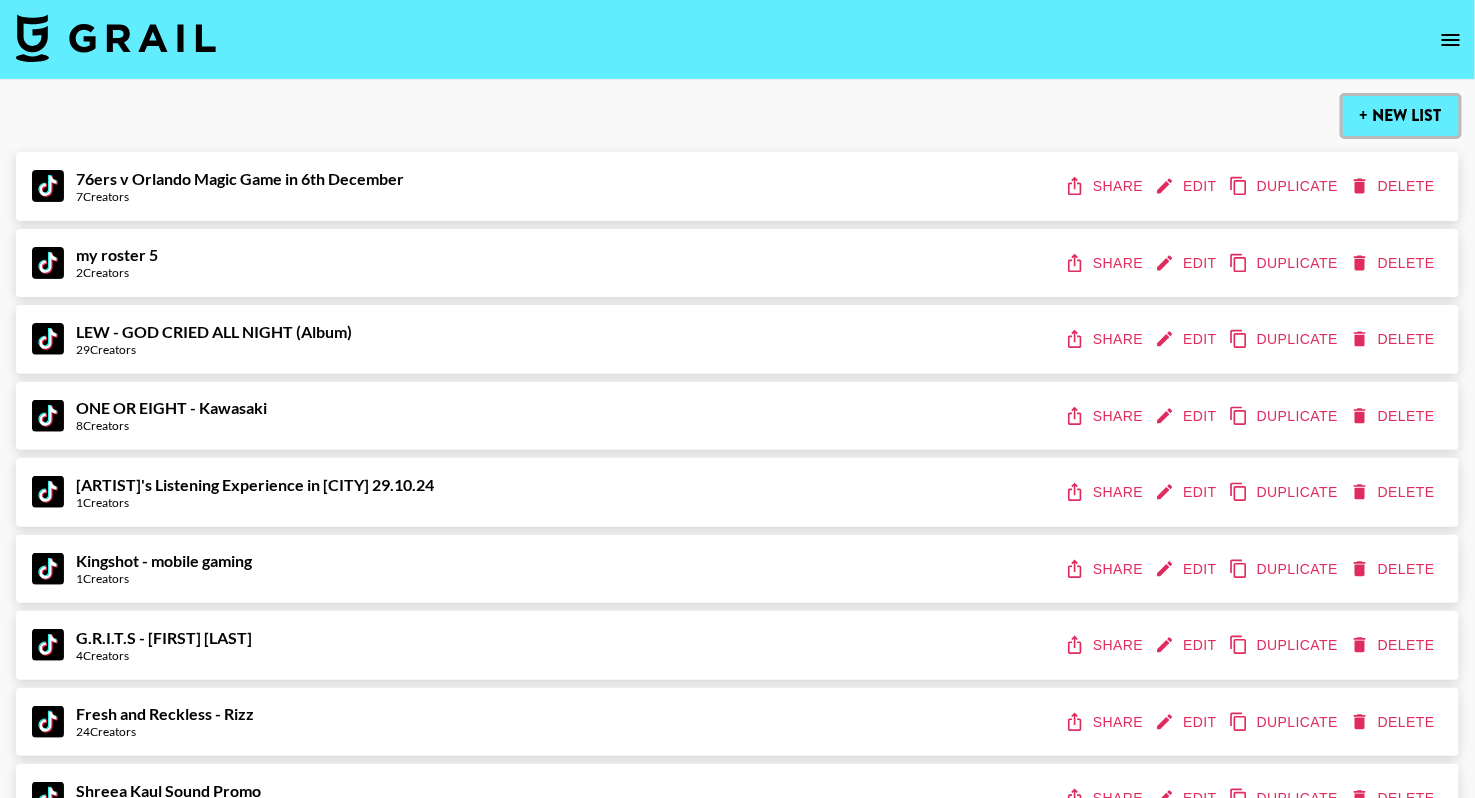 click on "+ New List" at bounding box center [1401, 116] 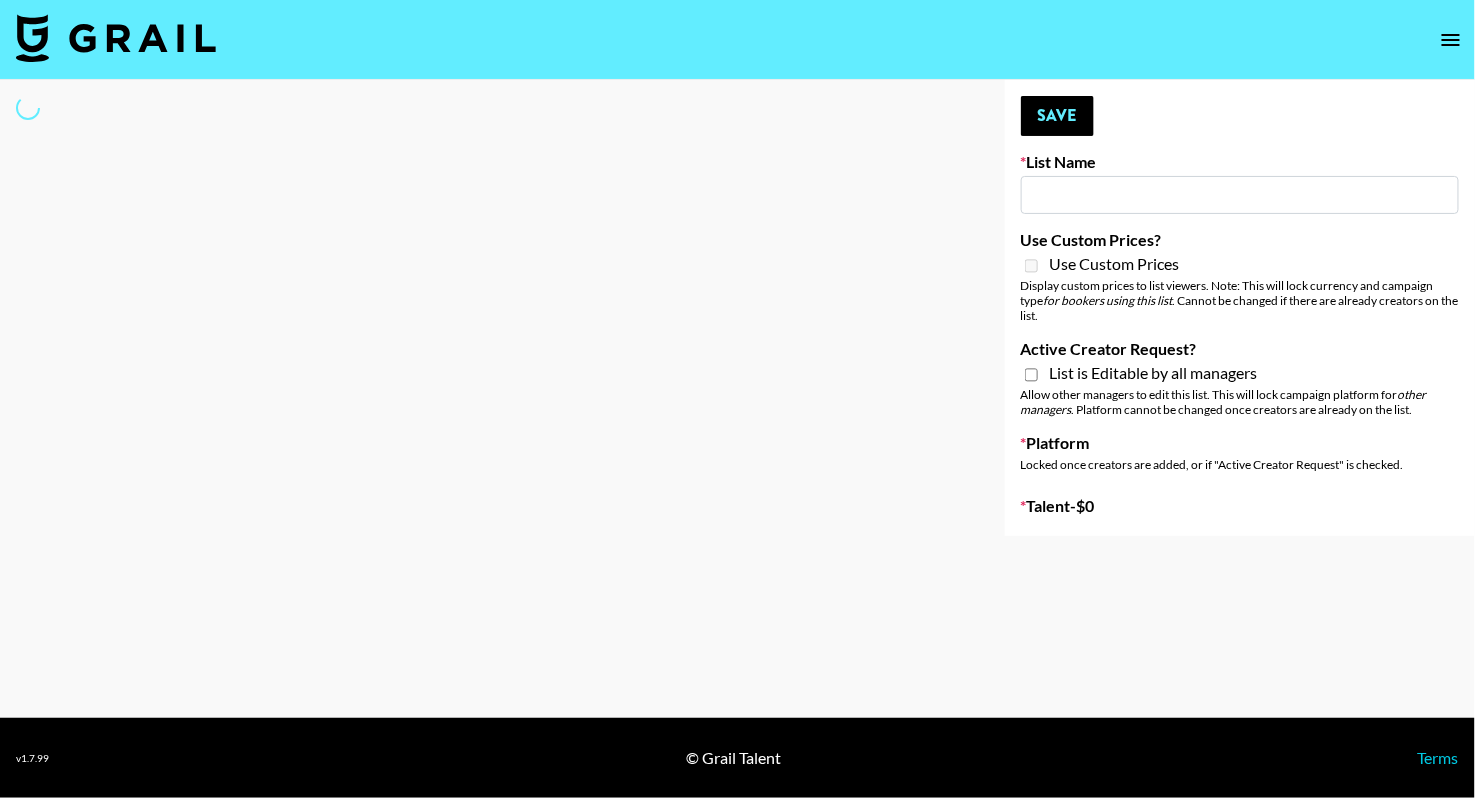type on "New List" 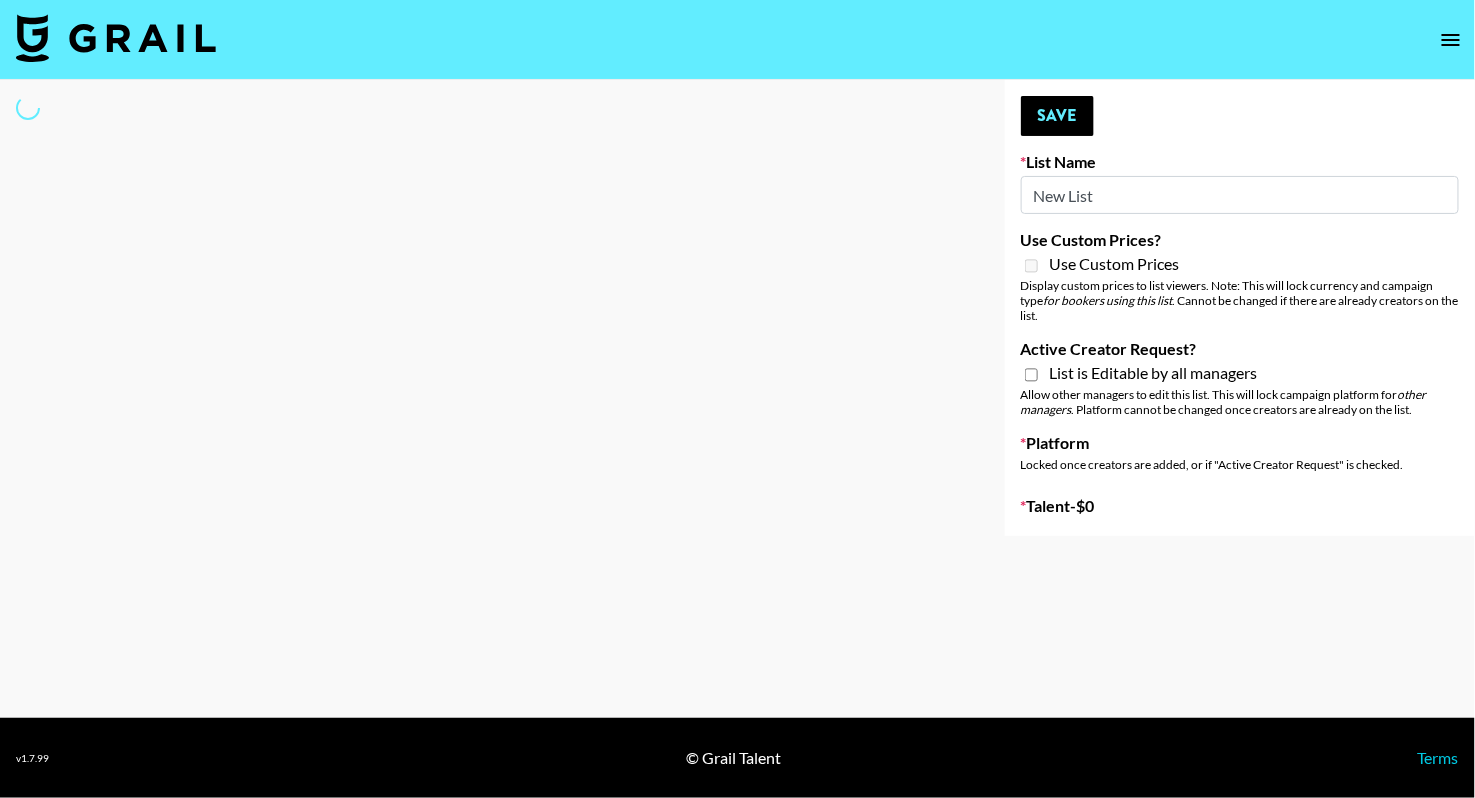 select on "Song" 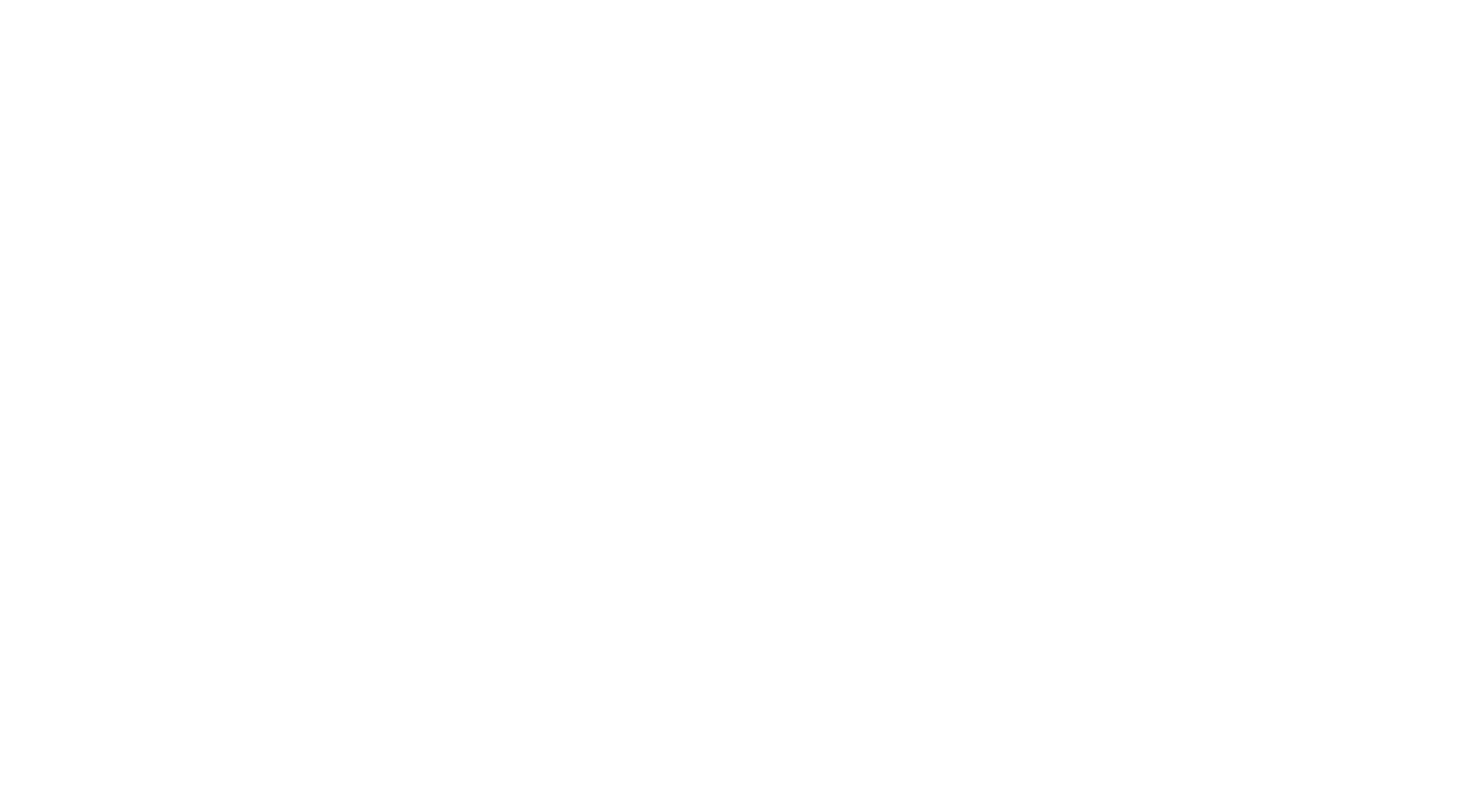 scroll, scrollTop: 0, scrollLeft: 0, axis: both 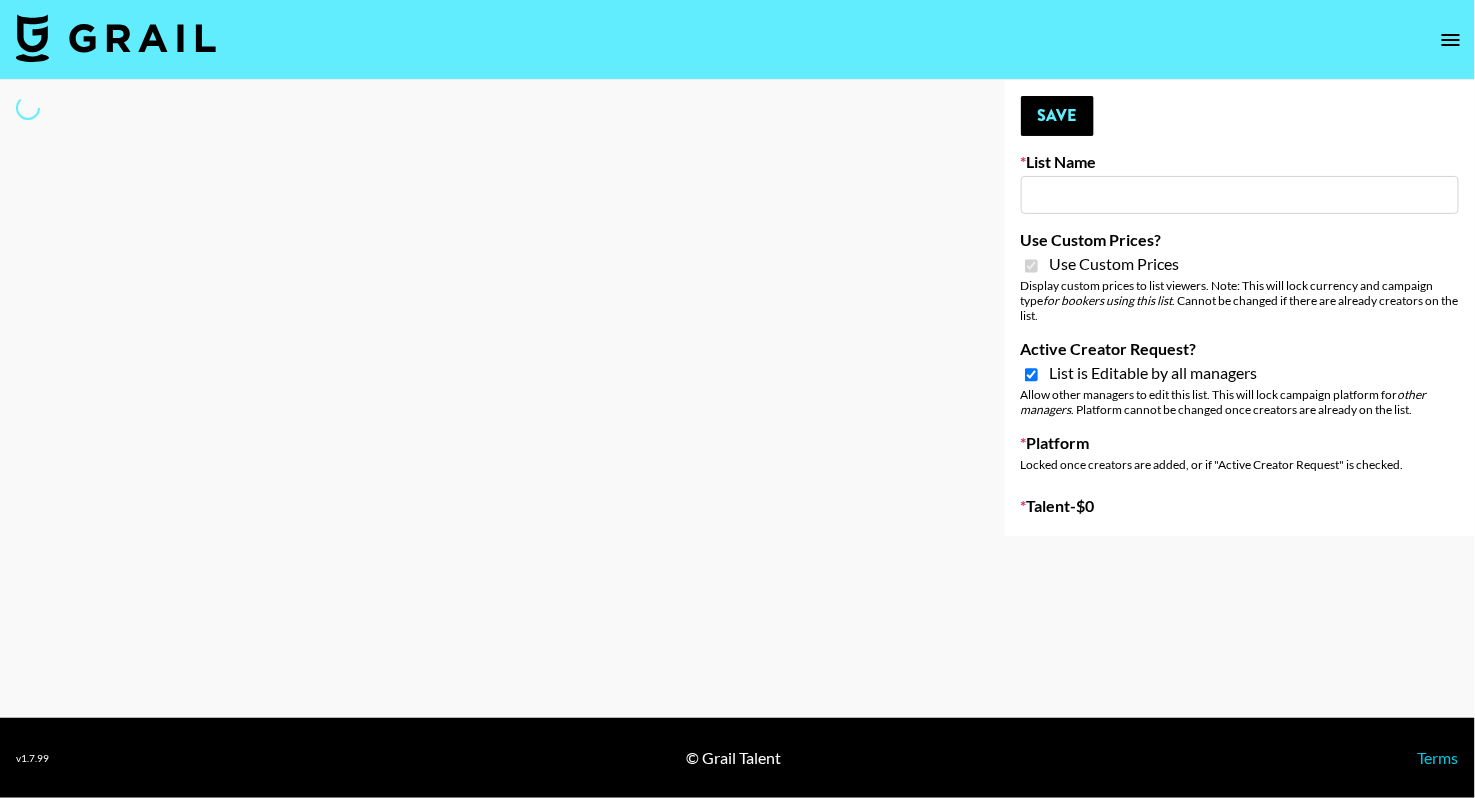 type on "Question AI" 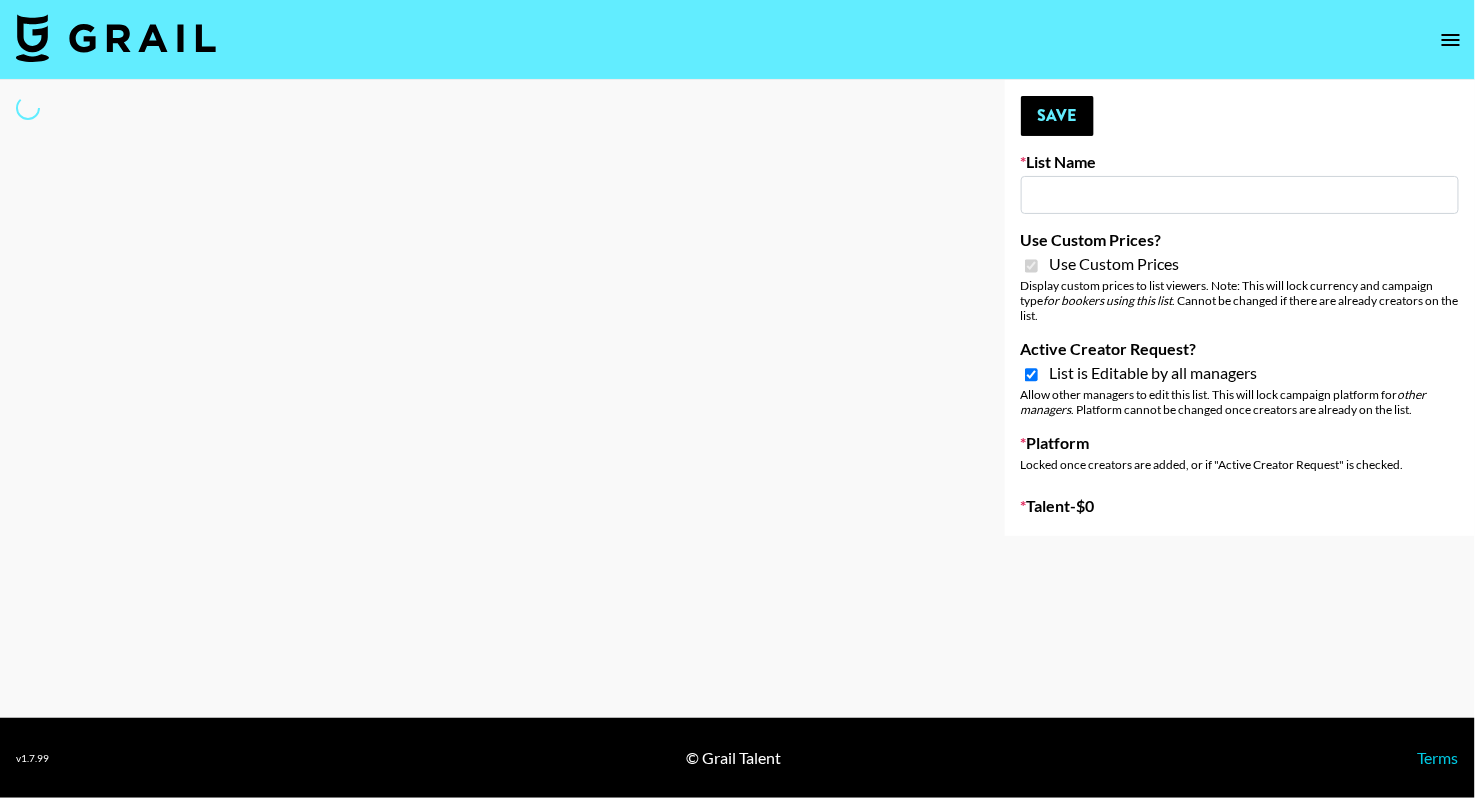 checkbox on "true" 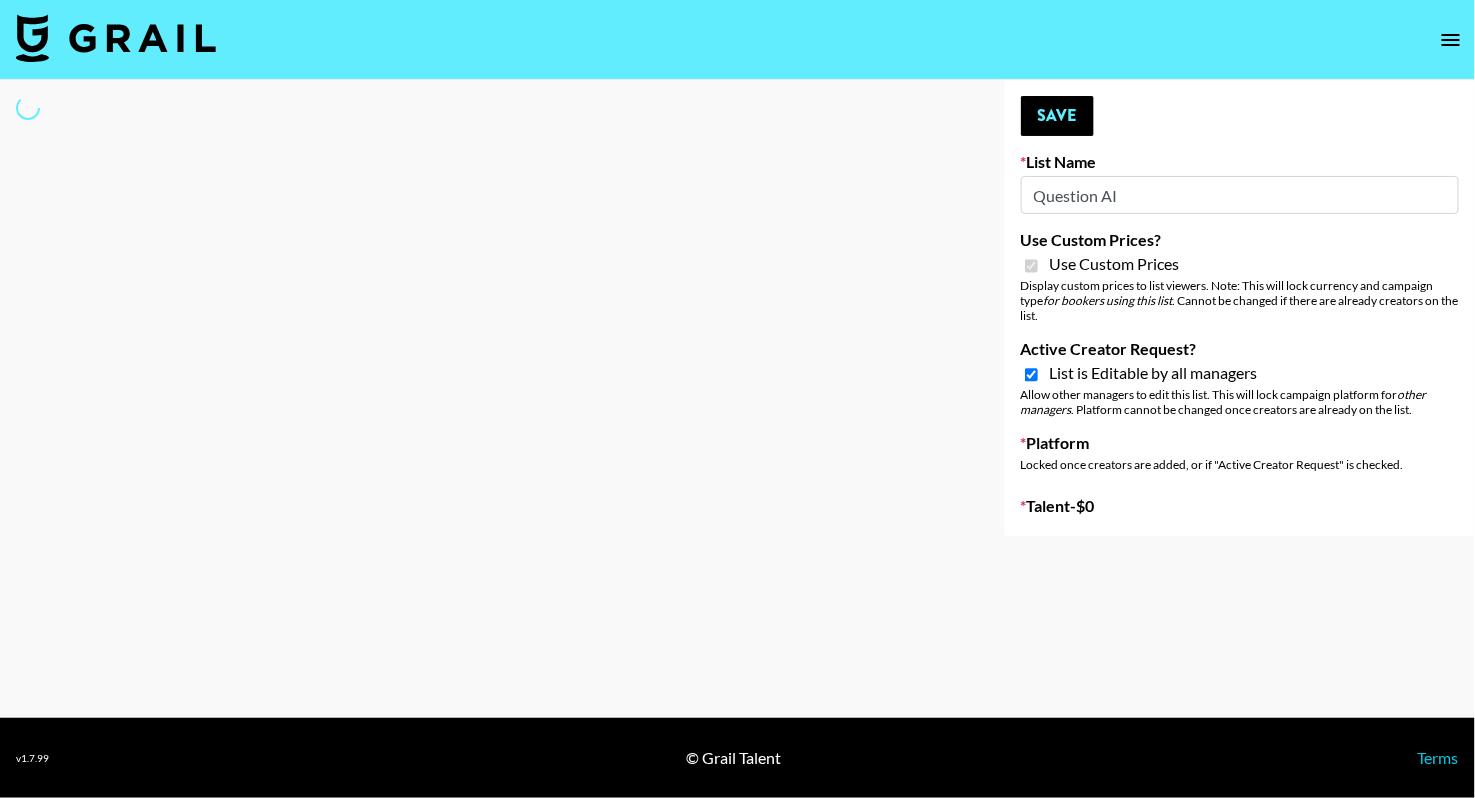 select on "Brand" 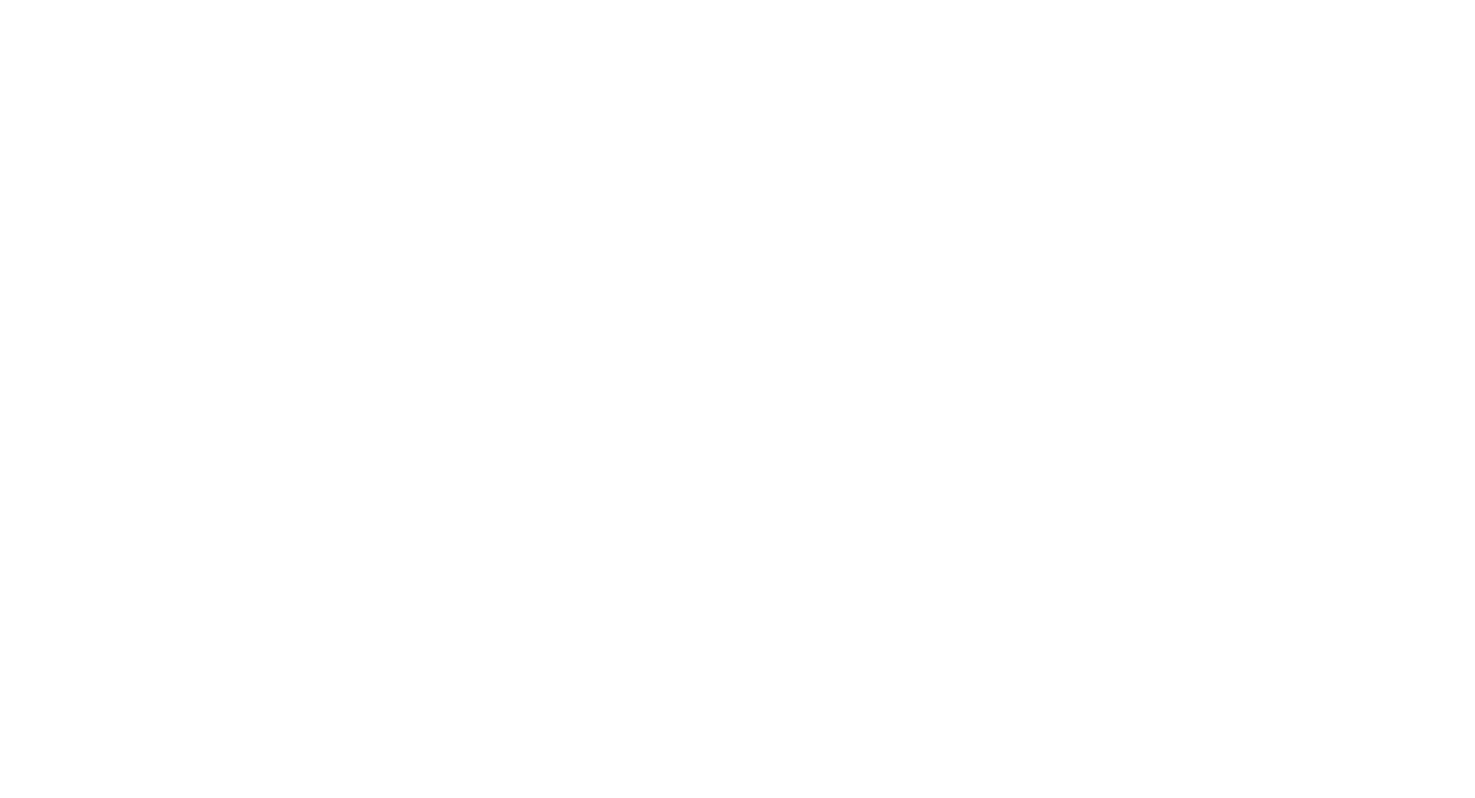 select on "id" 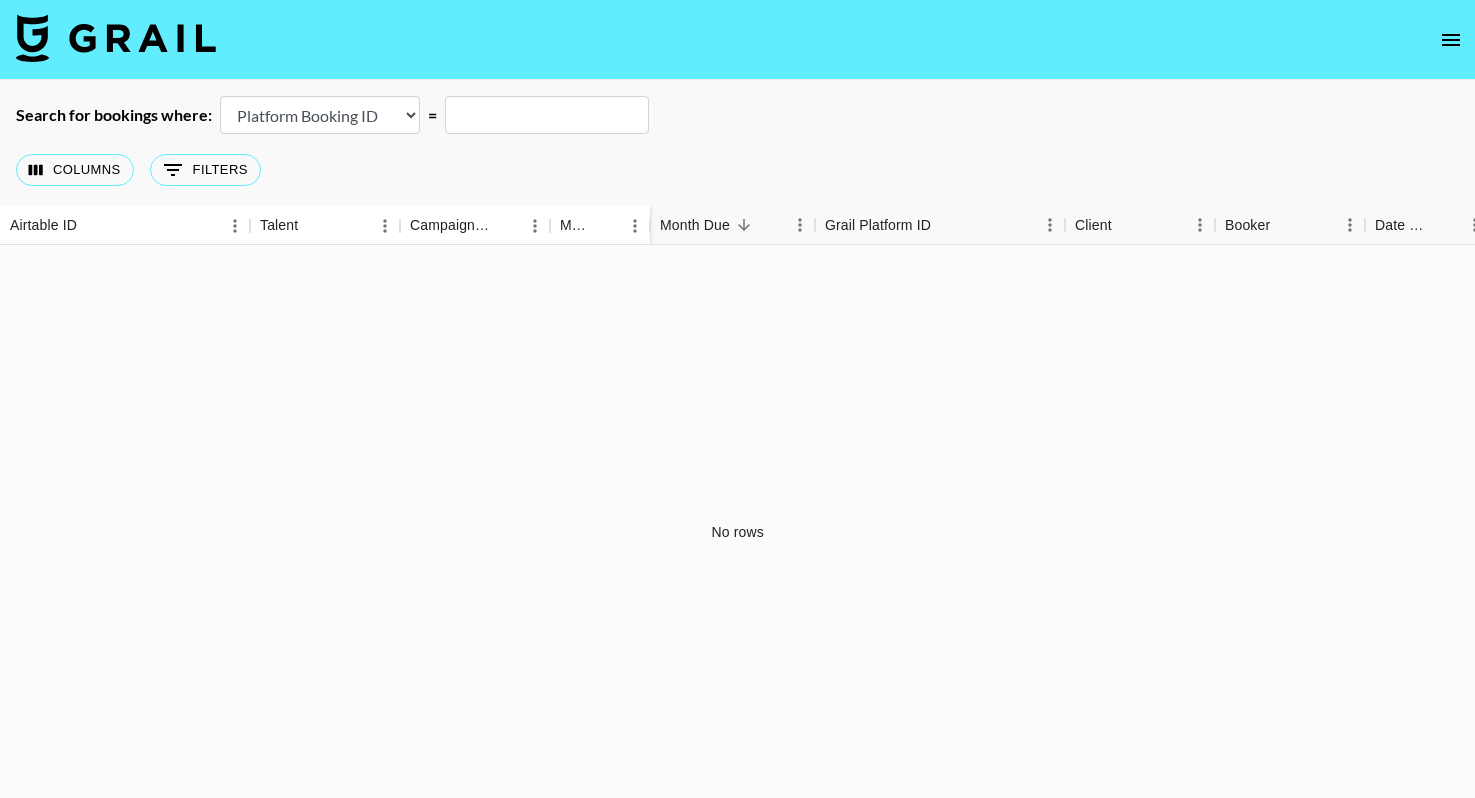 scroll, scrollTop: 0, scrollLeft: 0, axis: both 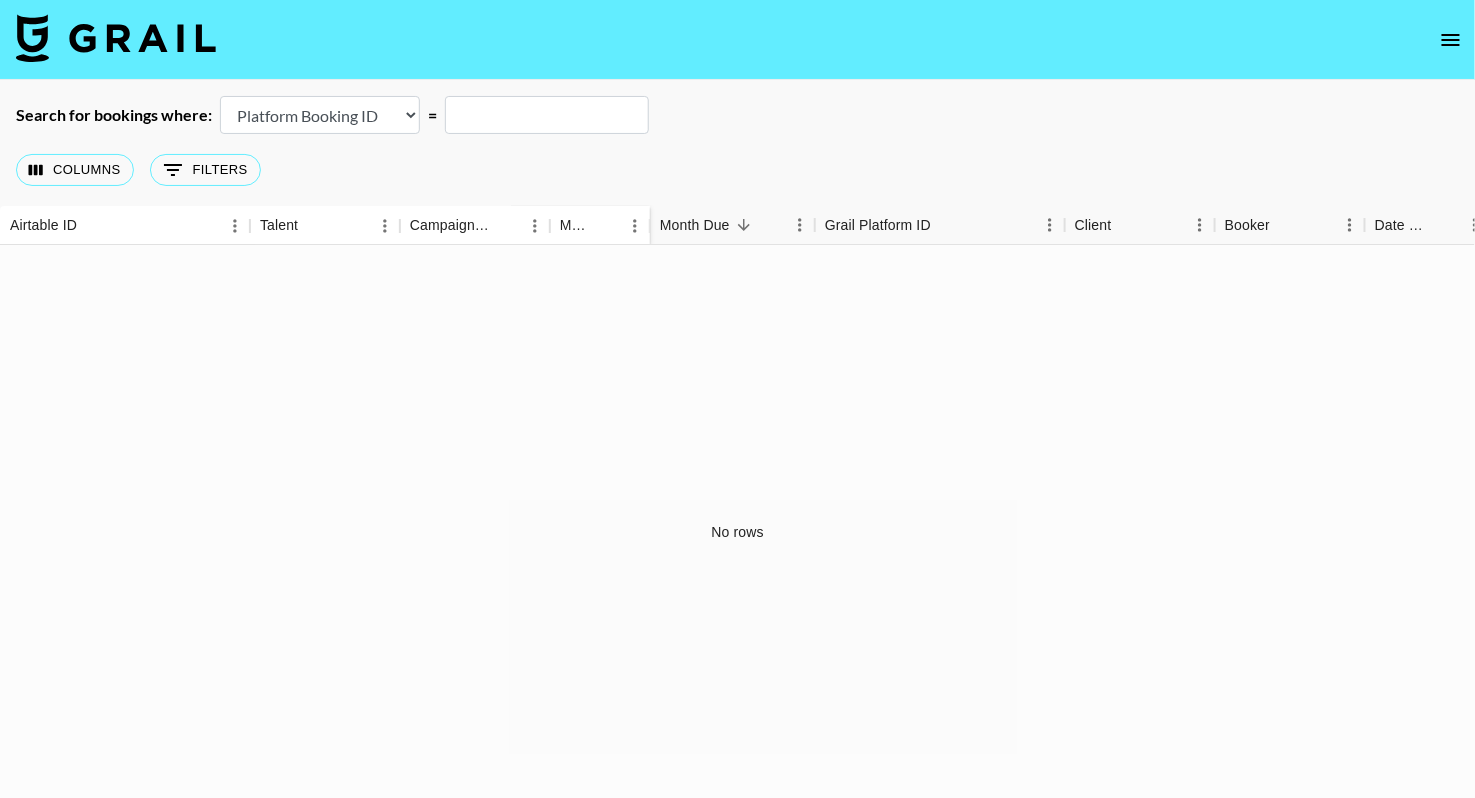 click at bounding box center (547, 115) 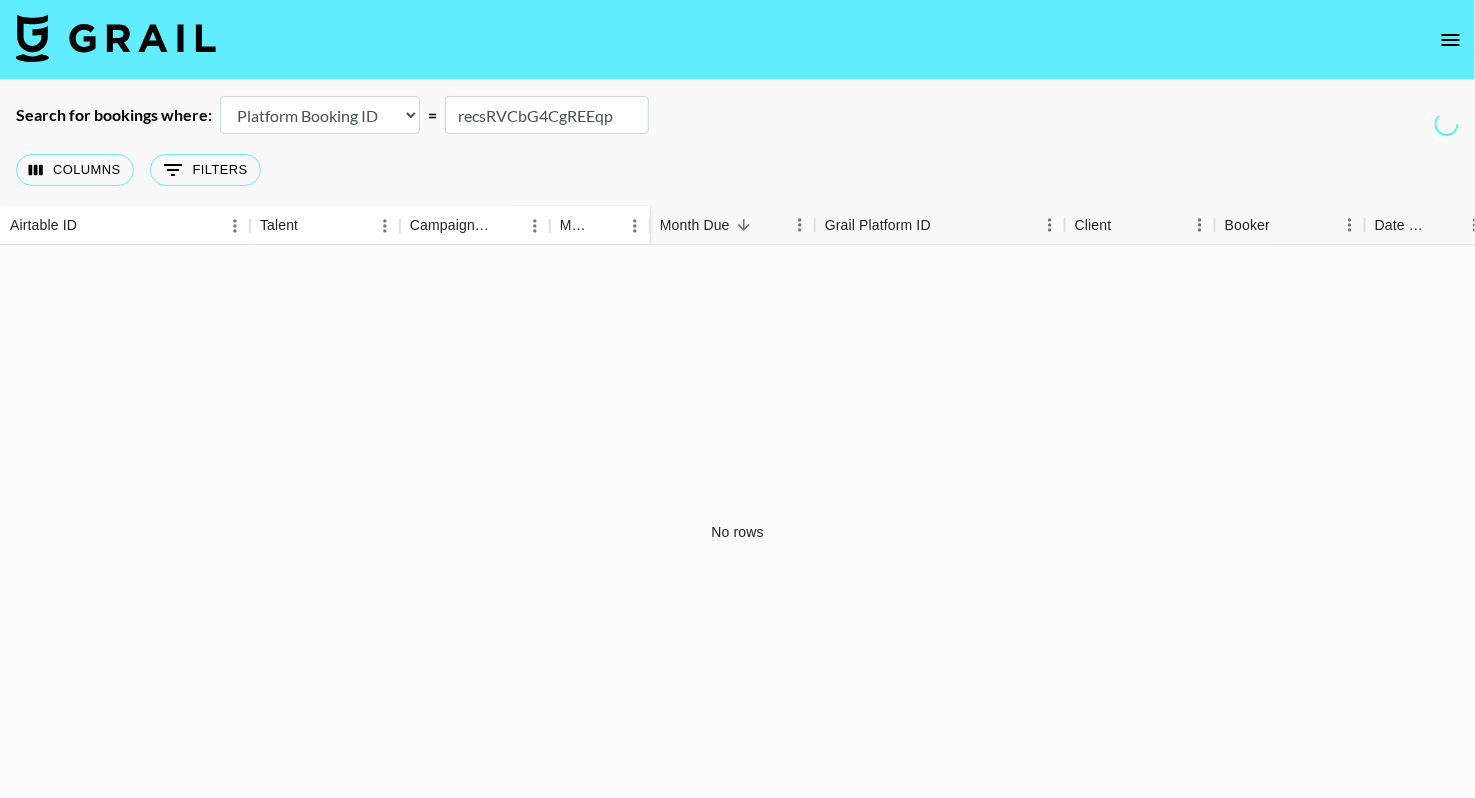 type on "recsRVCbG4CgREEqp" 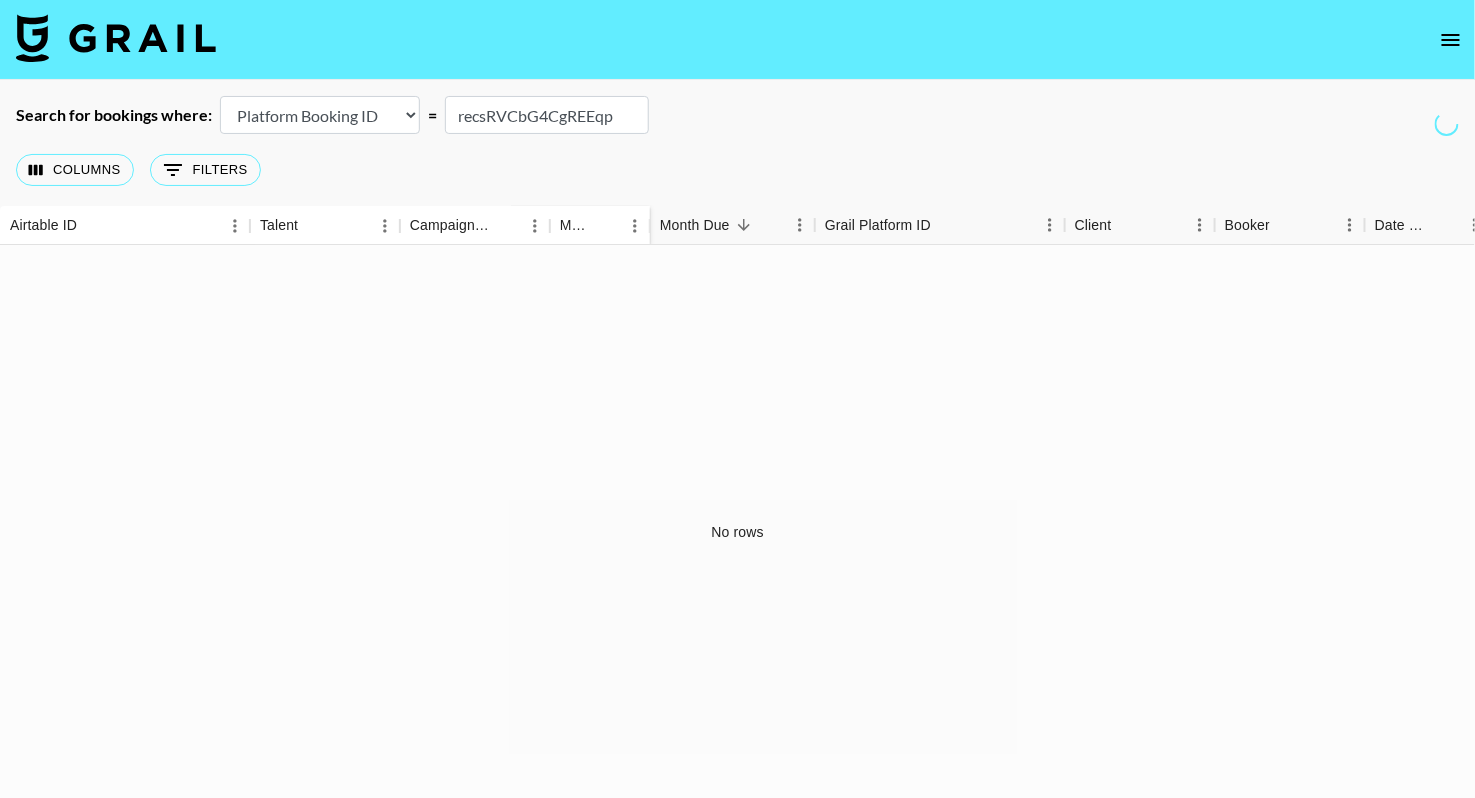 click on "Airtable Booking ID Platform Booking ID Platform Campaign ID" at bounding box center (320, 115) 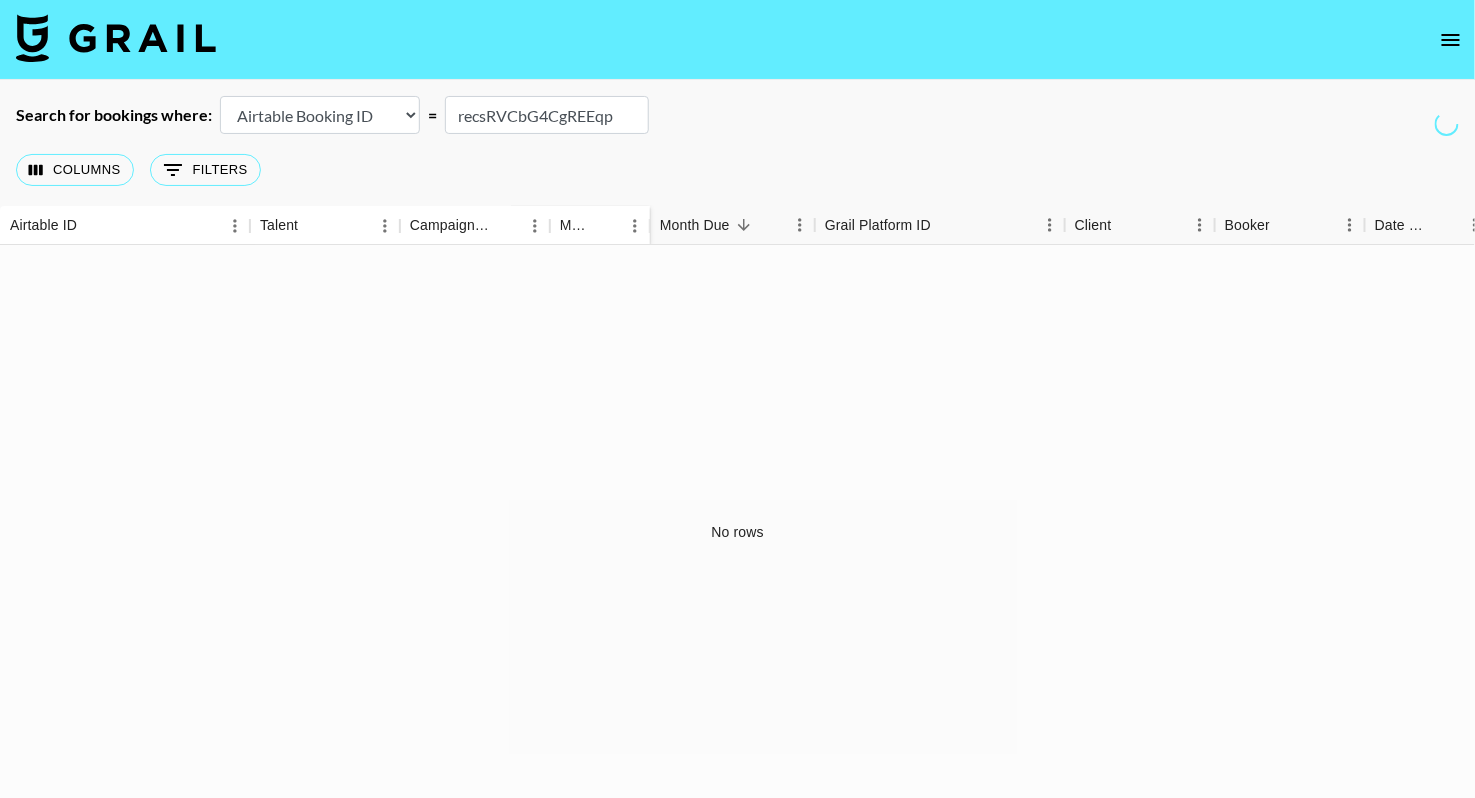 click on "Search for bookings where: Airtable Booking ID Platform Booking ID Platform Campaign ID = recsRVCbG4CgREEqp" at bounding box center [737, 115] 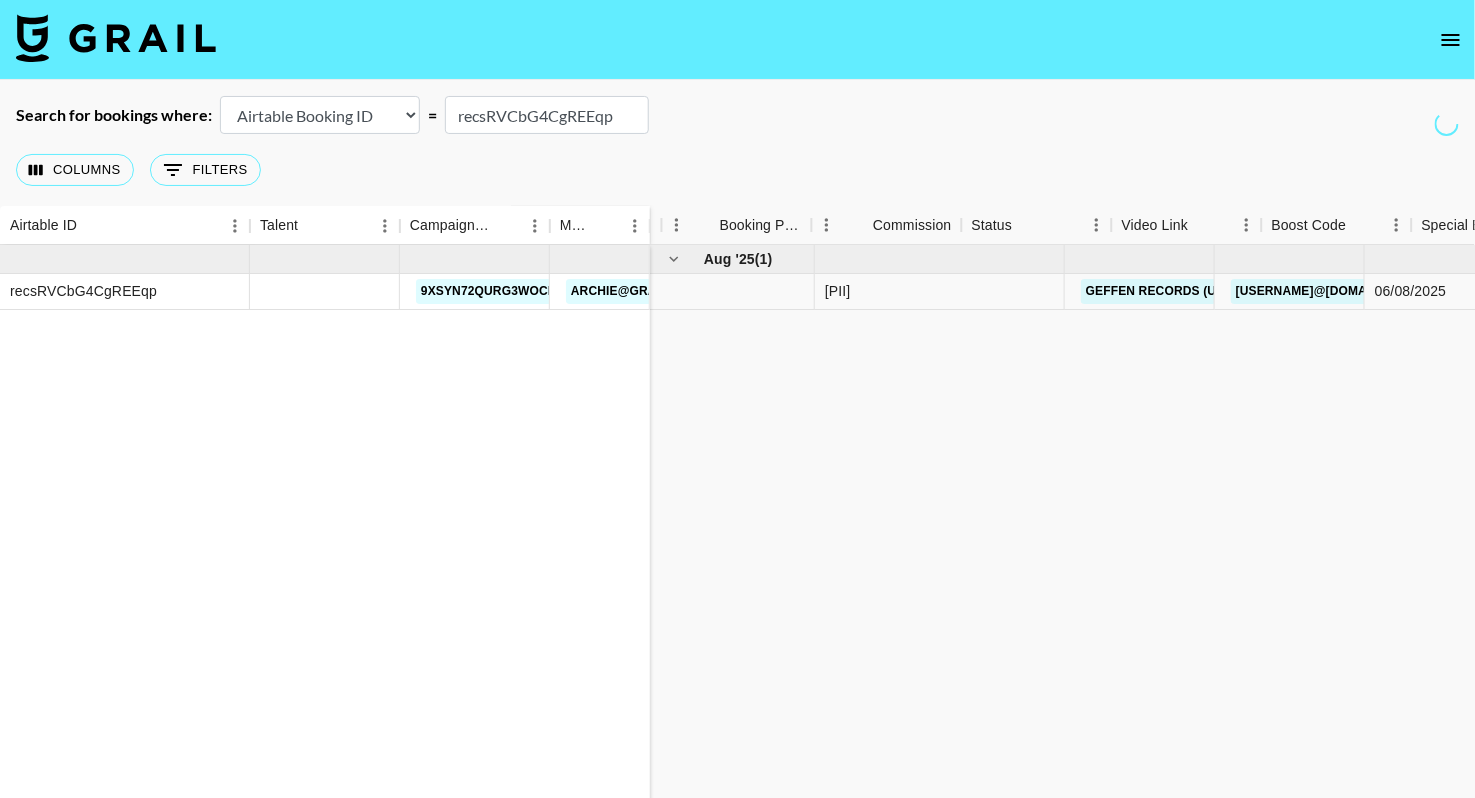 scroll, scrollTop: 0, scrollLeft: 2119, axis: horizontal 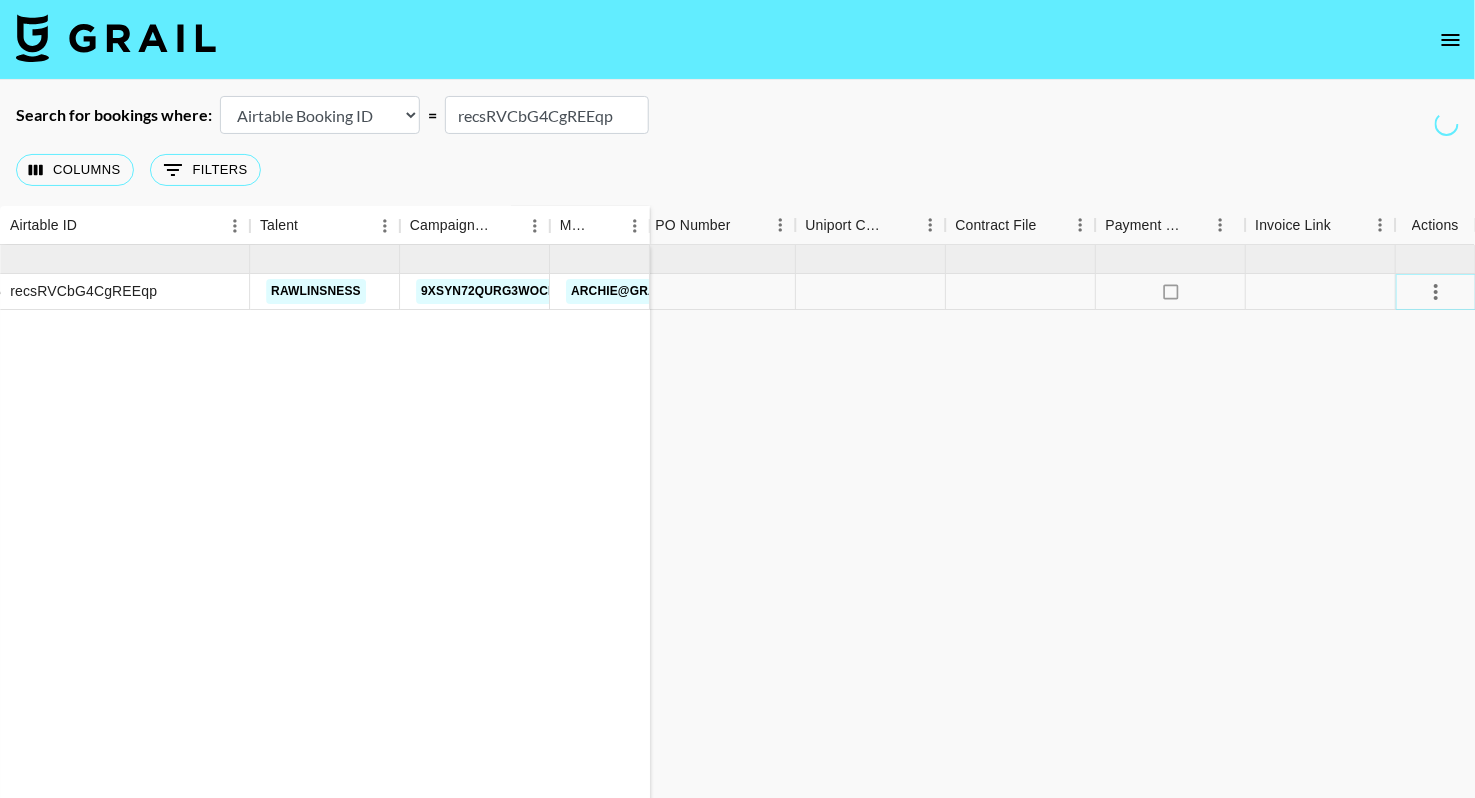 click 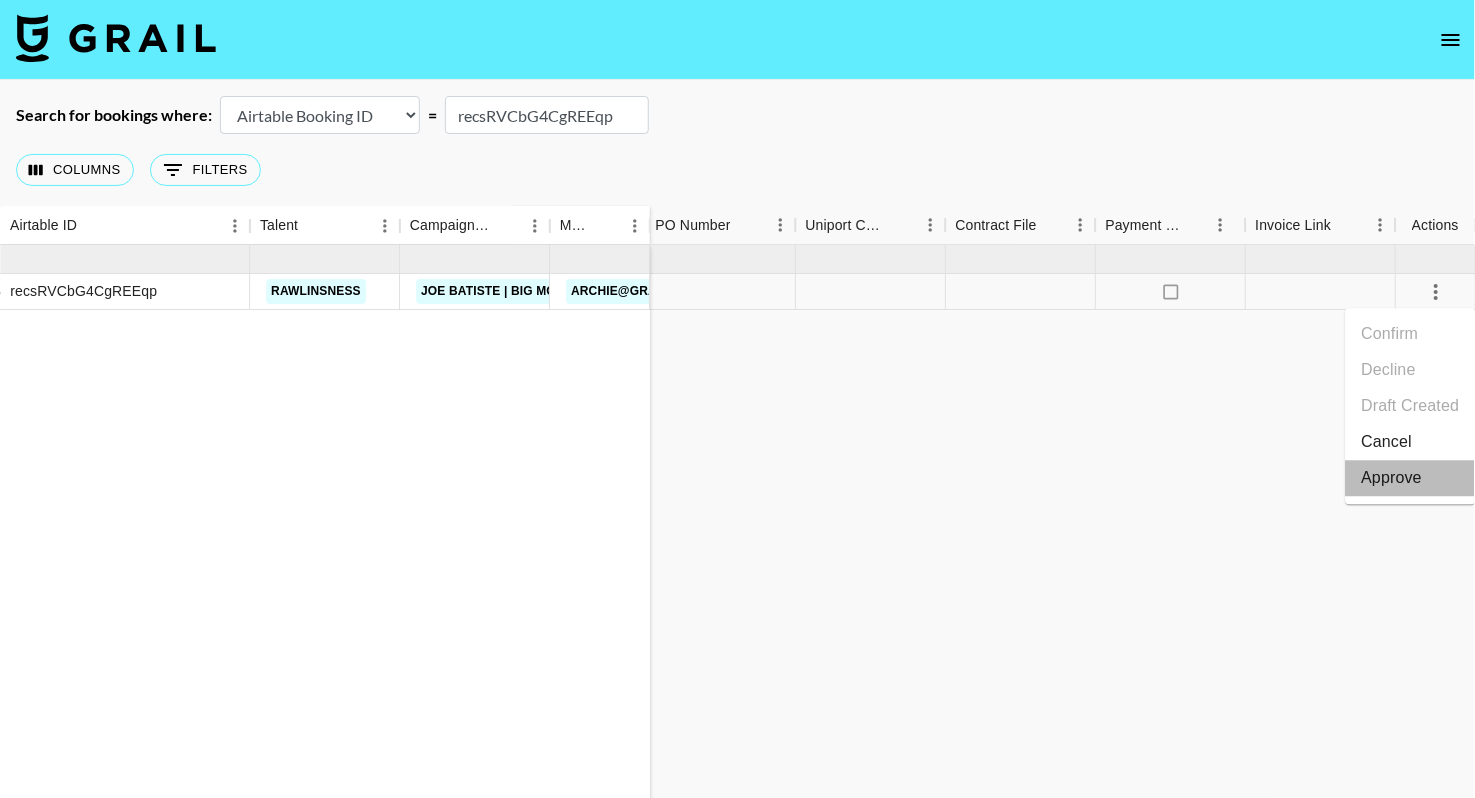 click on "Approve" at bounding box center (1392, 478) 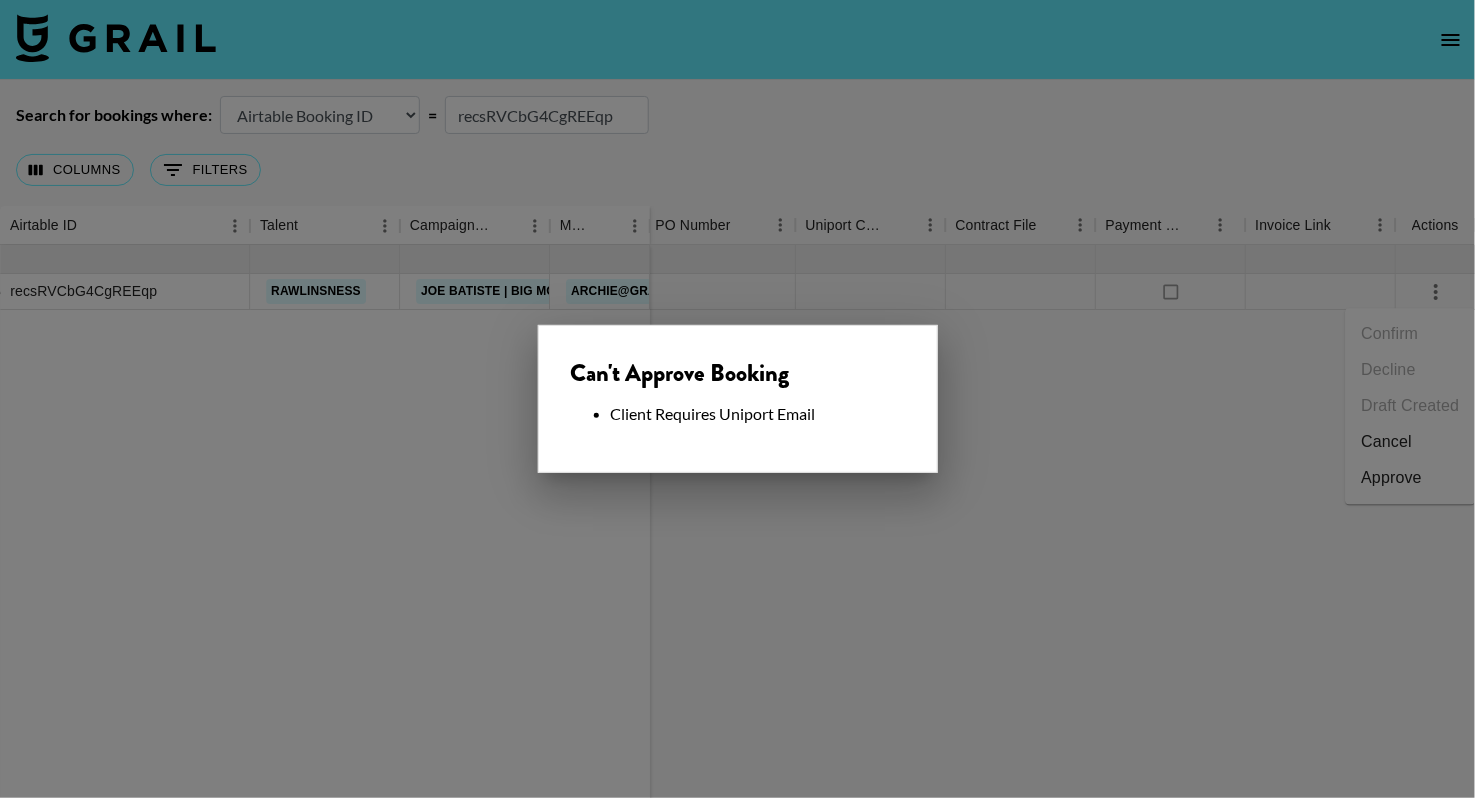 click at bounding box center (737, 399) 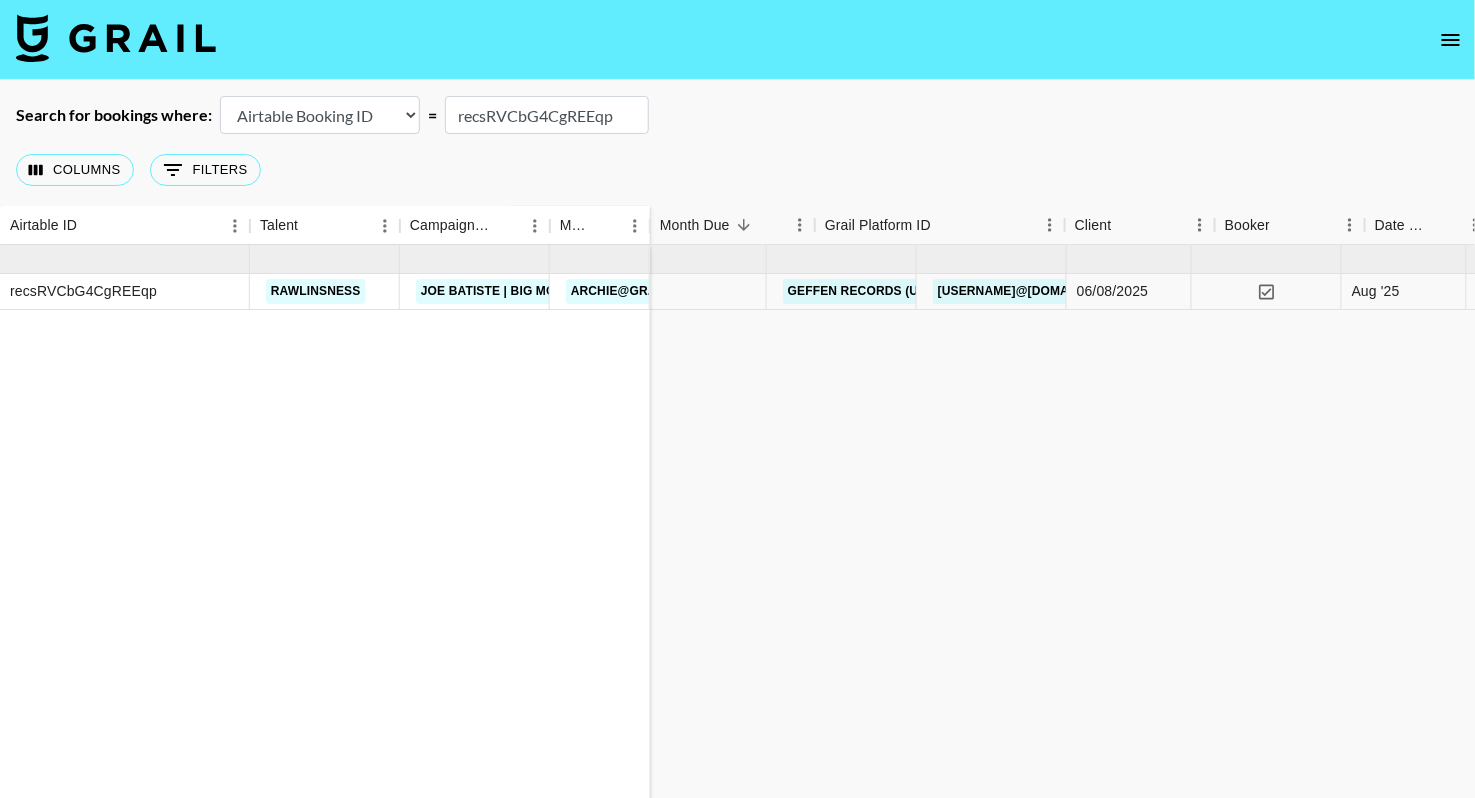 scroll, scrollTop: 0, scrollLeft: 0, axis: both 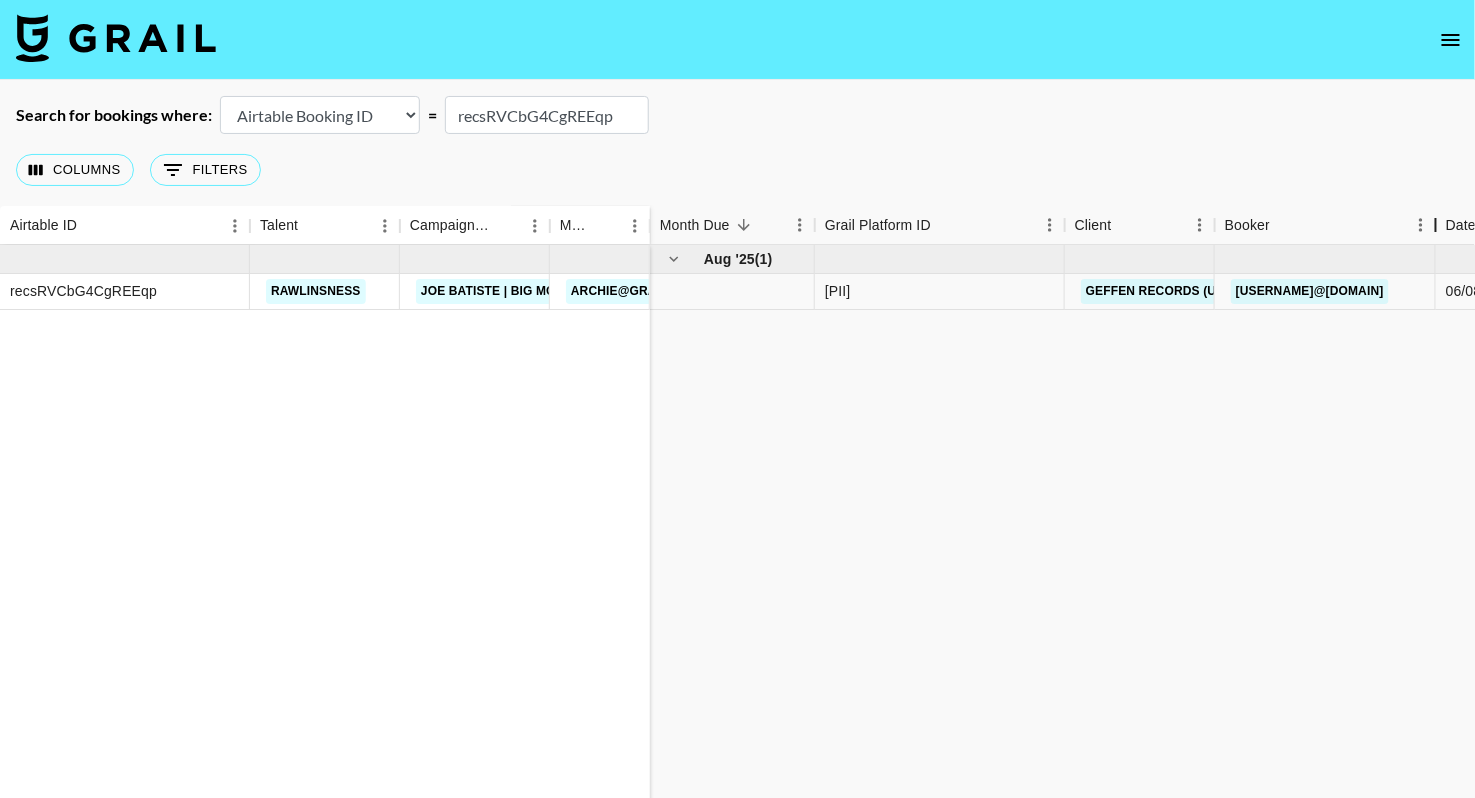 drag, startPoint x: 1365, startPoint y: 236, endPoint x: 1451, endPoint y: 236, distance: 86 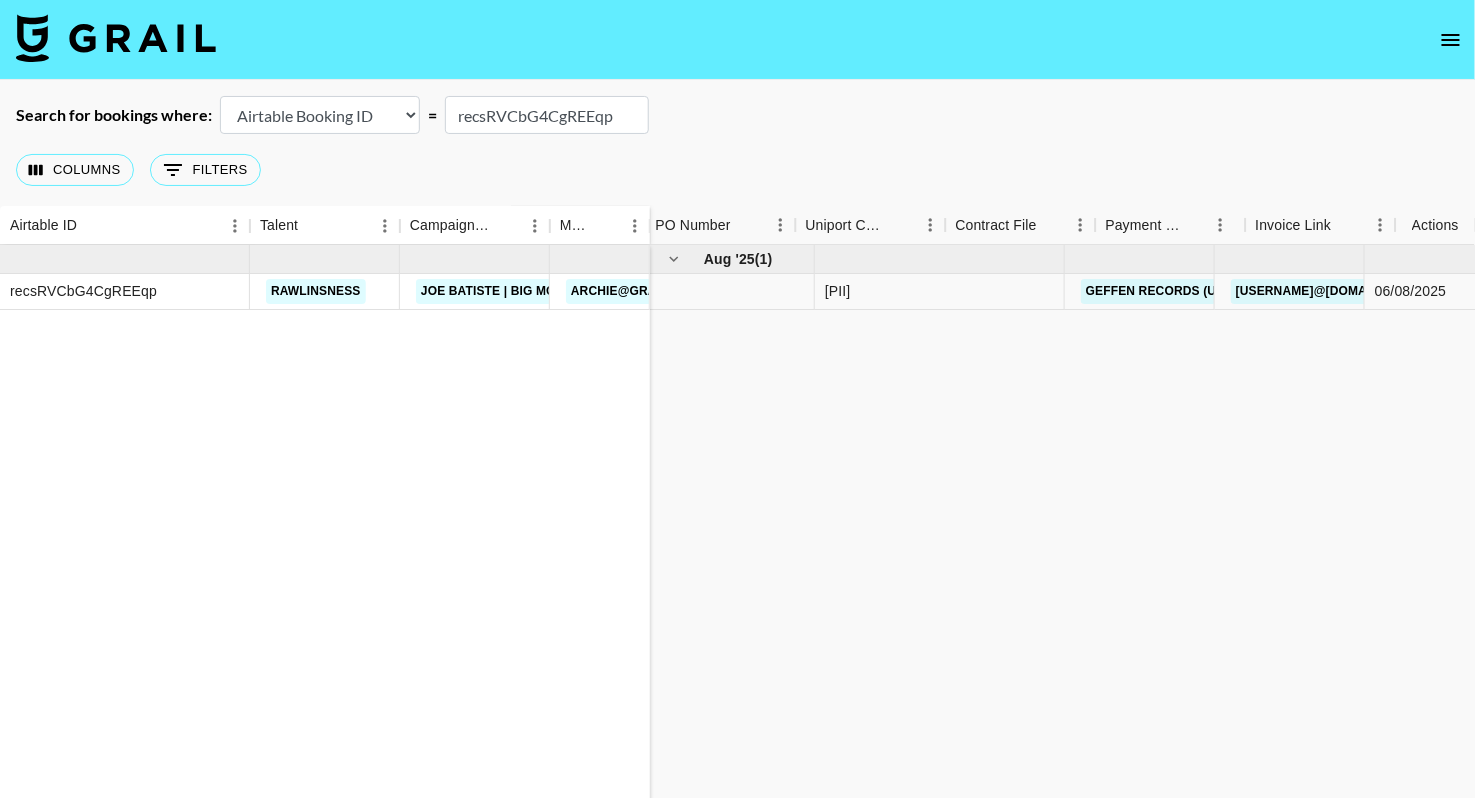 scroll, scrollTop: 0, scrollLeft: 2119, axis: horizontal 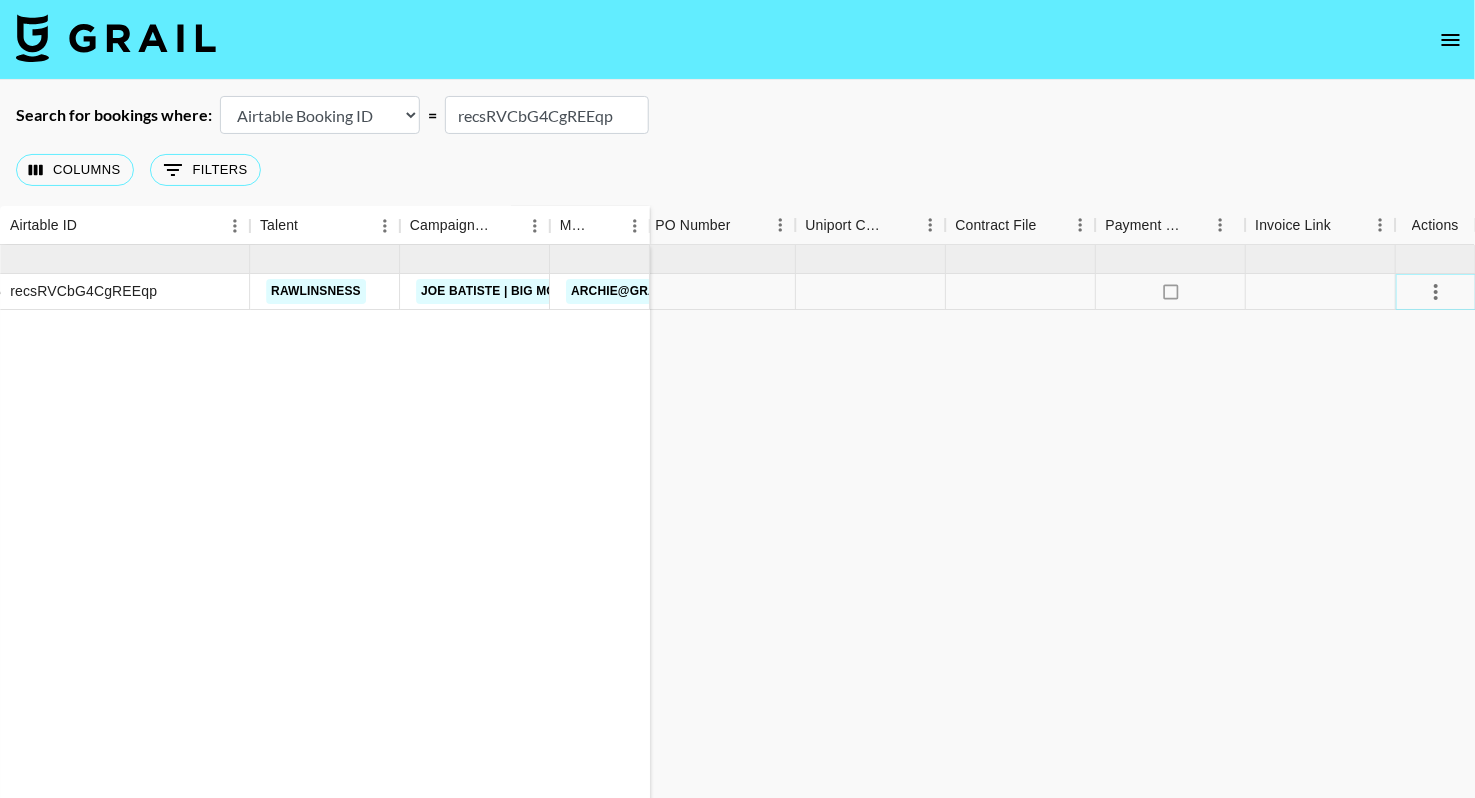 click 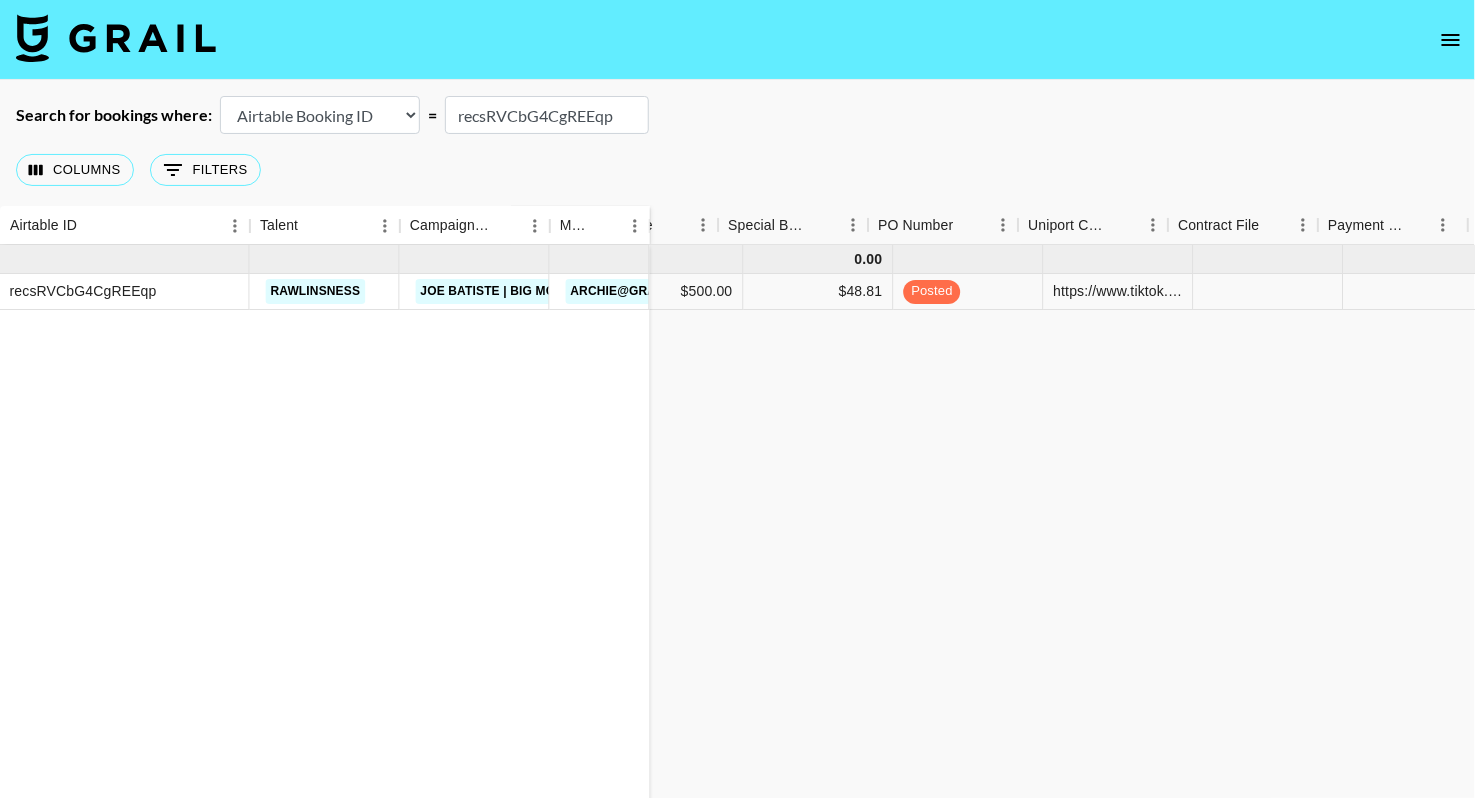 scroll, scrollTop: 0, scrollLeft: 2119, axis: horizontal 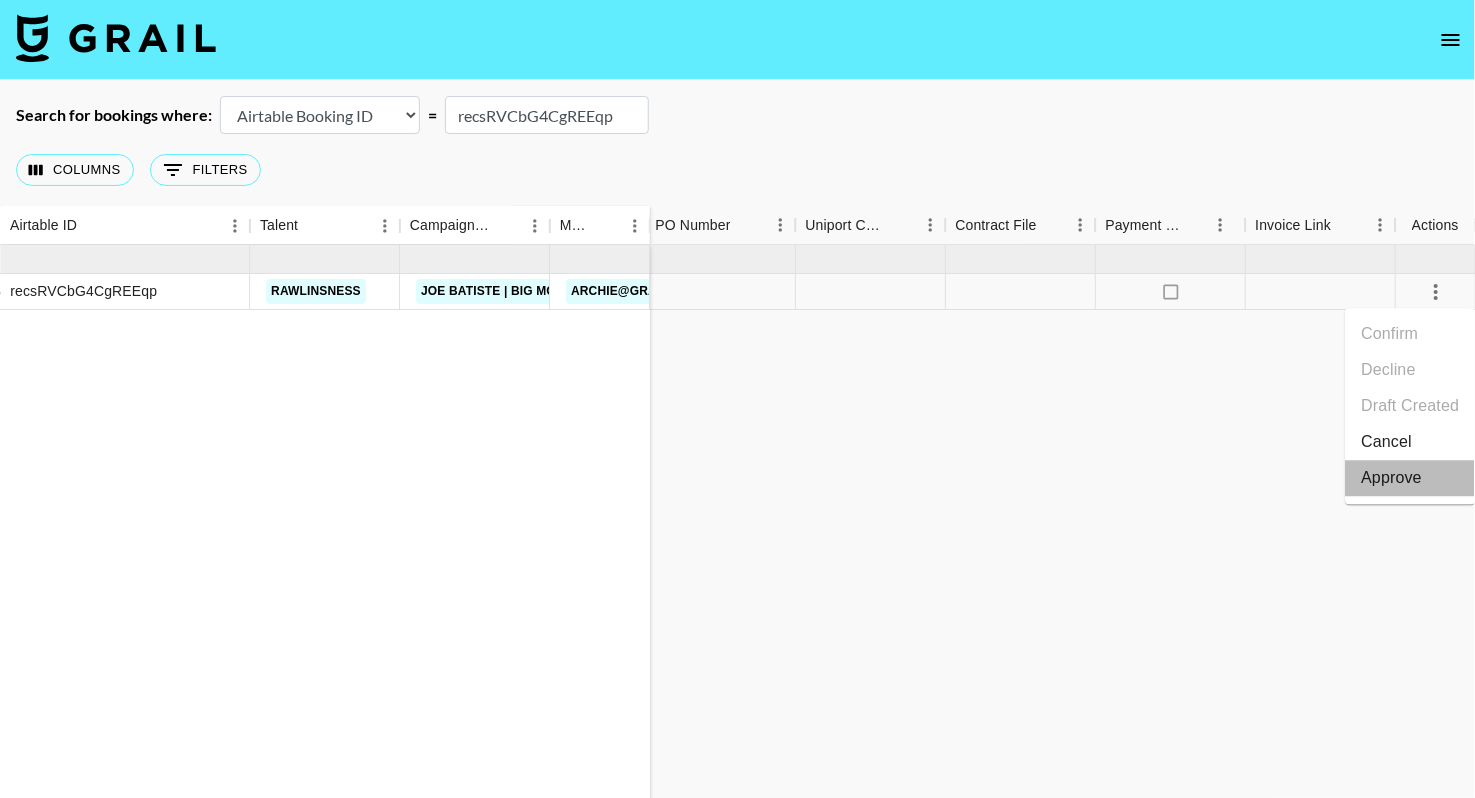 click on "Approve" at bounding box center [1392, 478] 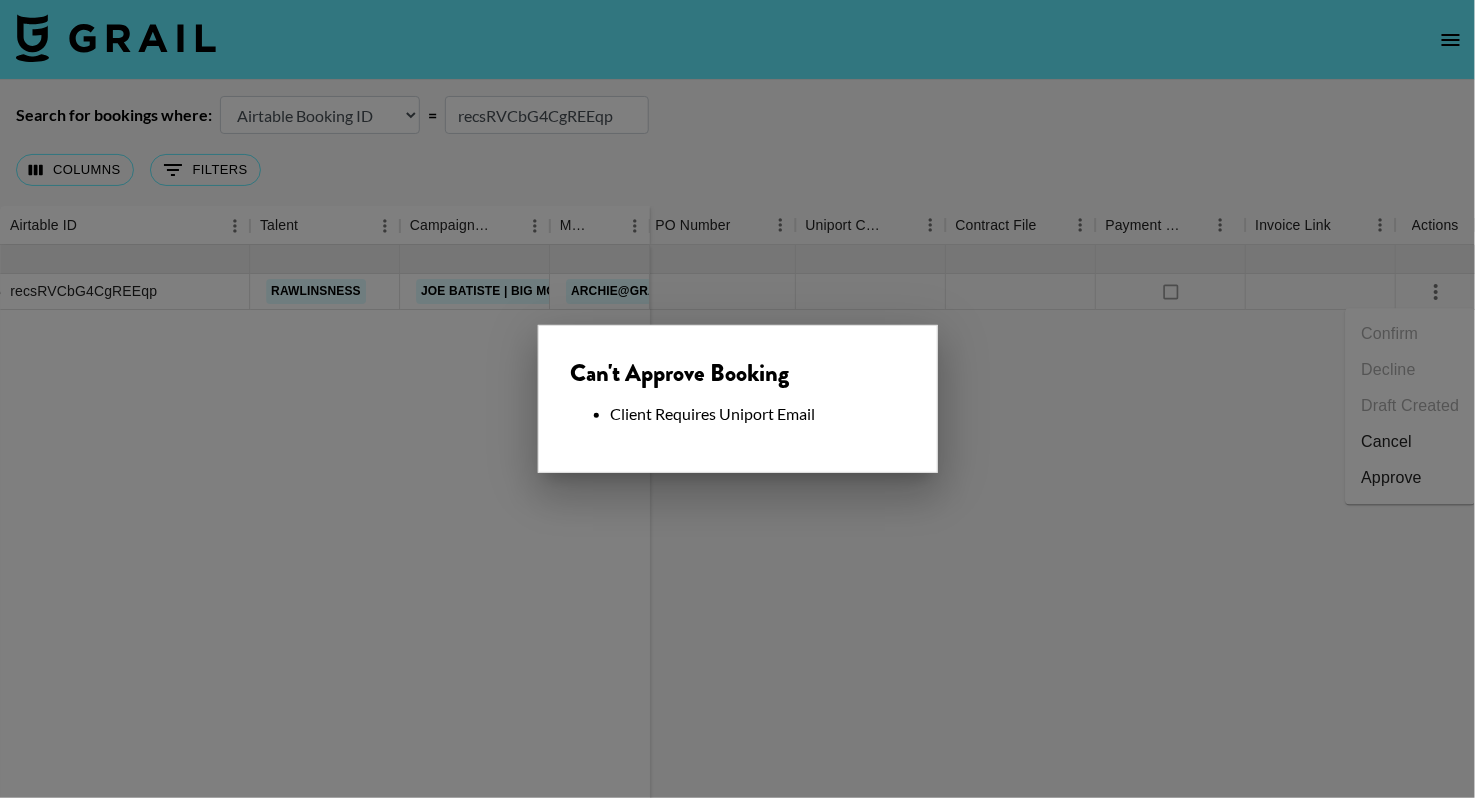 click at bounding box center [737, 399] 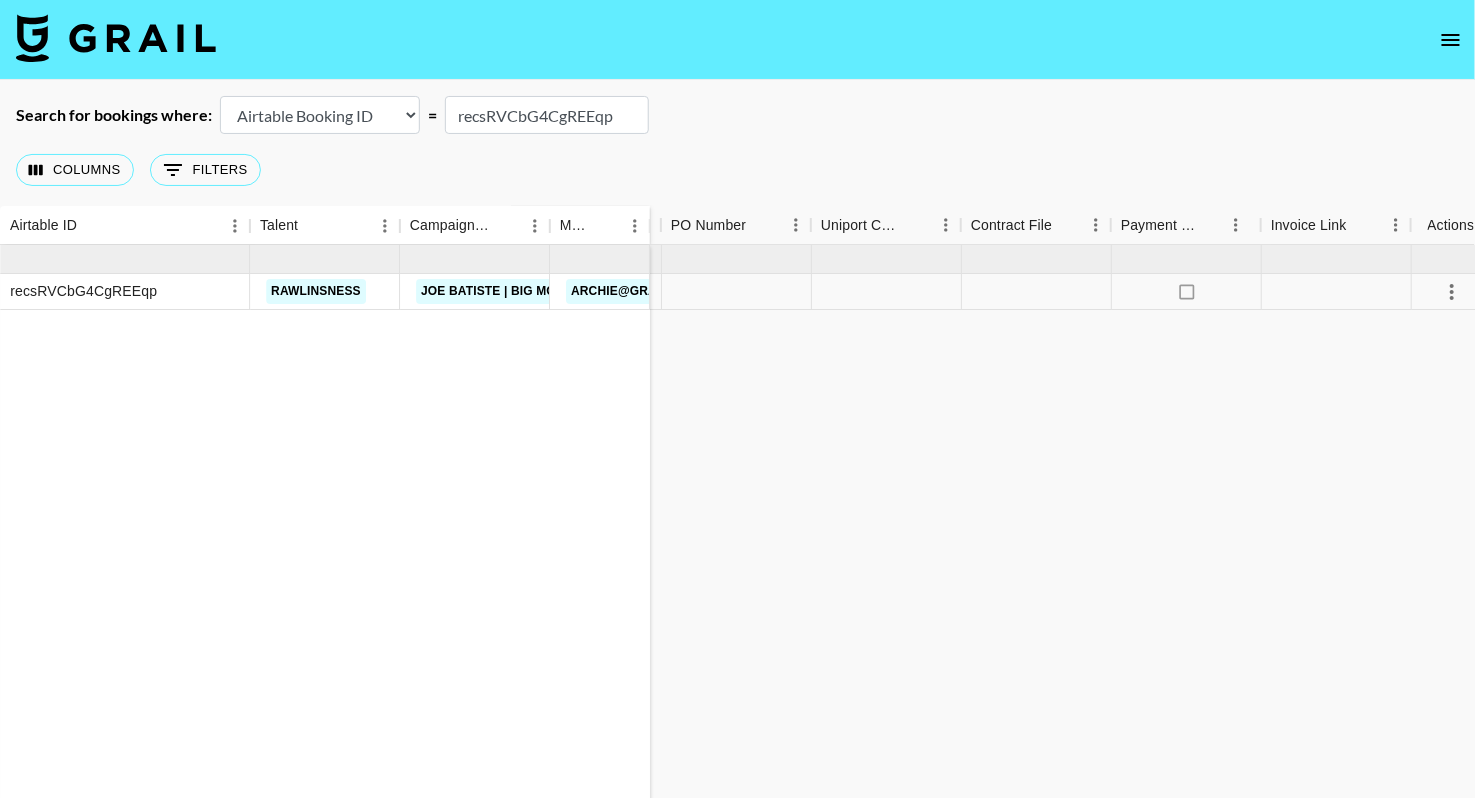 scroll, scrollTop: 0, scrollLeft: 2101, axis: horizontal 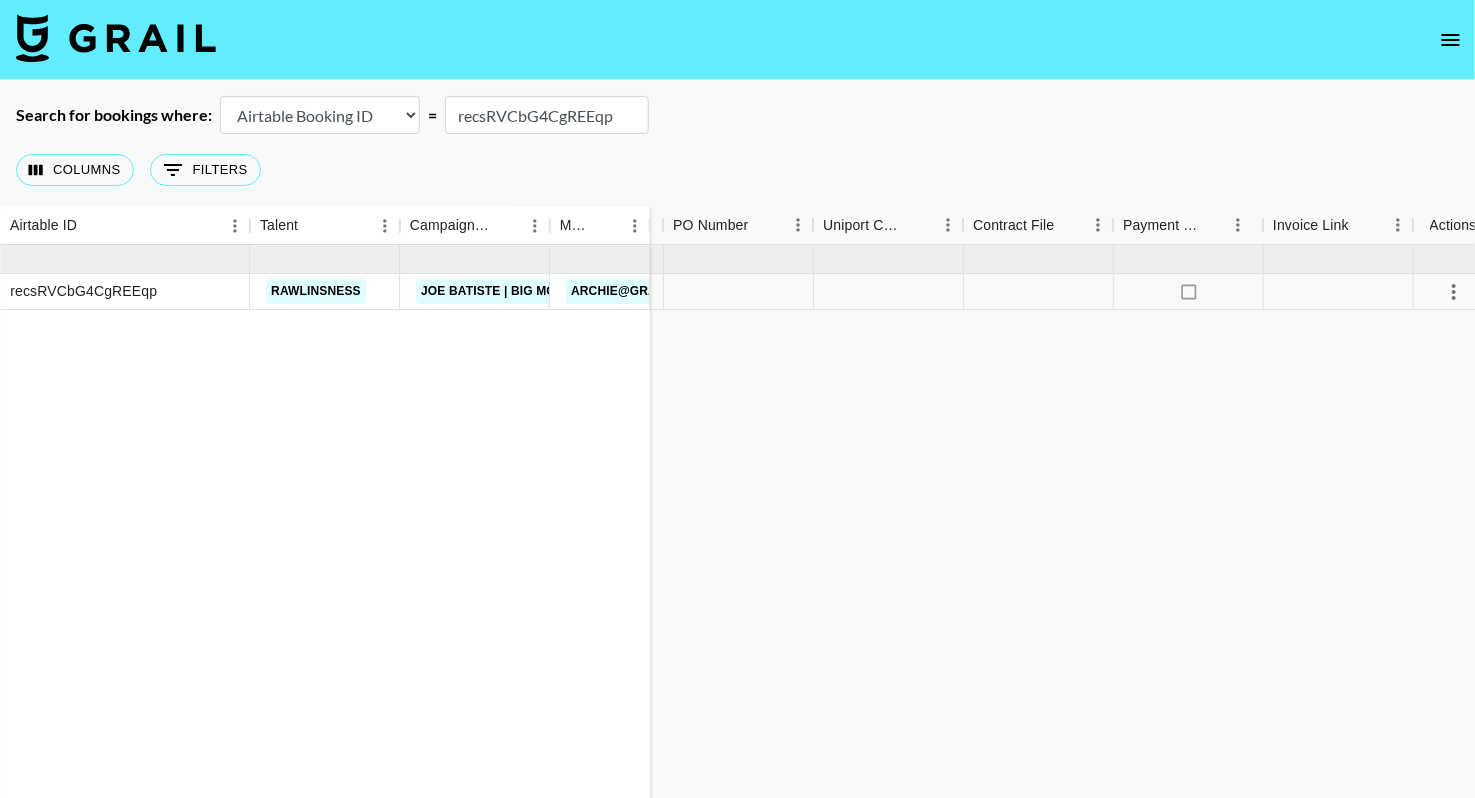 click on "Columns 0 Filters + Booking" at bounding box center [737, 170] 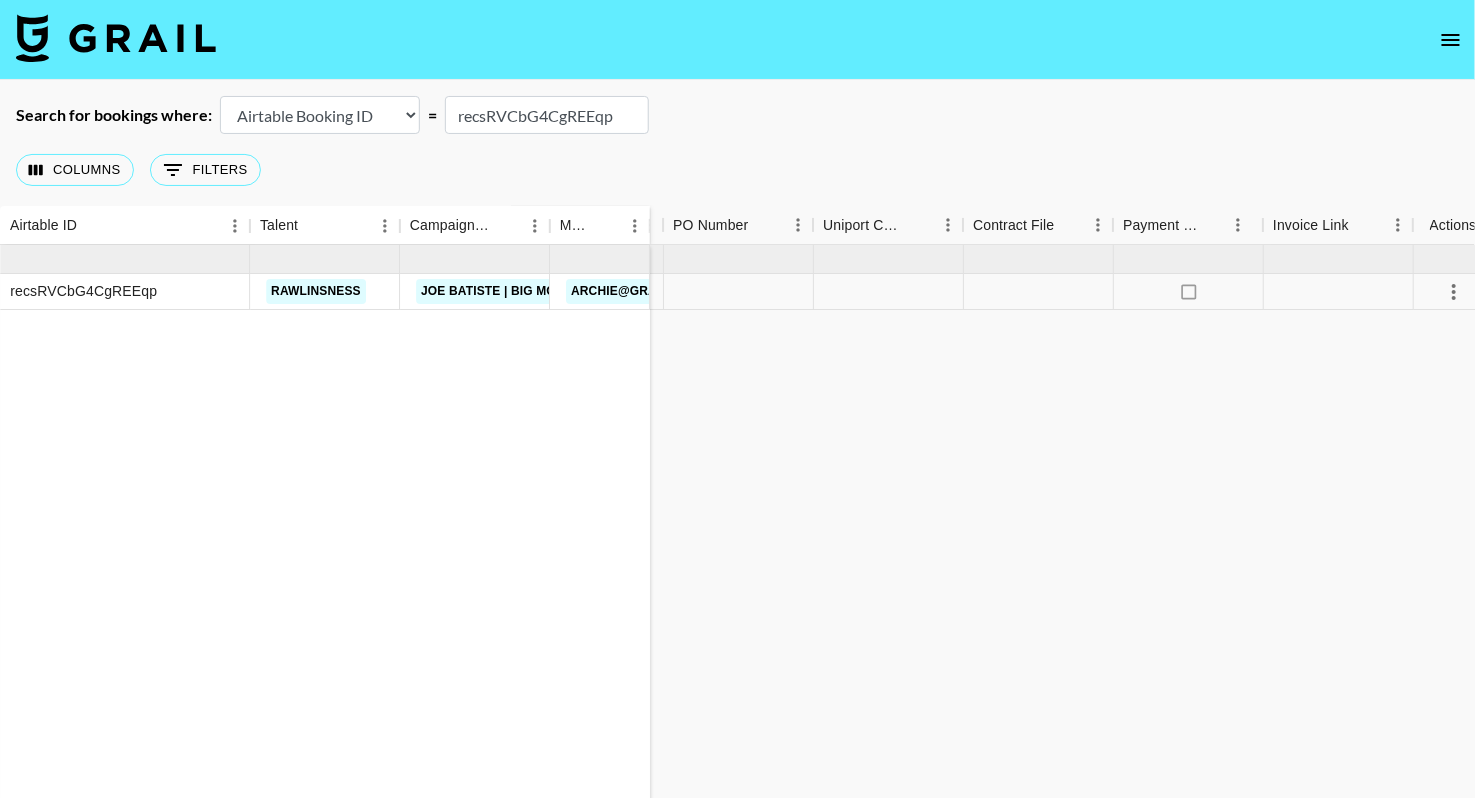click on "Airtable Booking ID Platform Booking ID Platform Campaign ID" at bounding box center (320, 115) 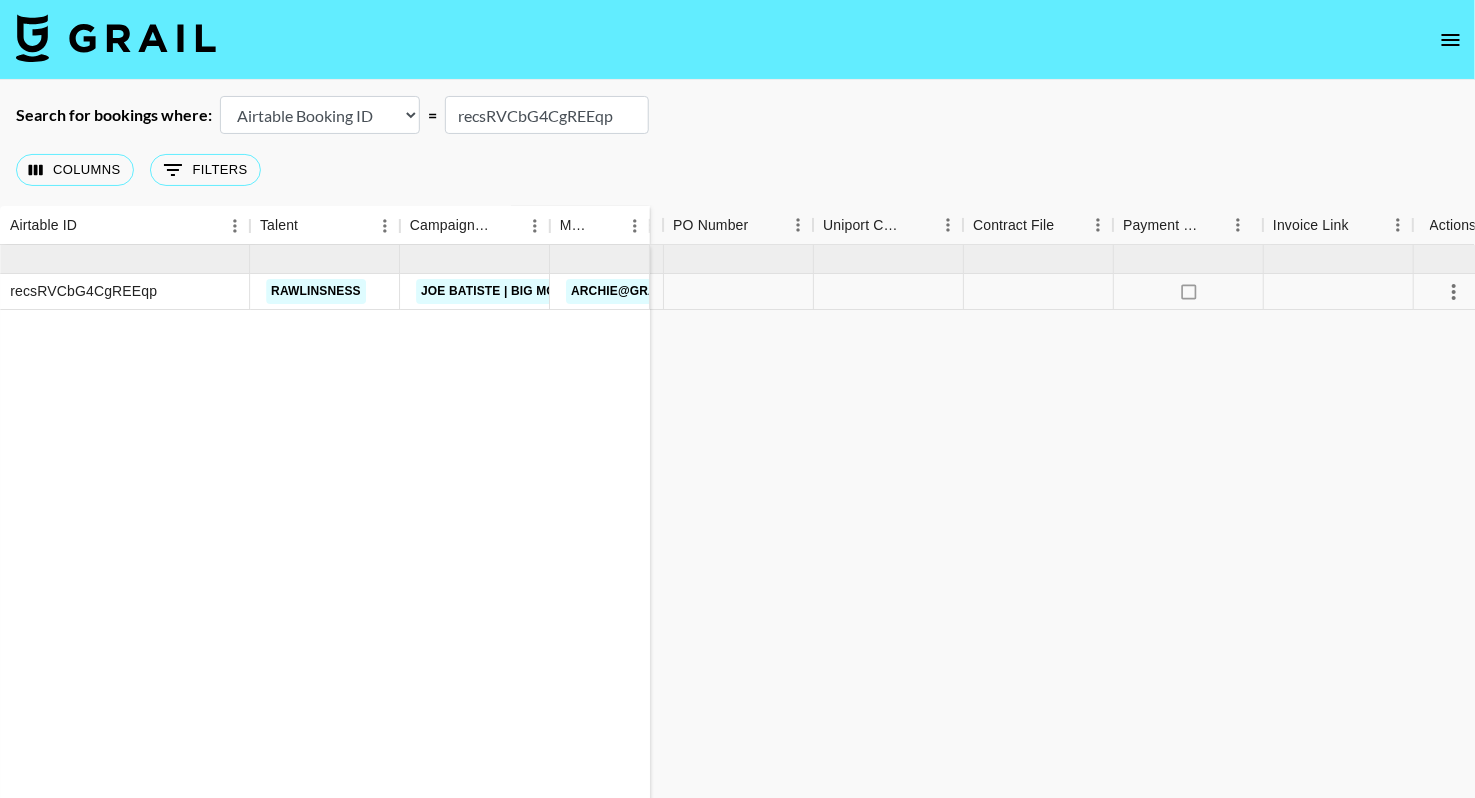 select on "id" 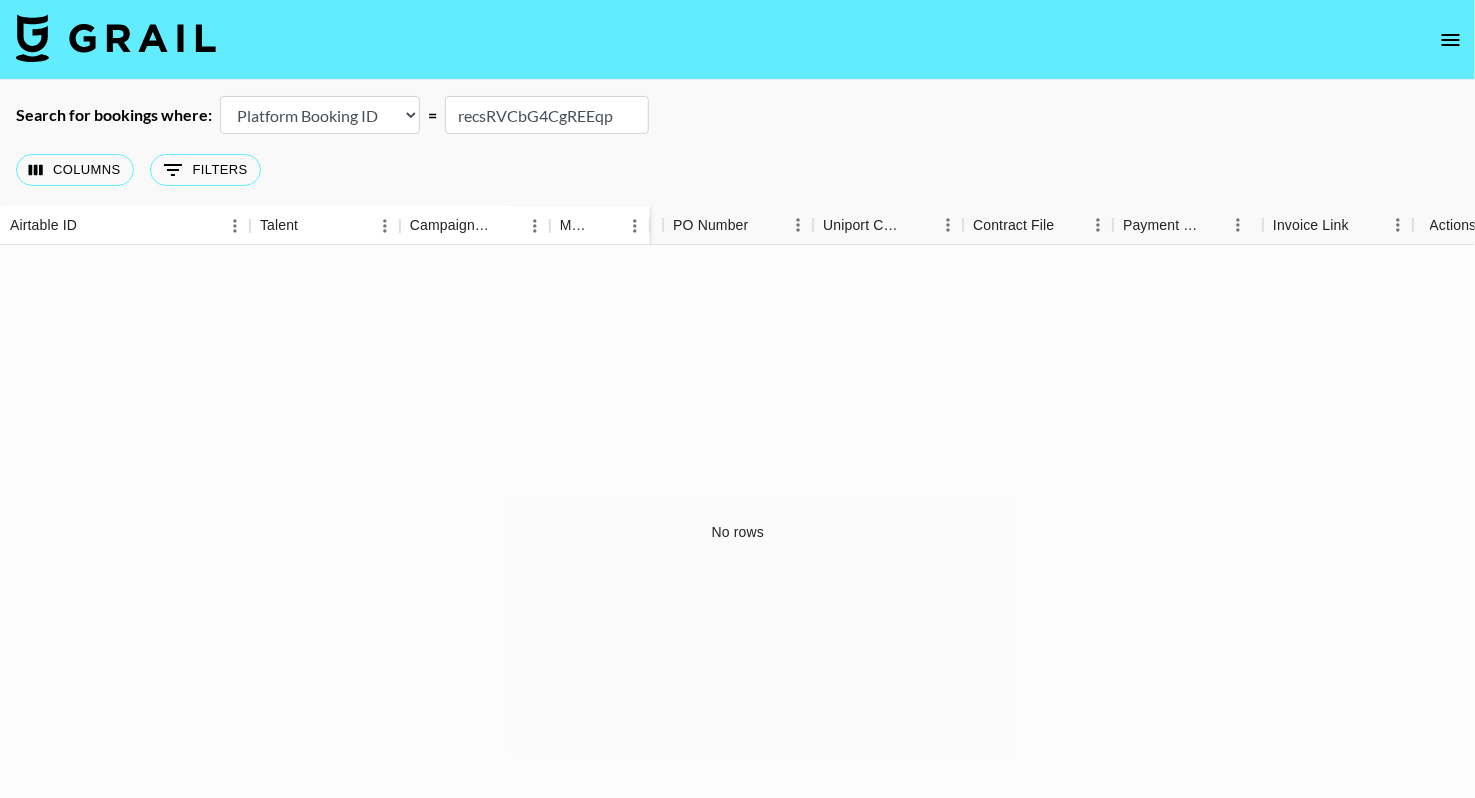 click on "recsRVCbG4CgREEqp" at bounding box center [547, 115] 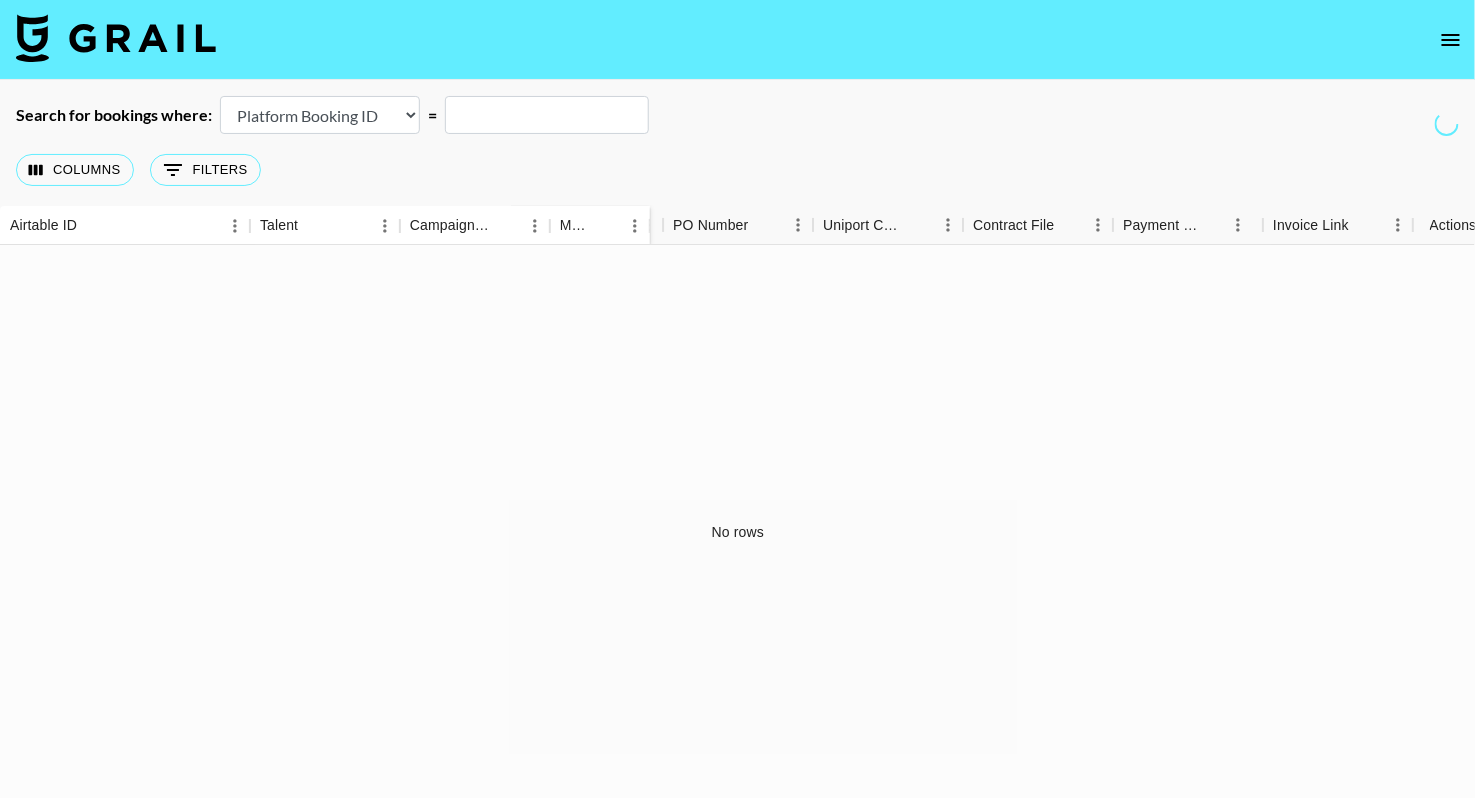 paste on "rec7fpj4tPPTzrH6G" 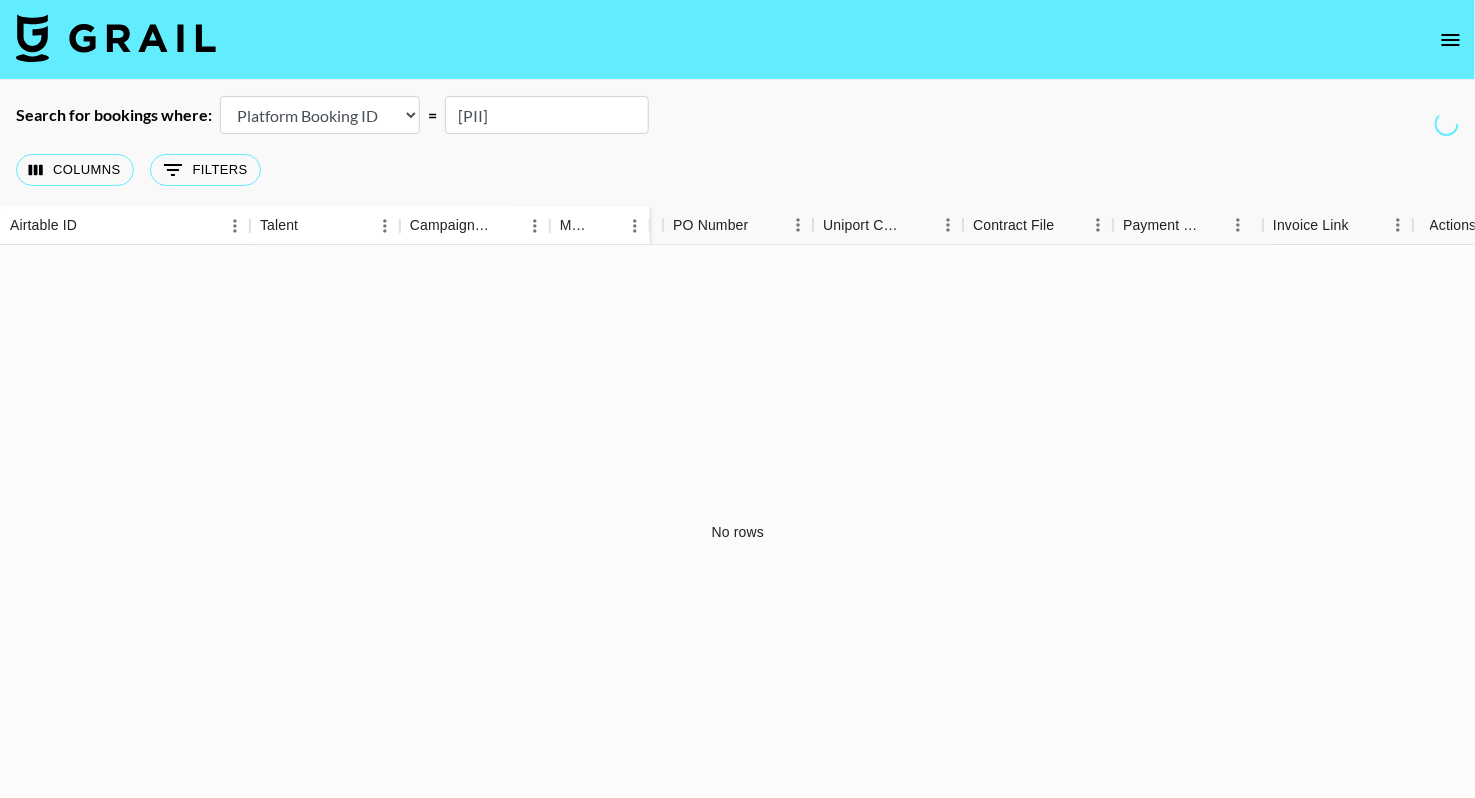 click on "rec7fpj4tPPTzrH6G" at bounding box center [547, 115] 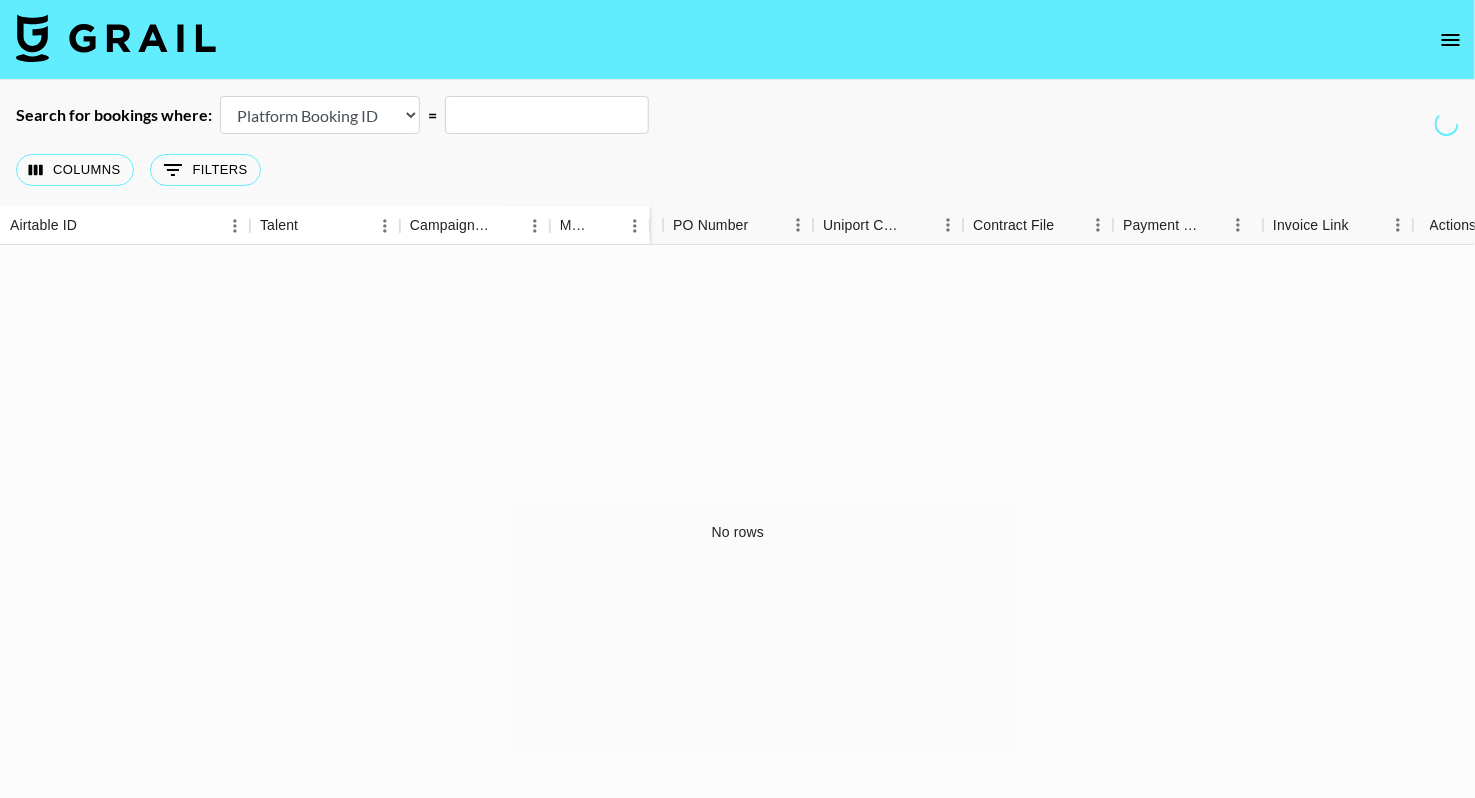 paste on "rec7fpj4tPPTzrH6G" 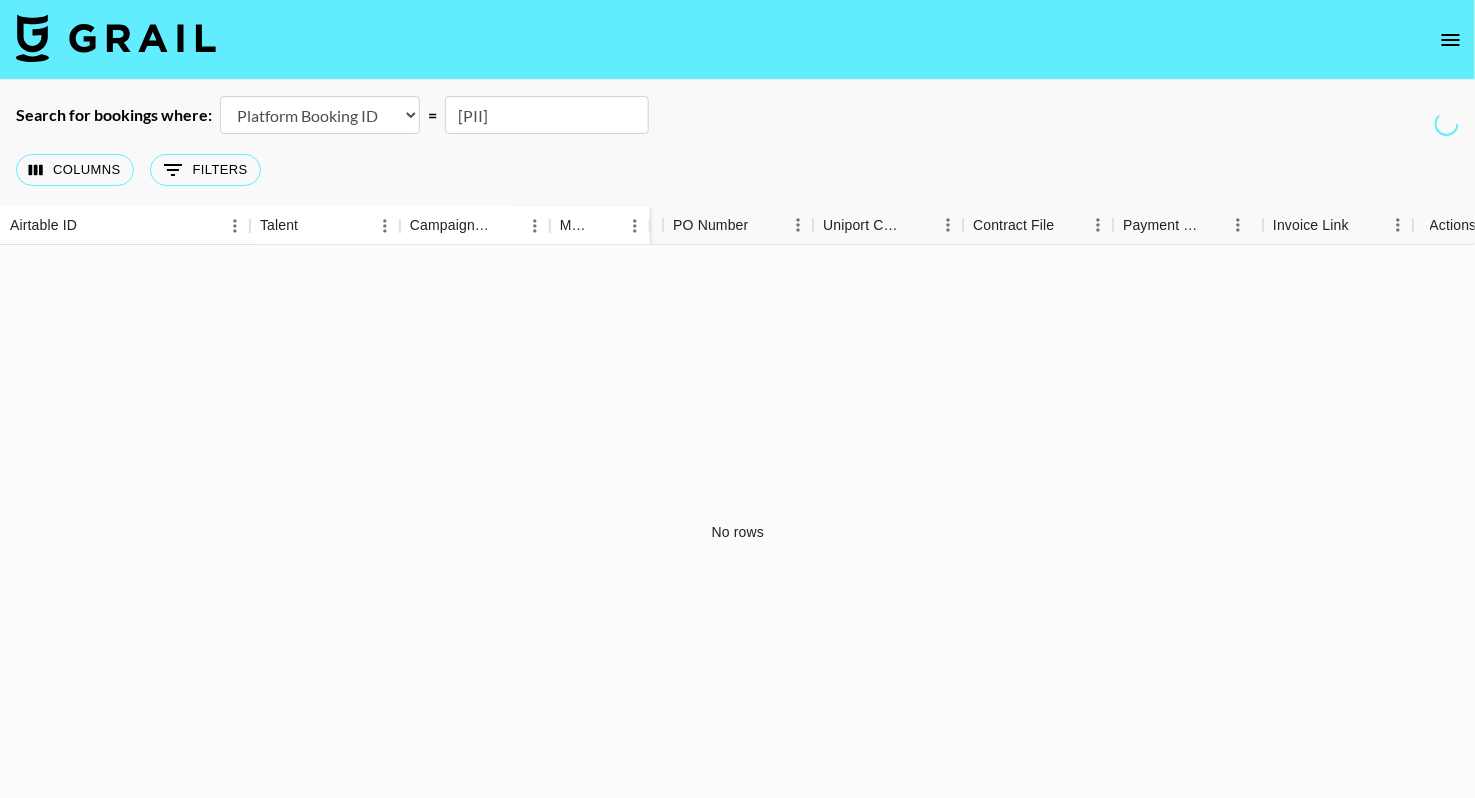 type on "rec7fpj4tPPTzrH6G" 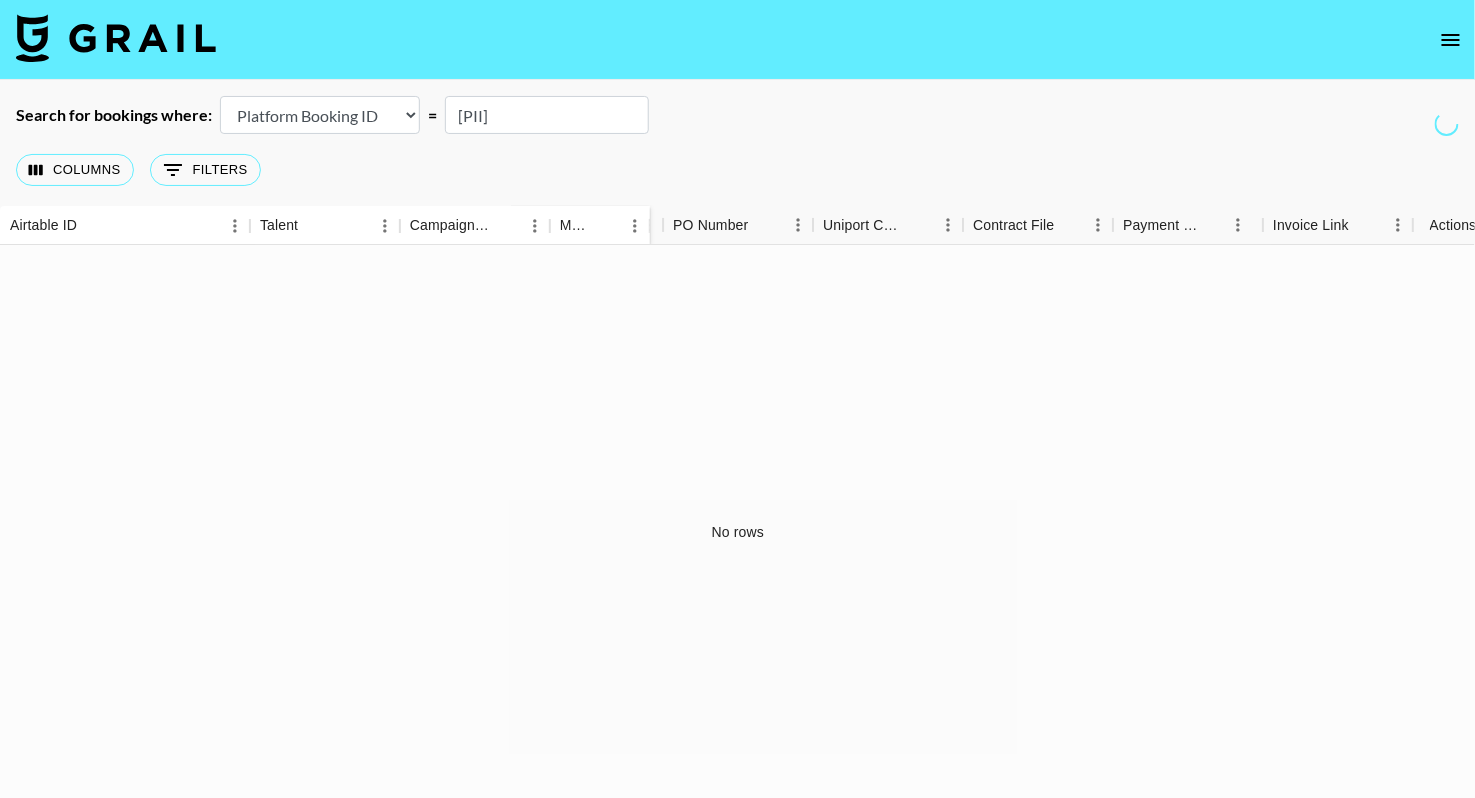 select on "airtableId" 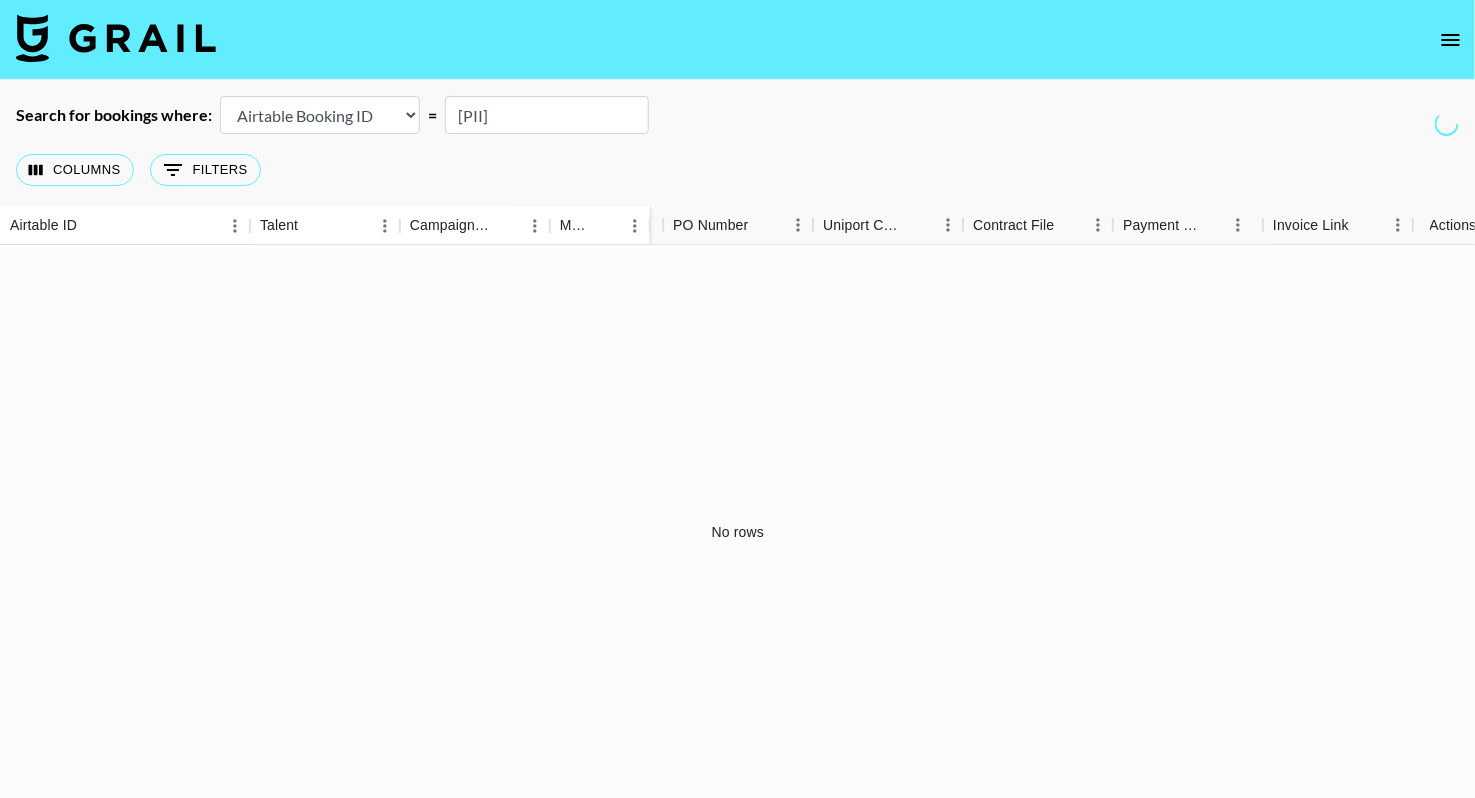 click on "Columns 0 Filters + Booking" at bounding box center [737, 170] 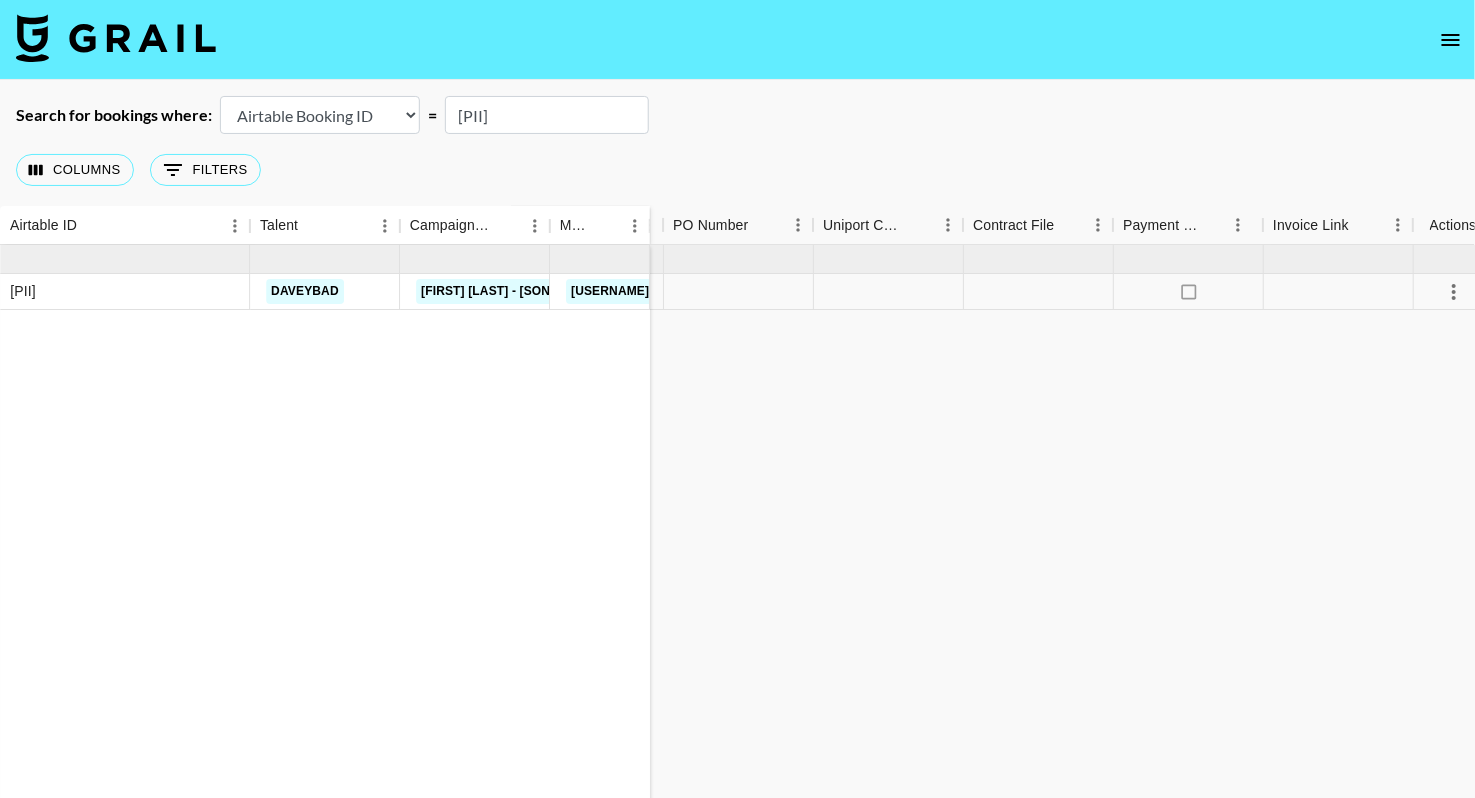 scroll, scrollTop: 2, scrollLeft: 0, axis: vertical 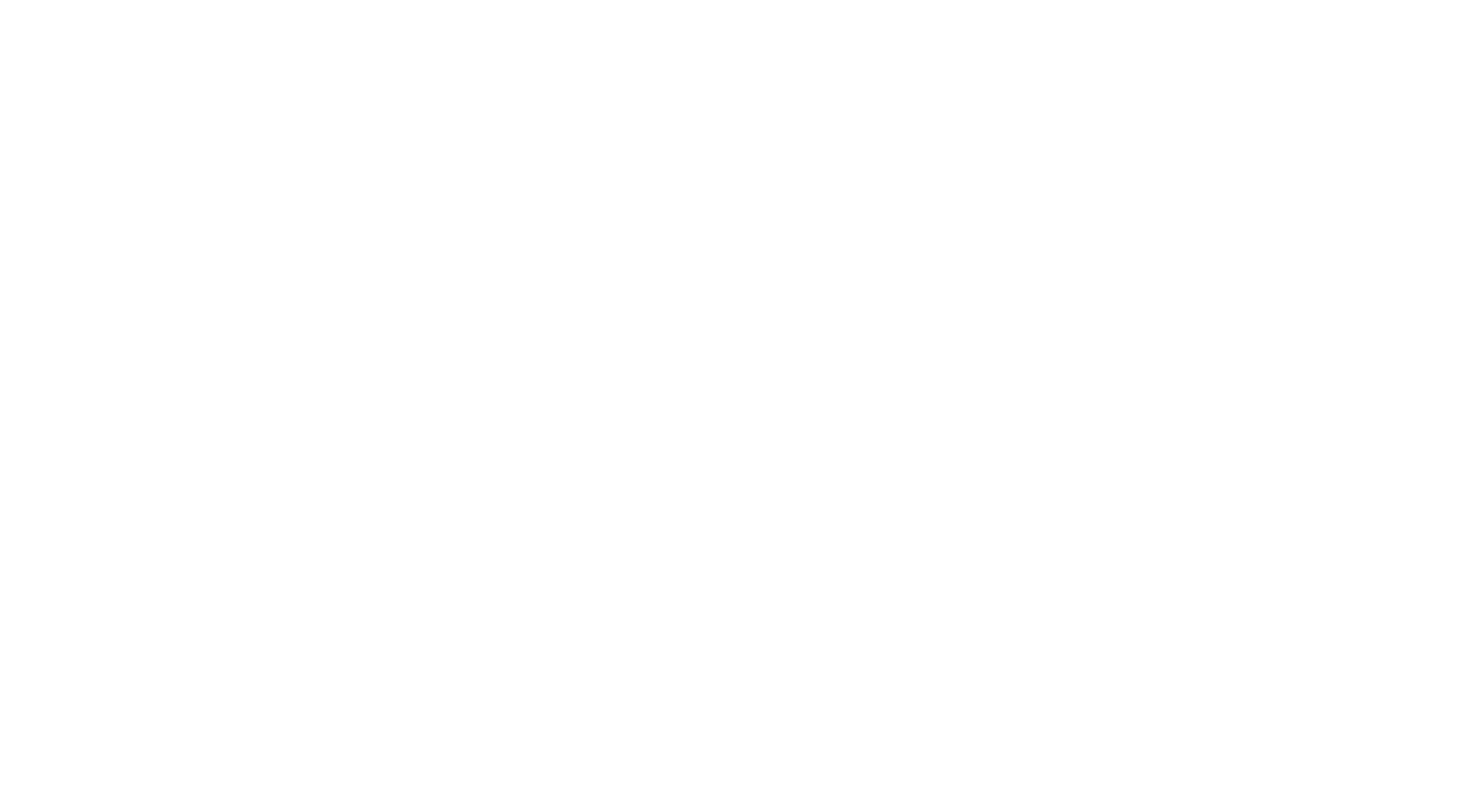 select on "id" 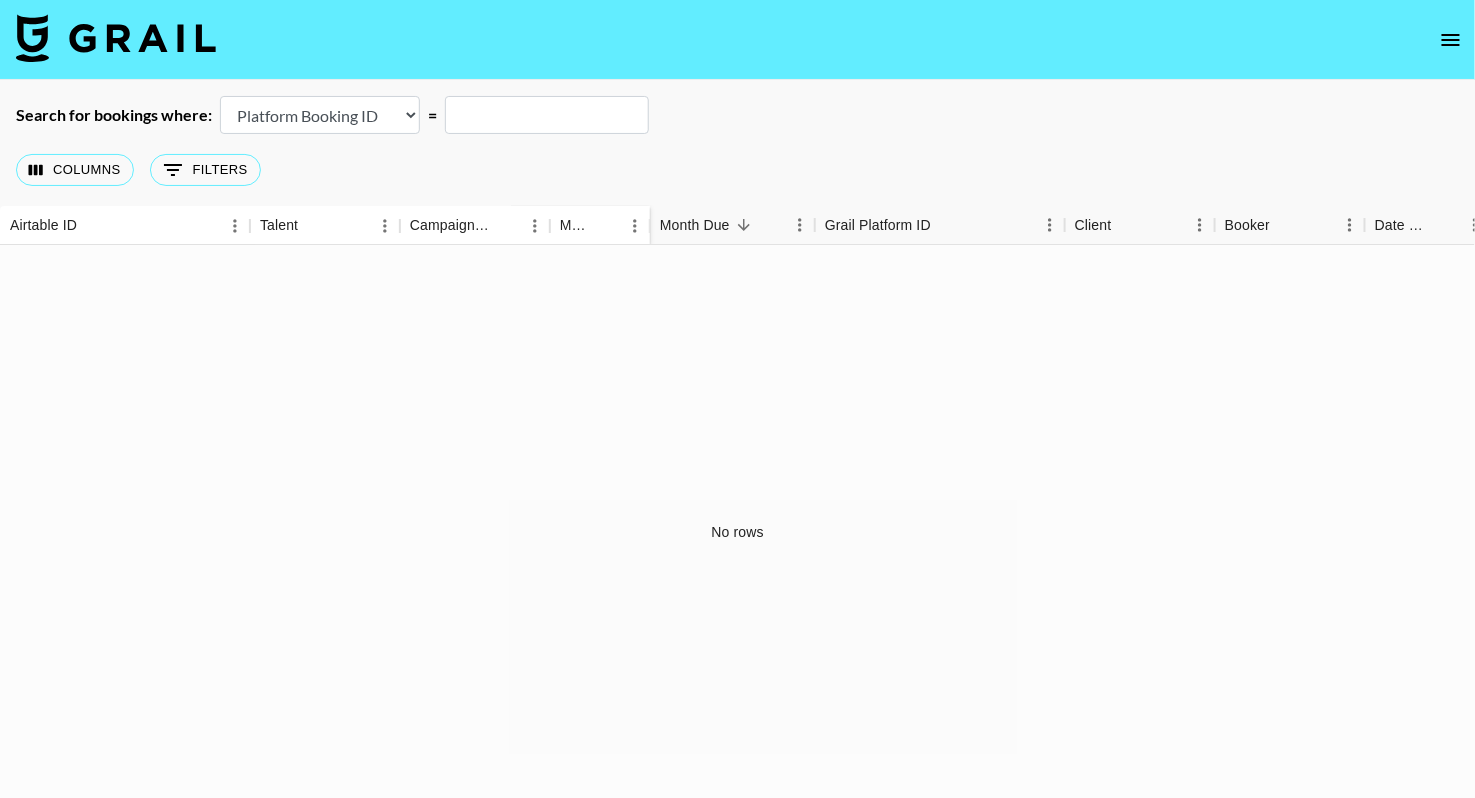 click on "Airtable Booking ID Platform Booking ID Platform Campaign ID" at bounding box center [320, 115] 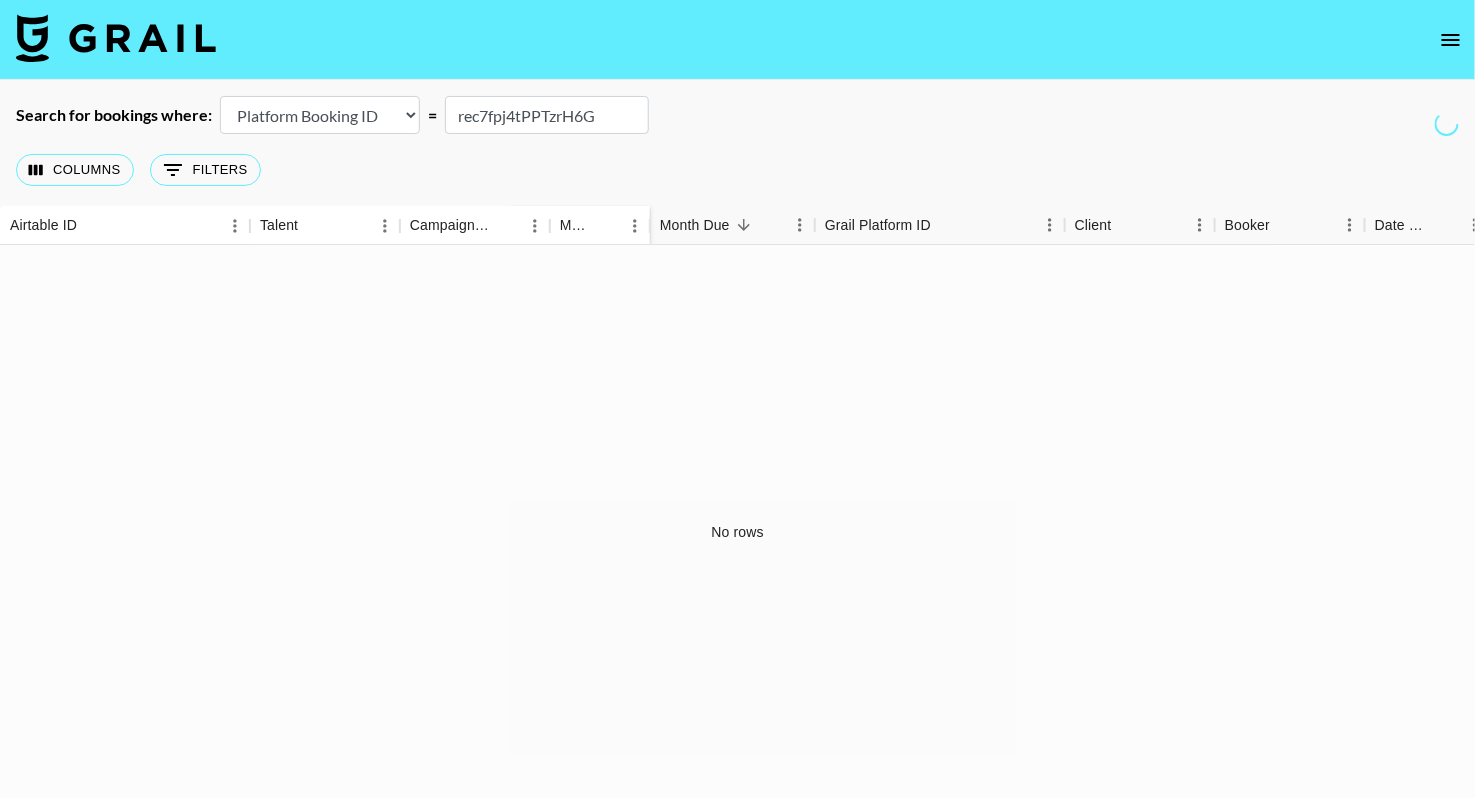 type on "rec7fpj4tPPTzrH6G" 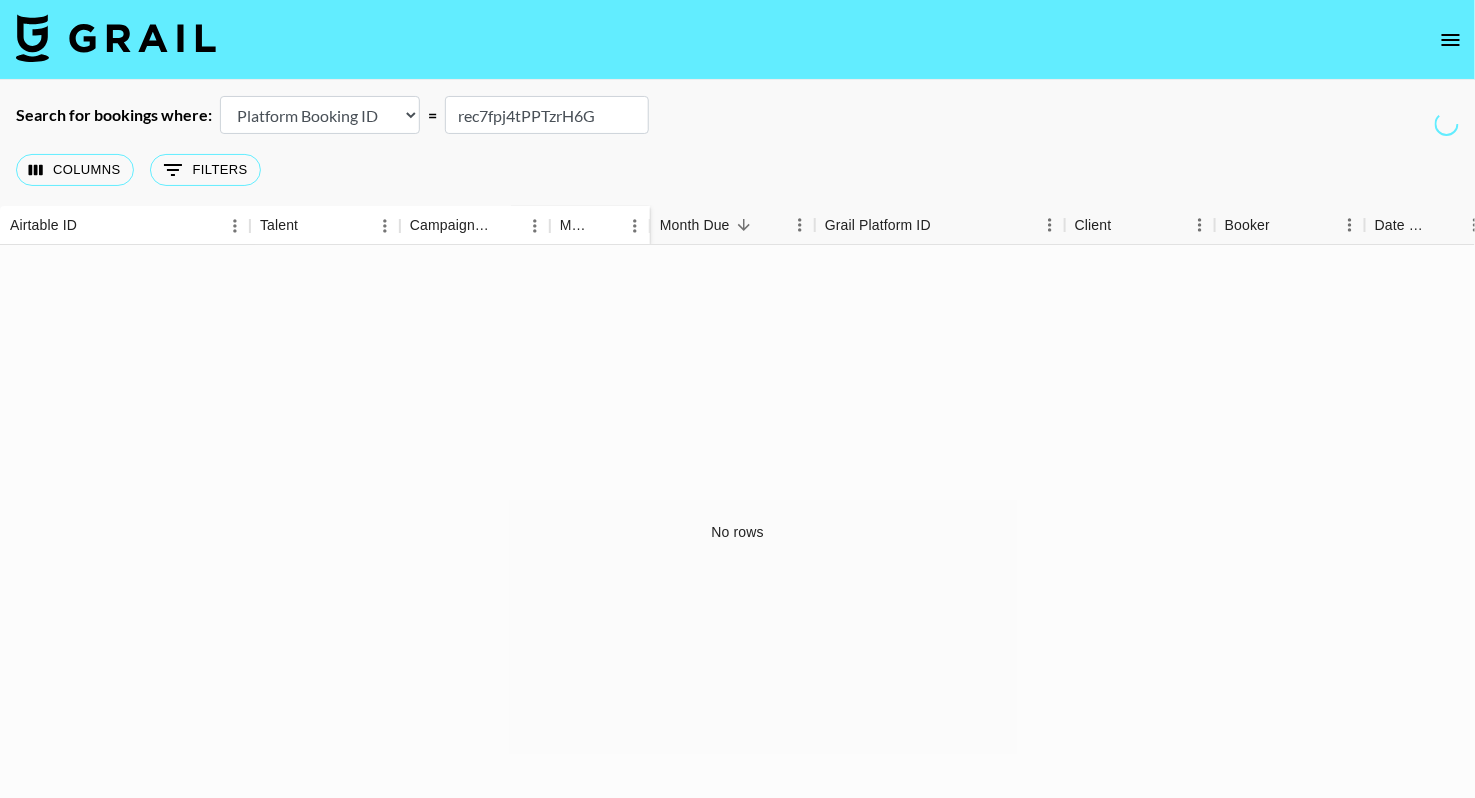 click on "Airtable Booking ID Platform Booking ID Platform Campaign ID" at bounding box center (320, 115) 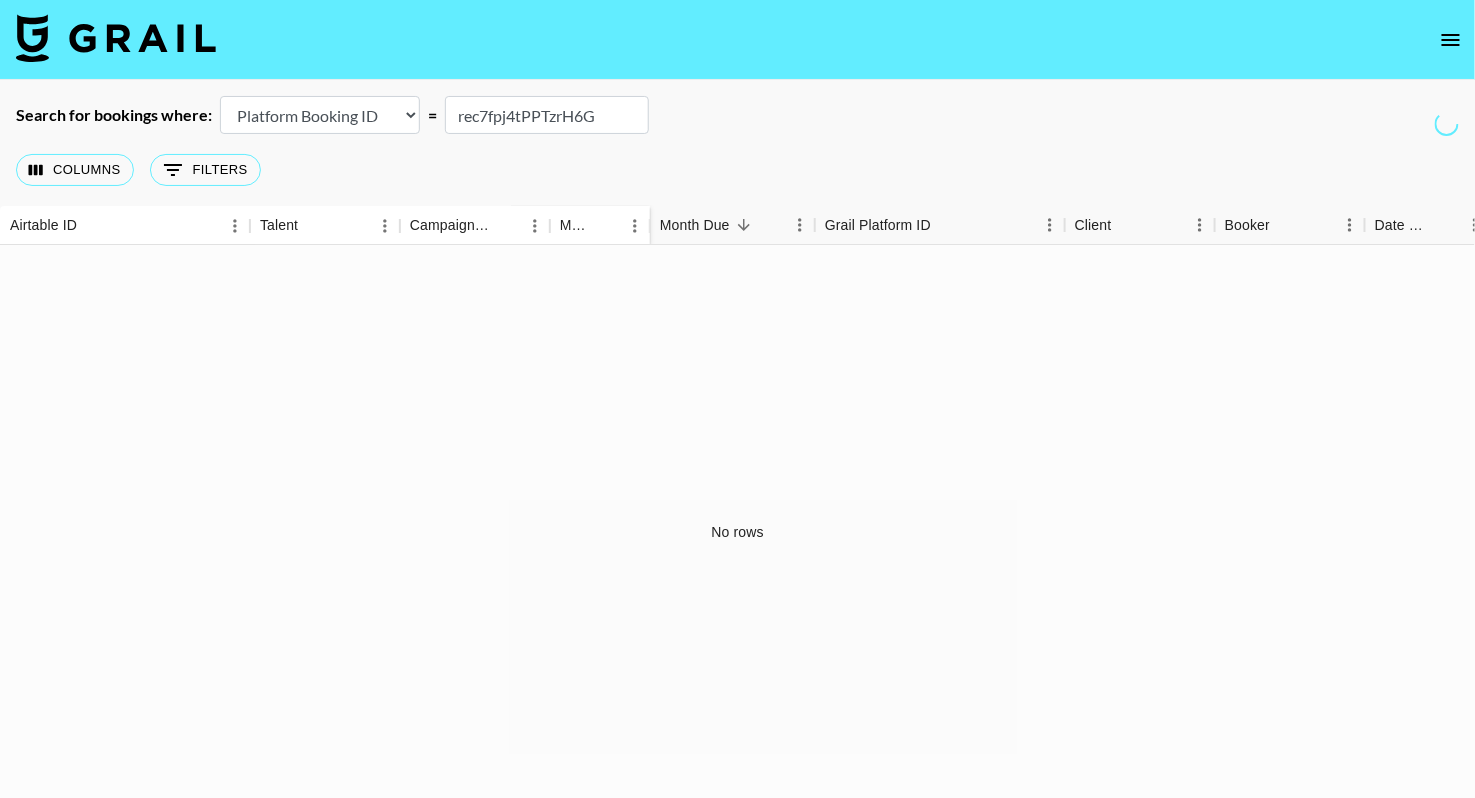 select on "airtableId" 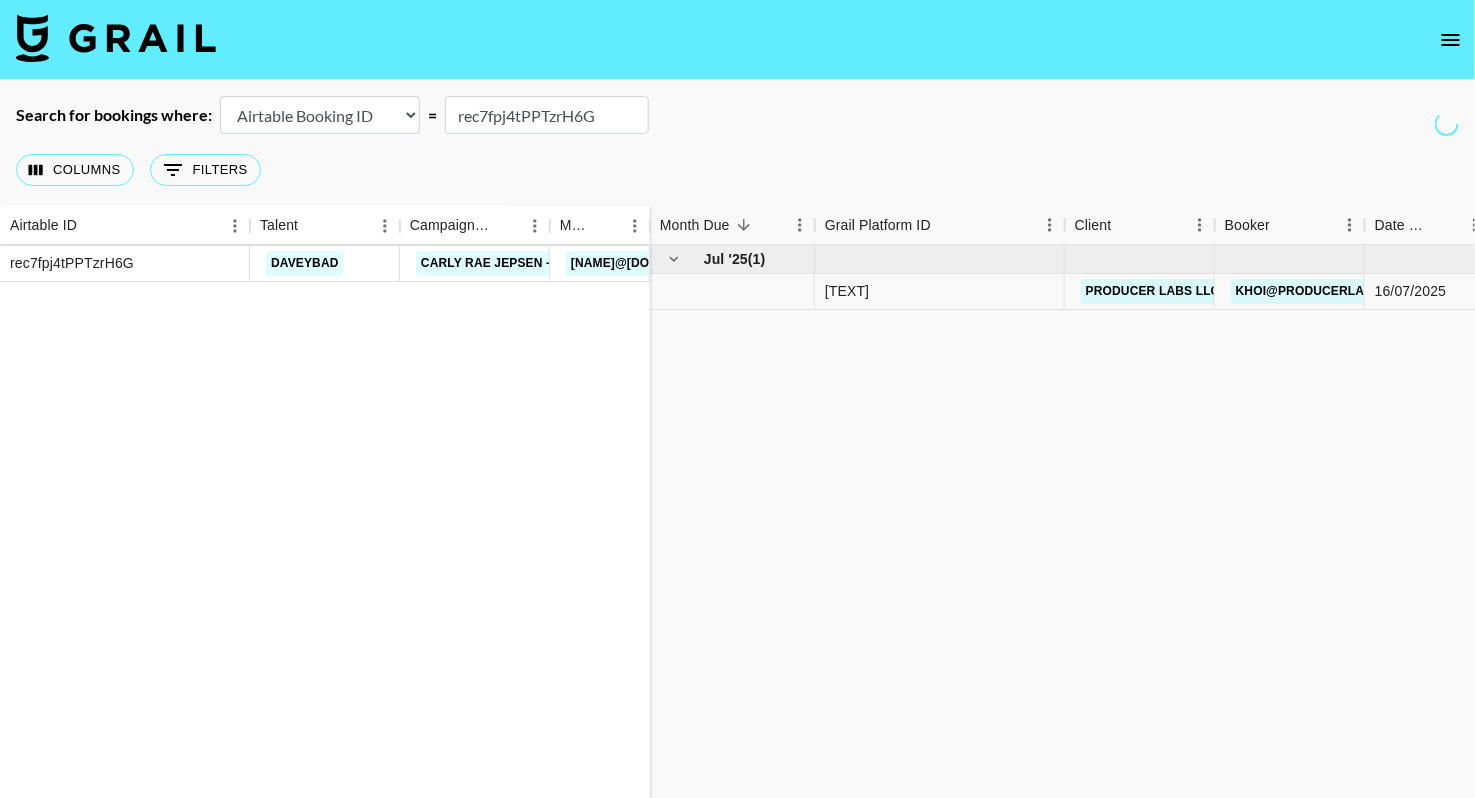 click on "Airtable Booking ID Platform Booking ID Platform Campaign ID" at bounding box center [320, 115] 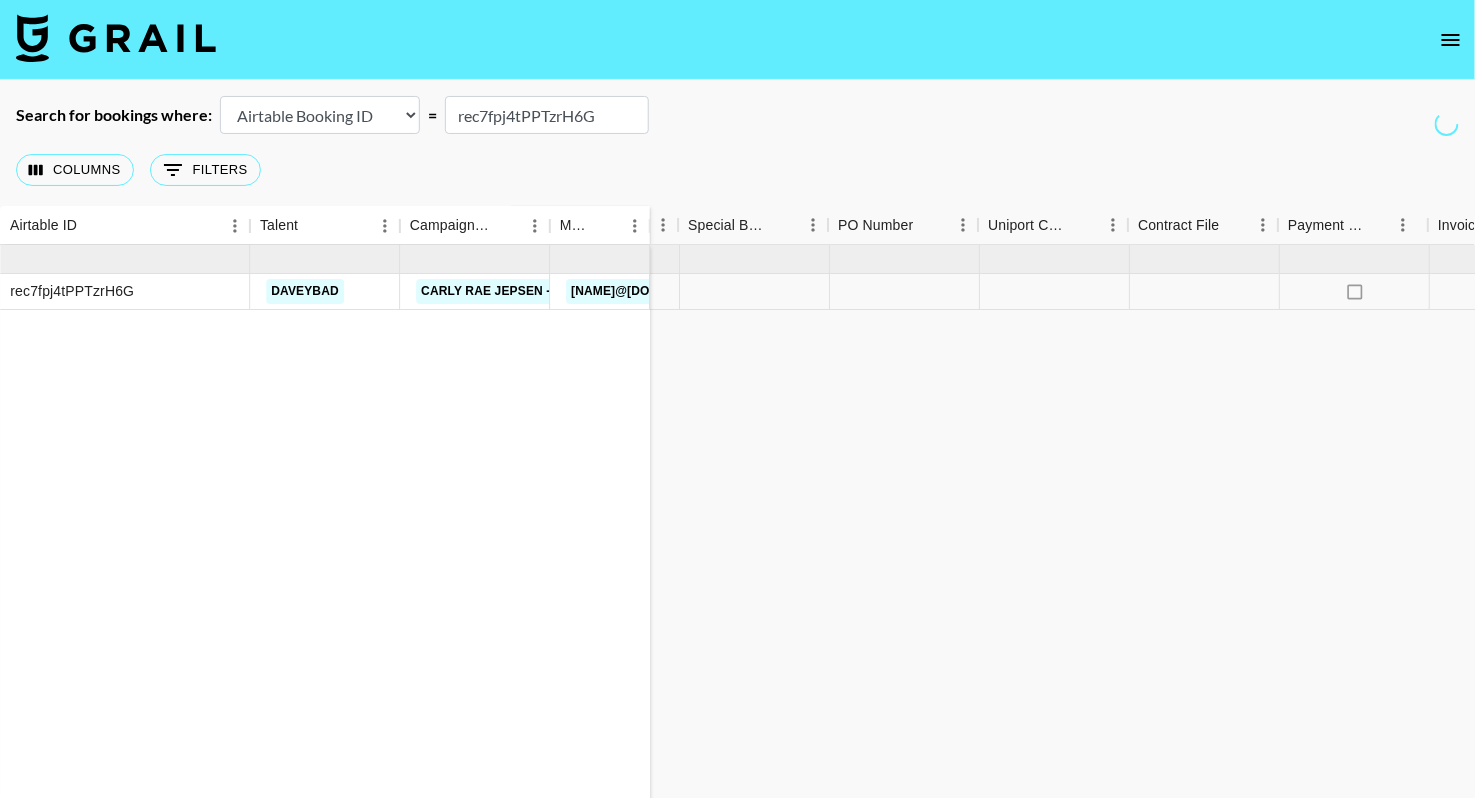 scroll, scrollTop: 0, scrollLeft: 2119, axis: horizontal 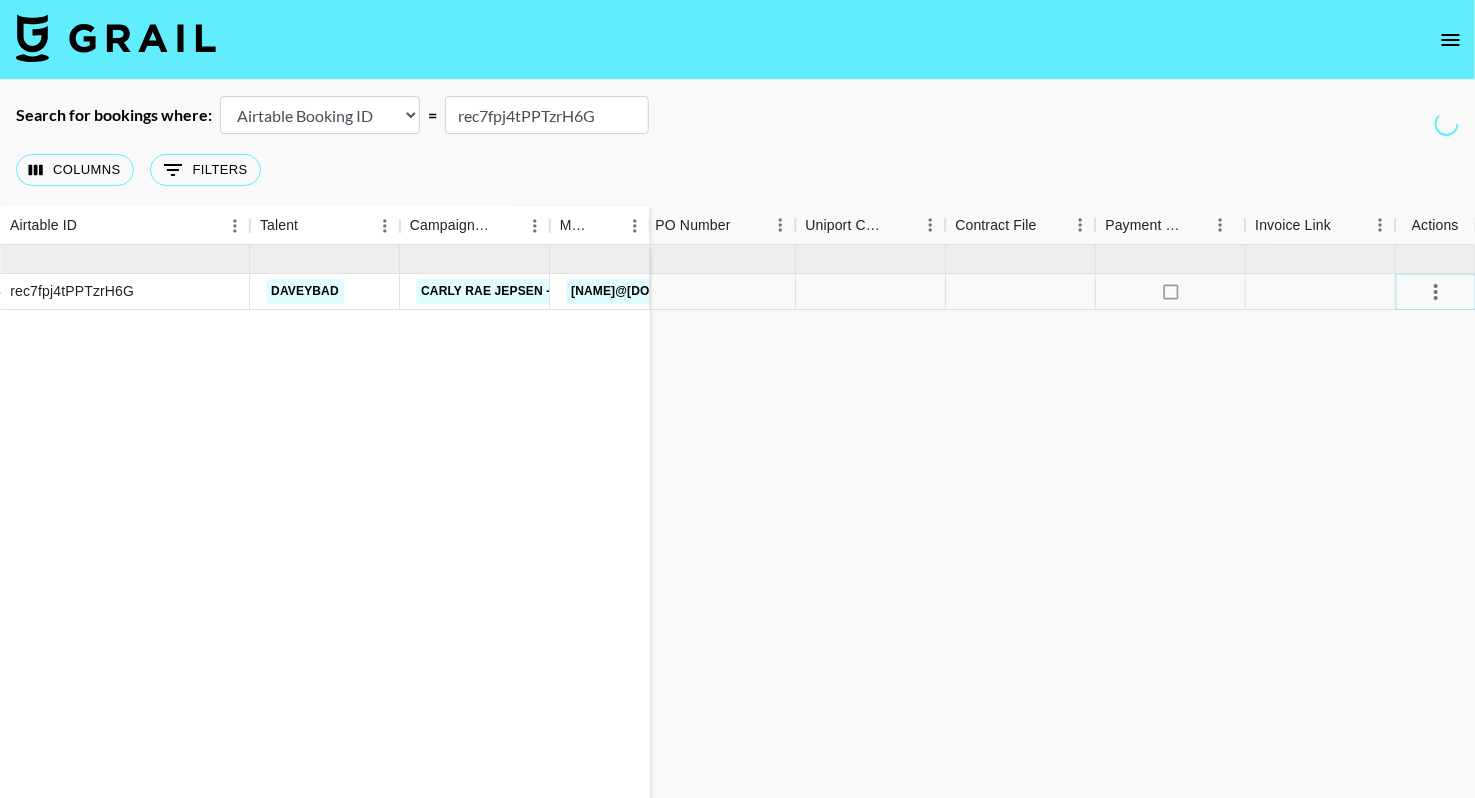 click 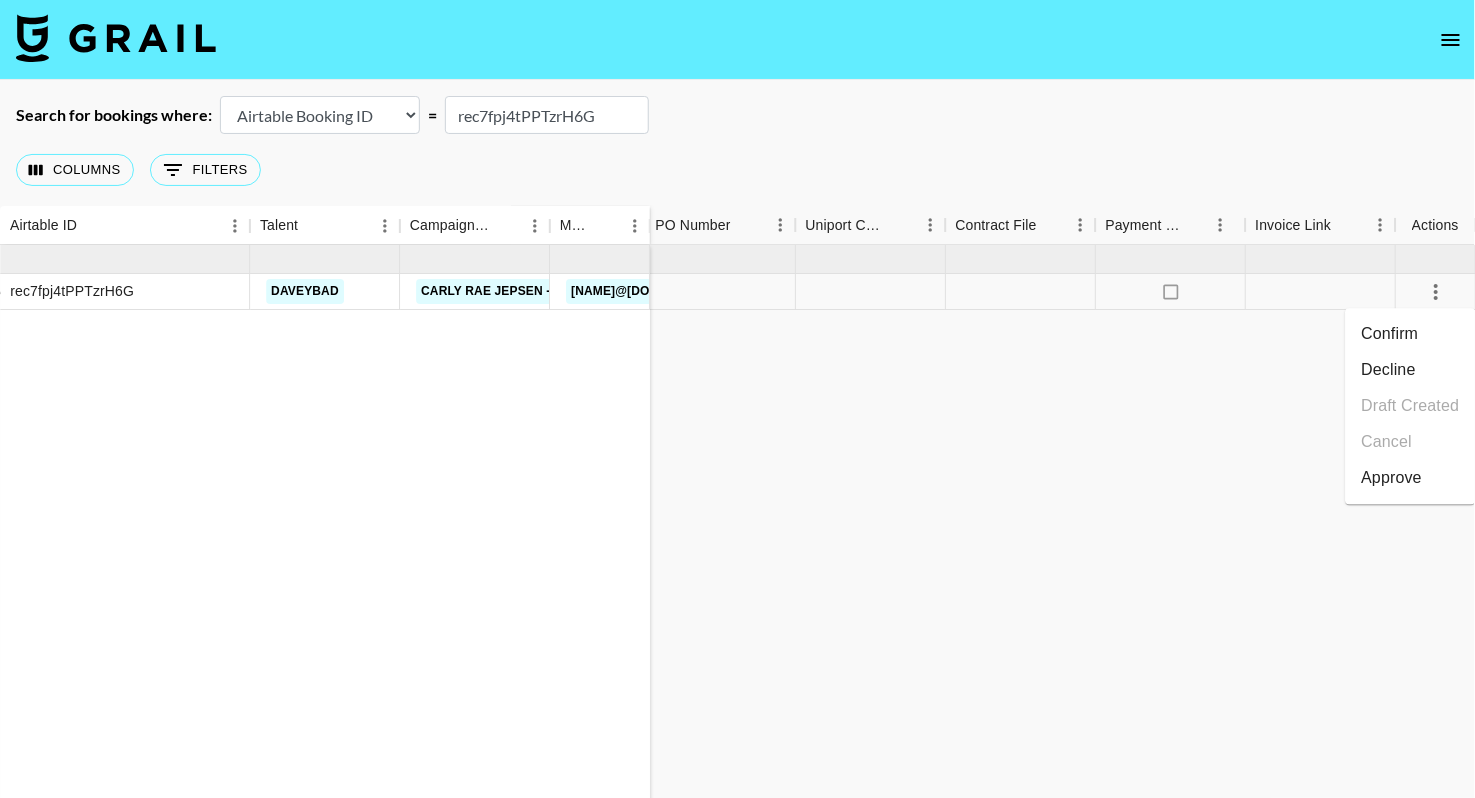 click on "Decline" at bounding box center (1411, 370) 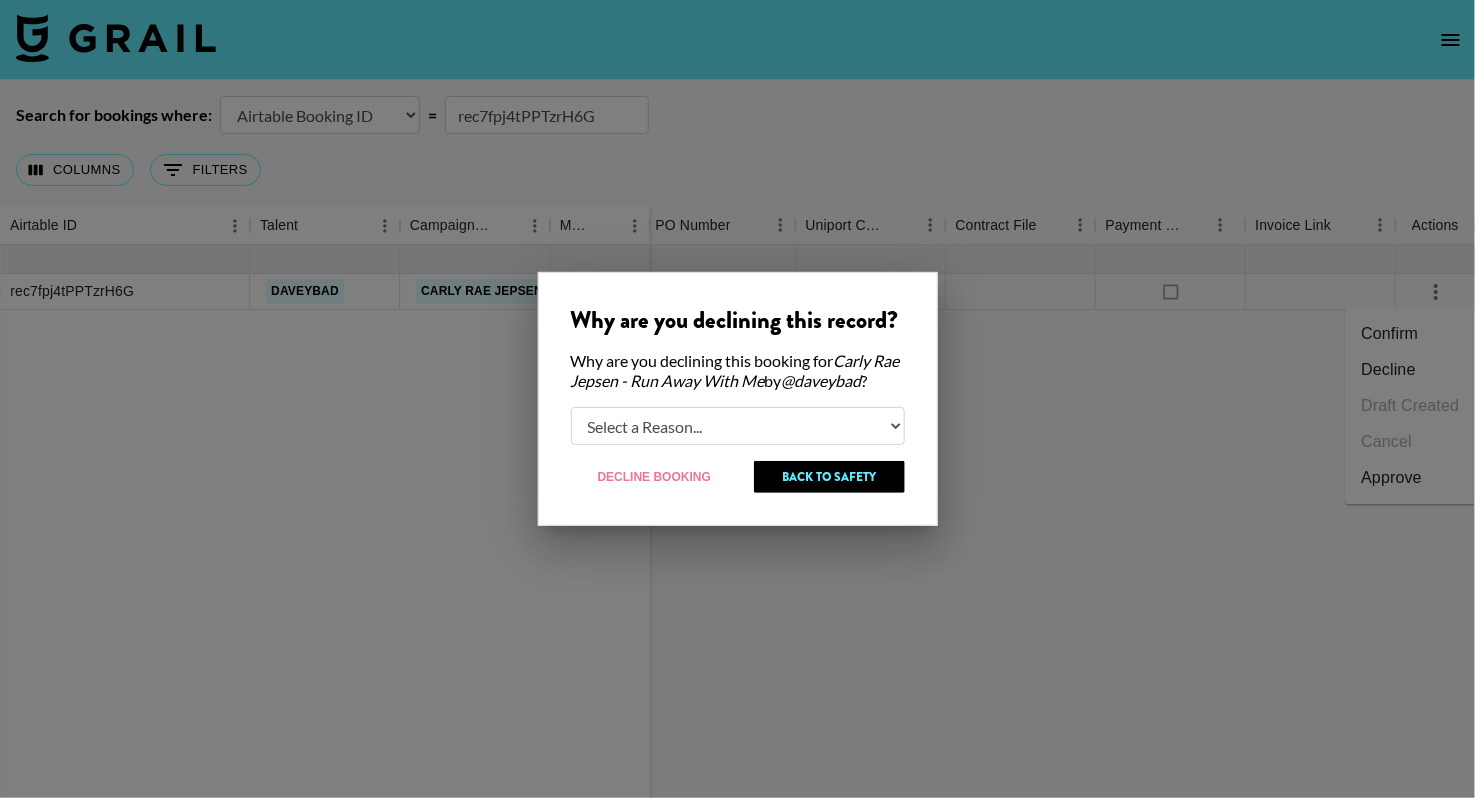 click on "Select a Reason... Relogging this deal due to a data issue The booker cancelled The creator declined" at bounding box center [738, 426] 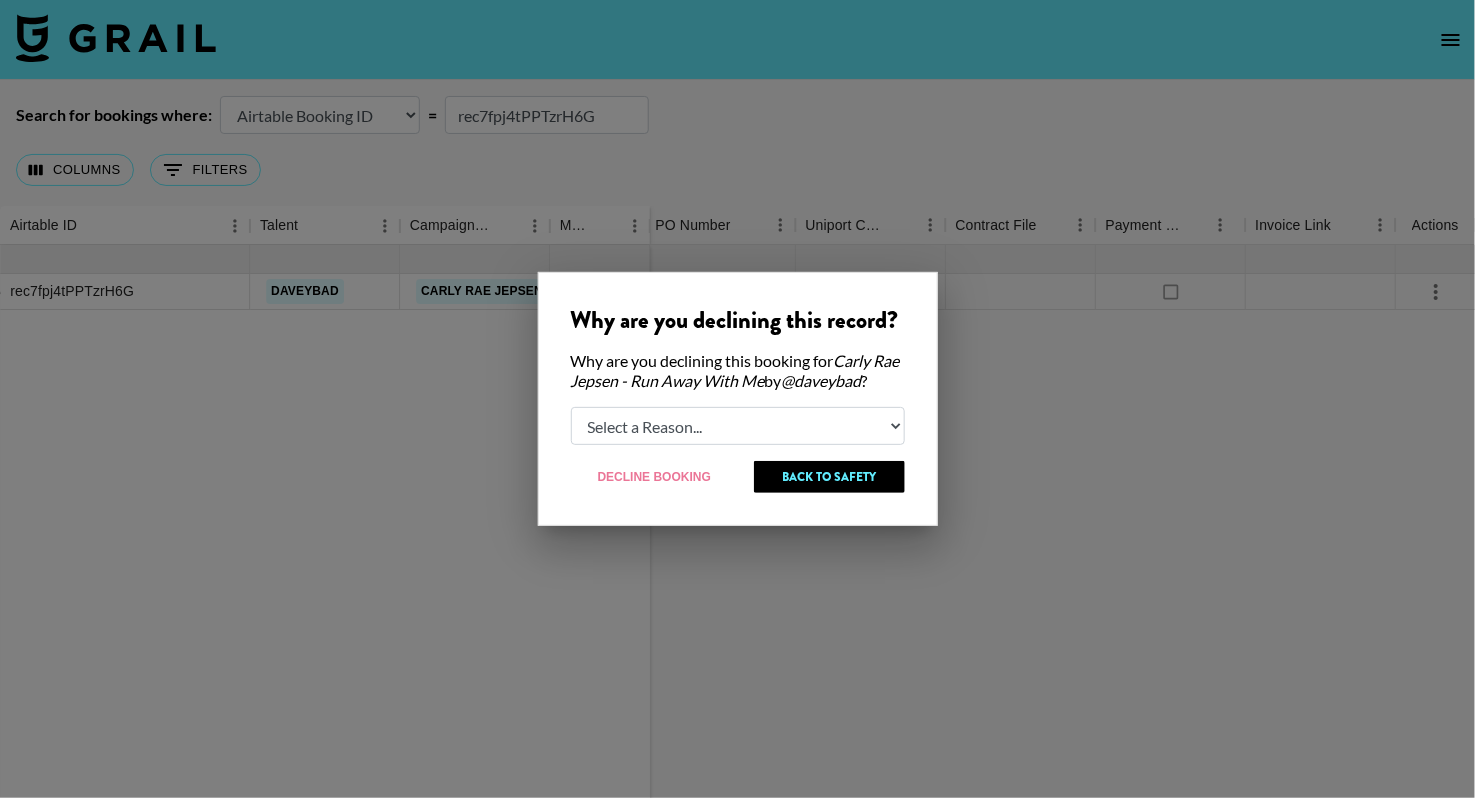 select on "booker_cancel" 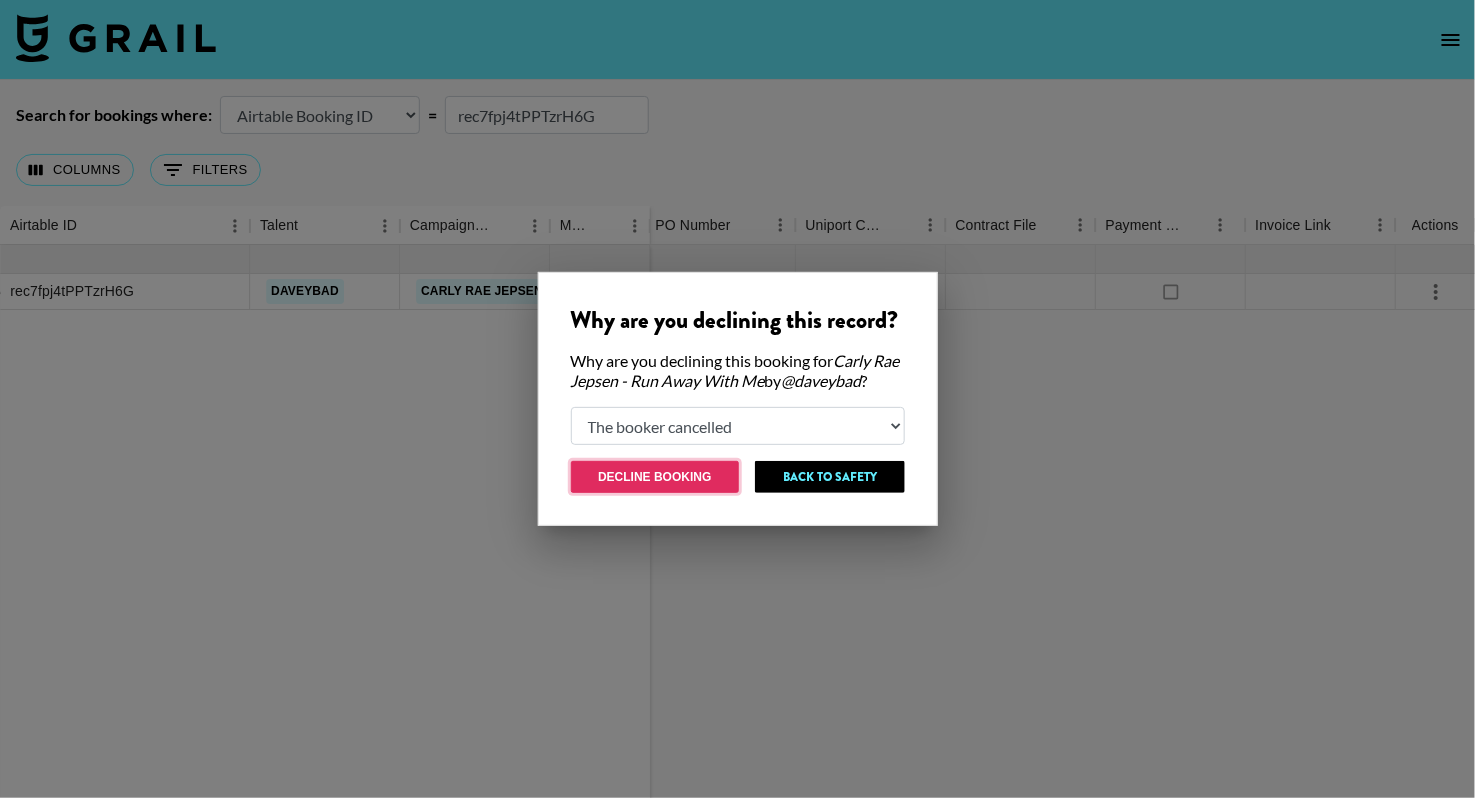 click on "Decline Booking" at bounding box center [655, 477] 